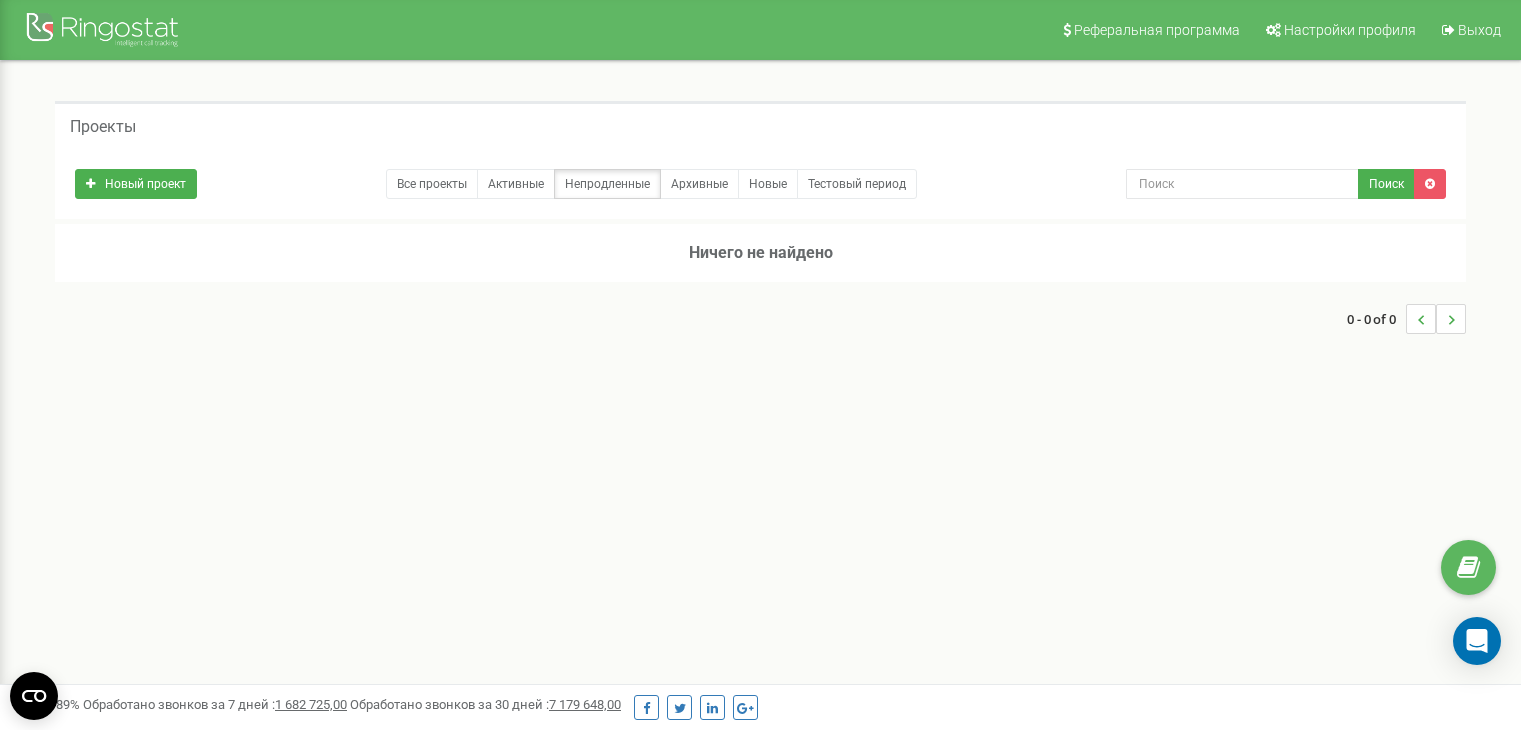 scroll, scrollTop: 0, scrollLeft: 0, axis: both 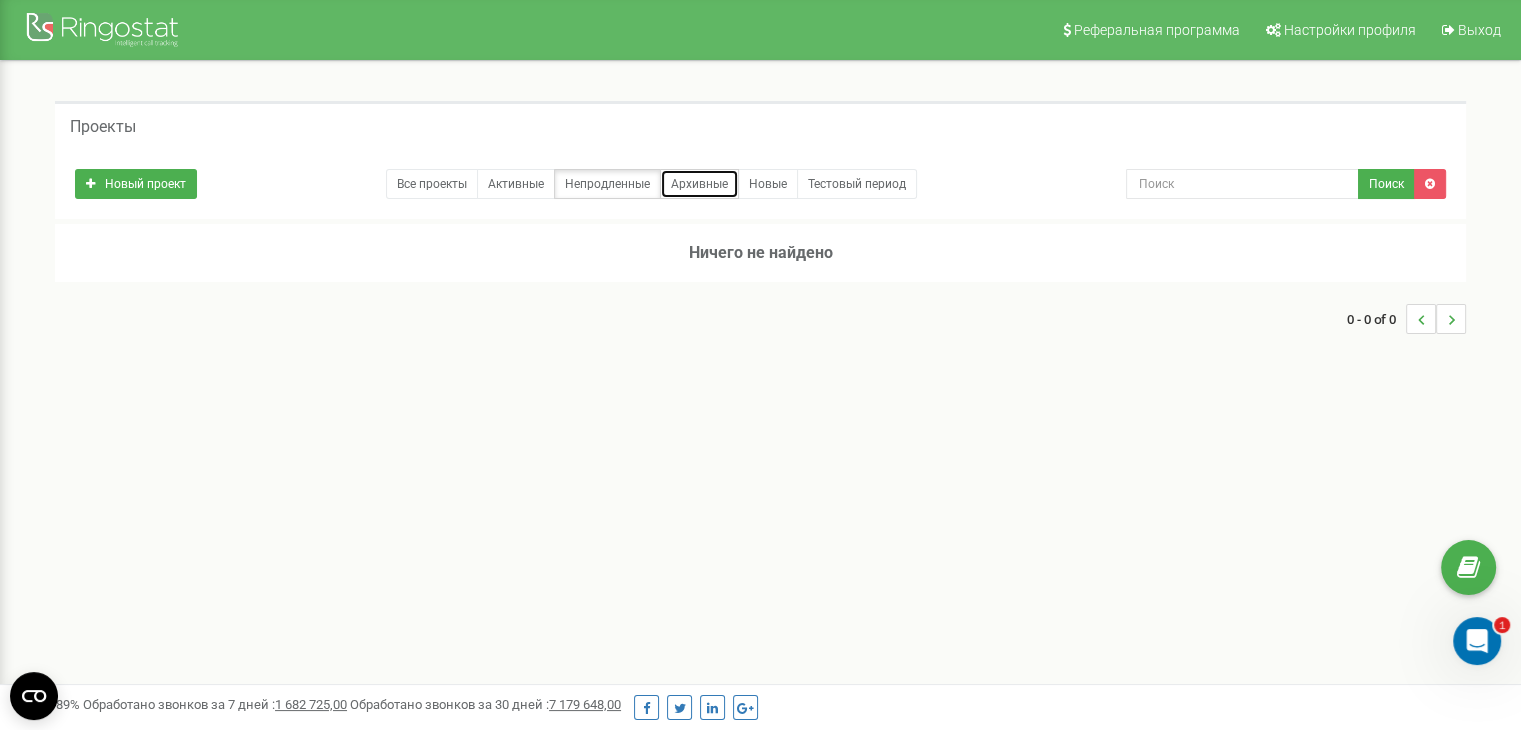 click on "Архивные" at bounding box center (699, 184) 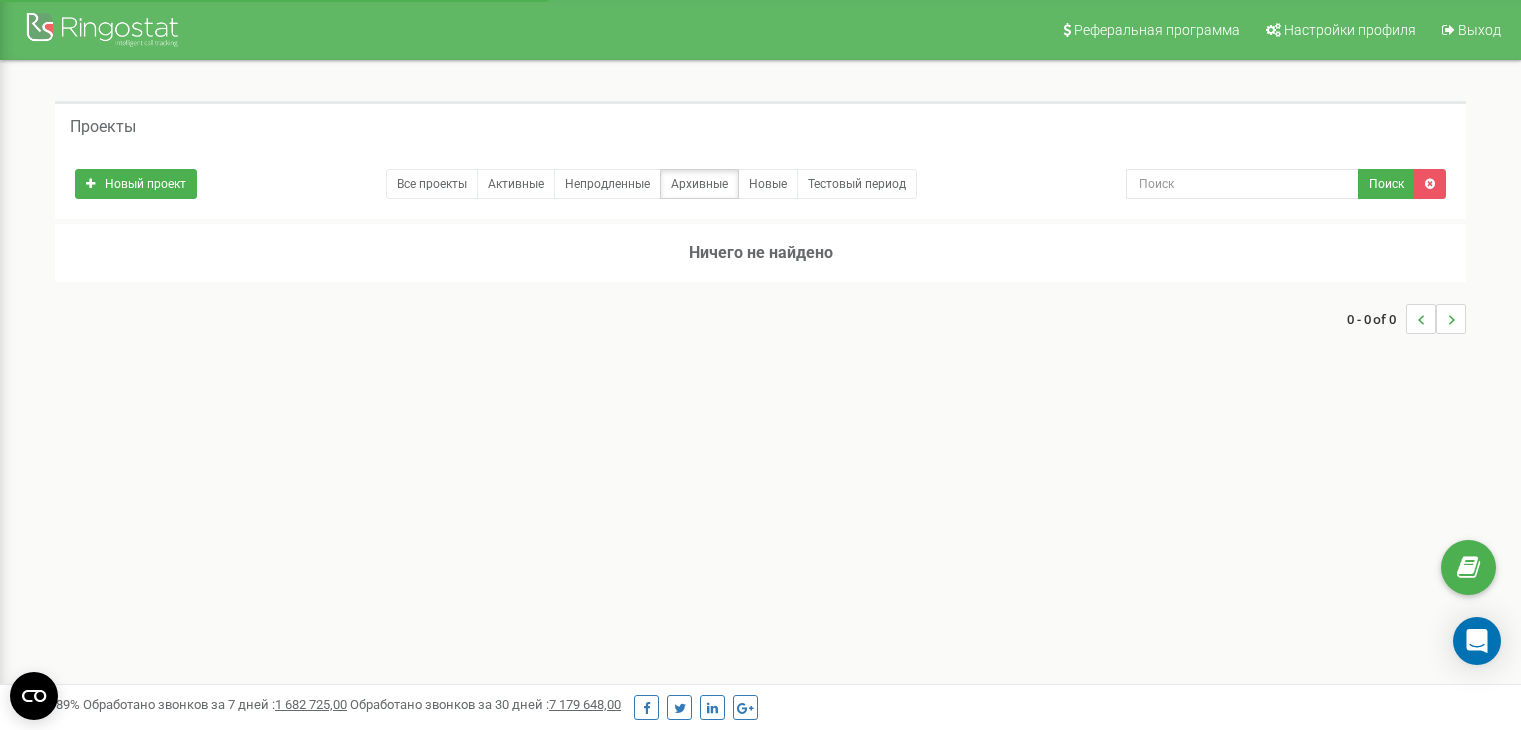 scroll, scrollTop: 0, scrollLeft: 0, axis: both 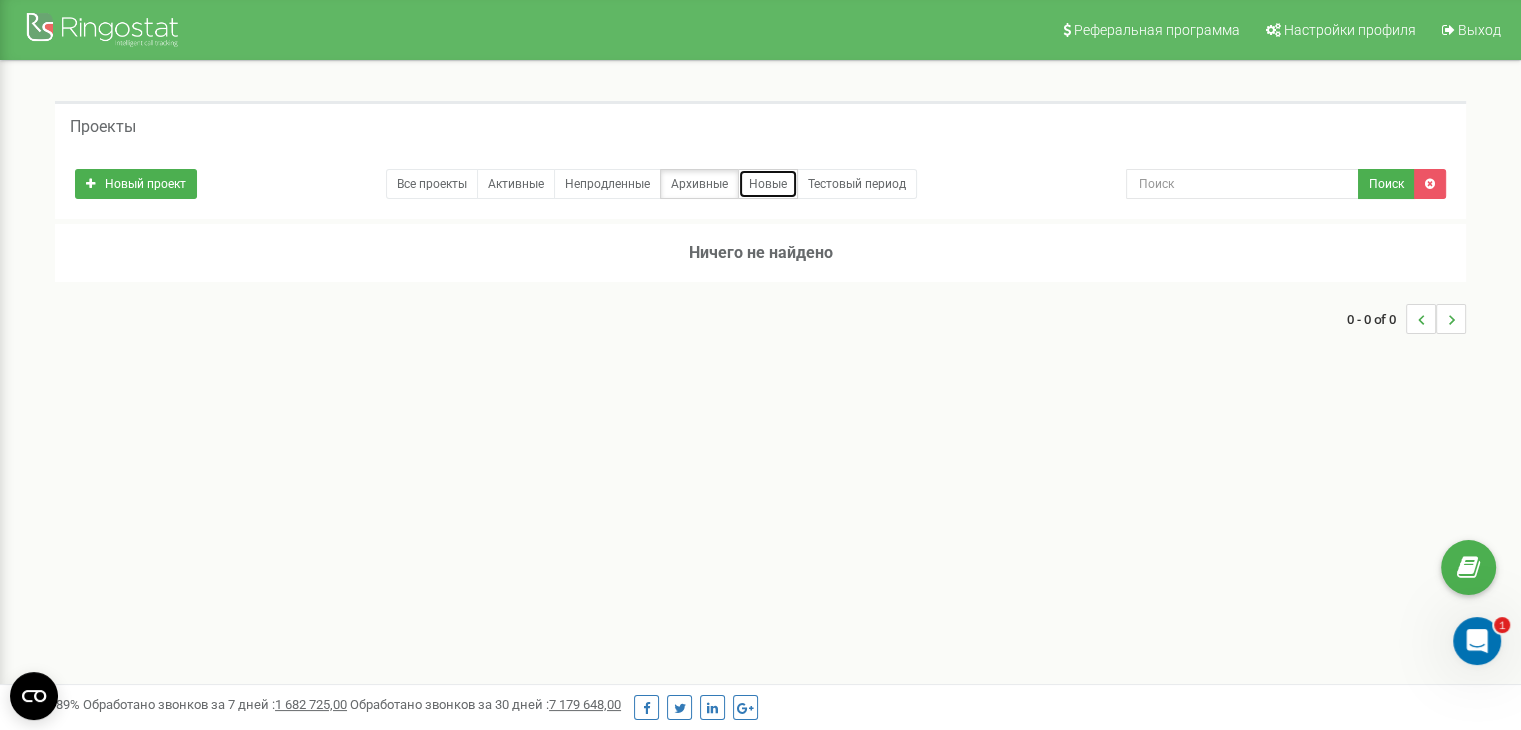 click on "Новые" at bounding box center (768, 184) 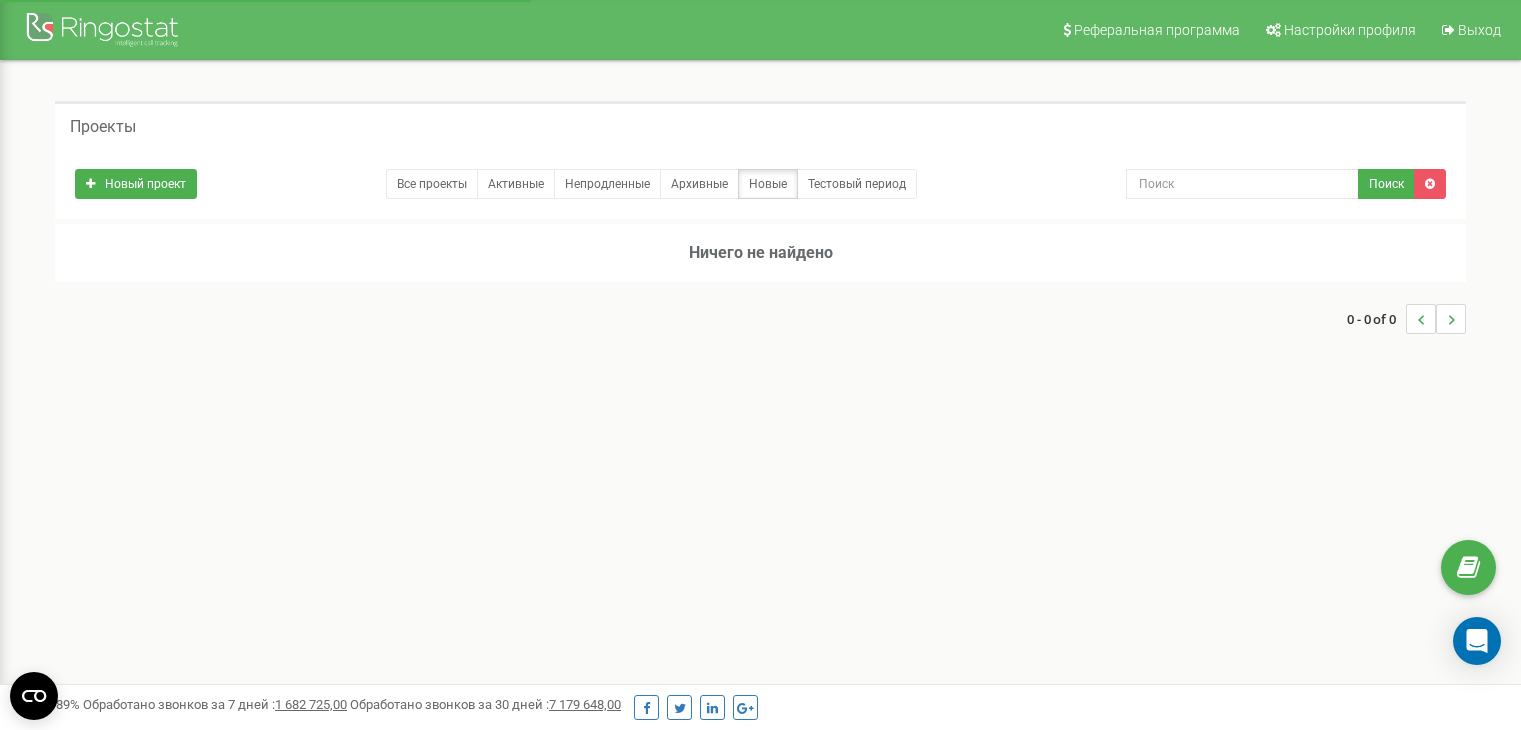 click on "Тестовый период" at bounding box center [857, 184] 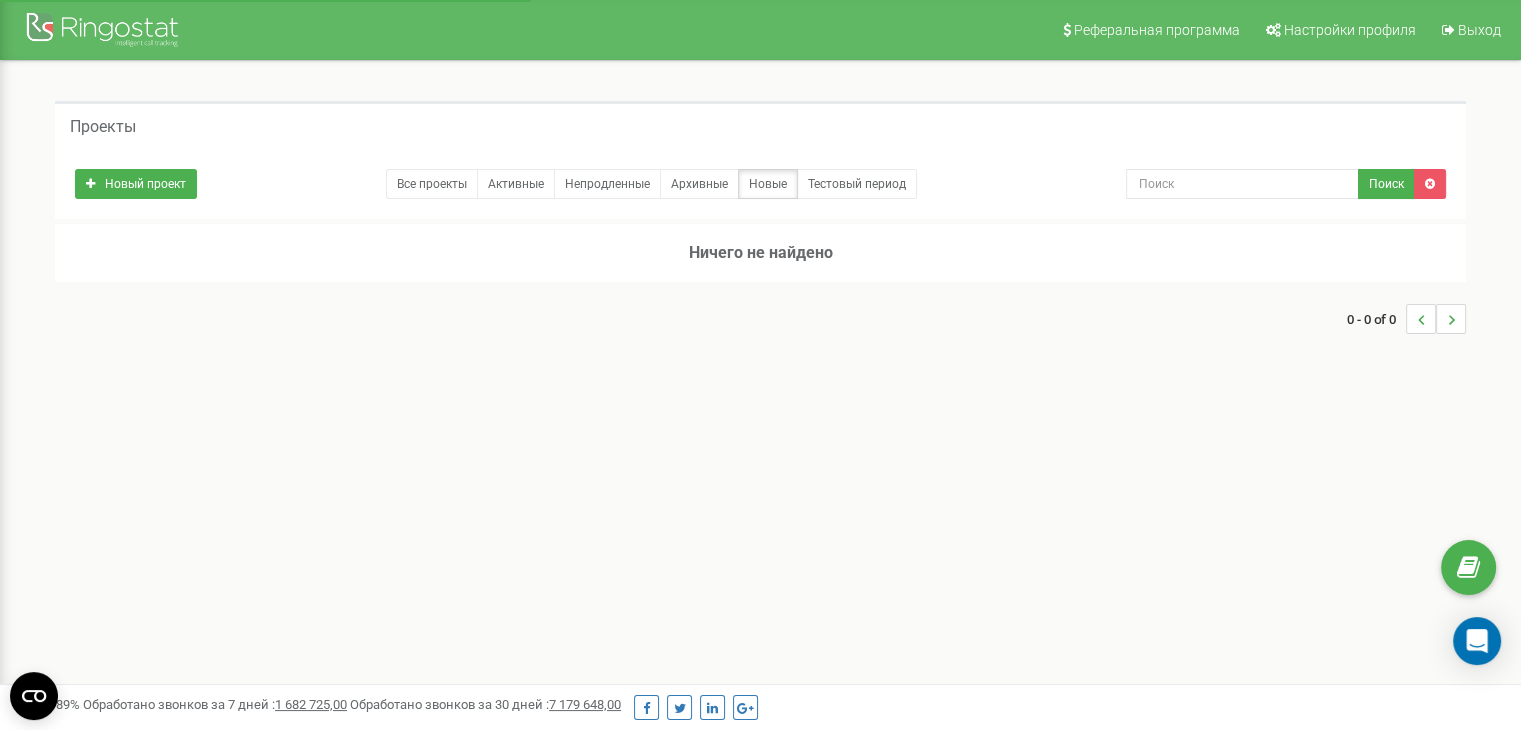 scroll, scrollTop: 0, scrollLeft: 0, axis: both 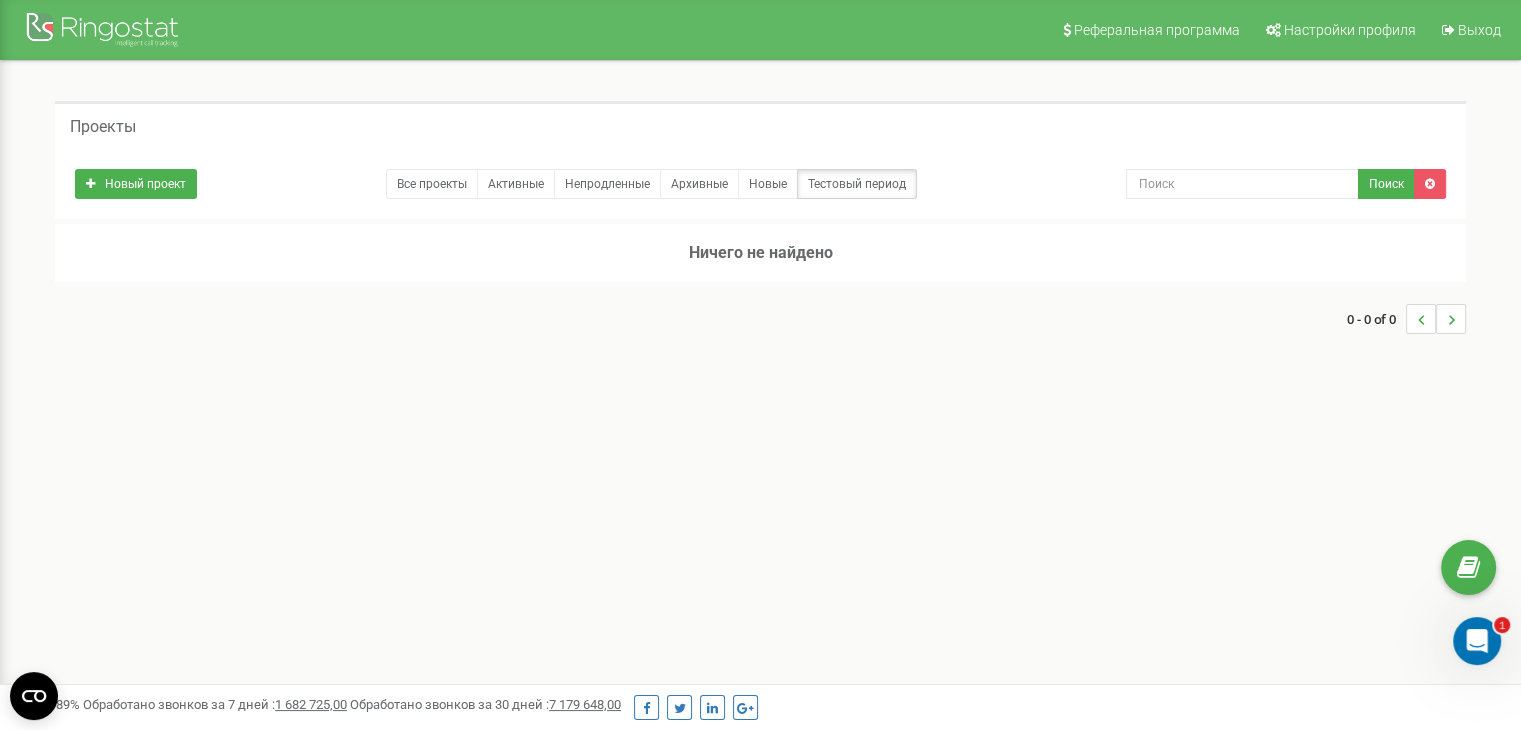 click on "Проекты" at bounding box center [103, 127] 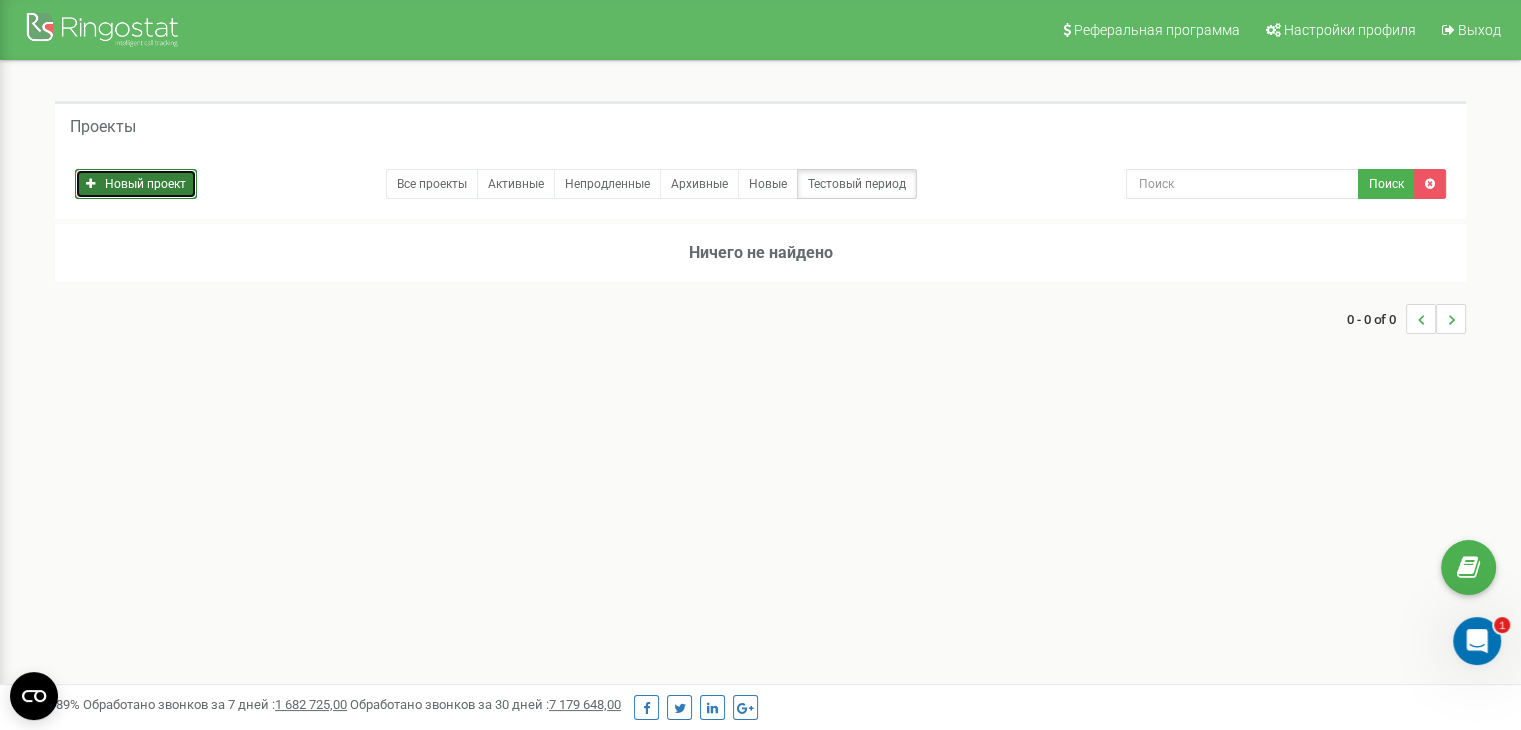 click on "Новый проект" at bounding box center [136, 184] 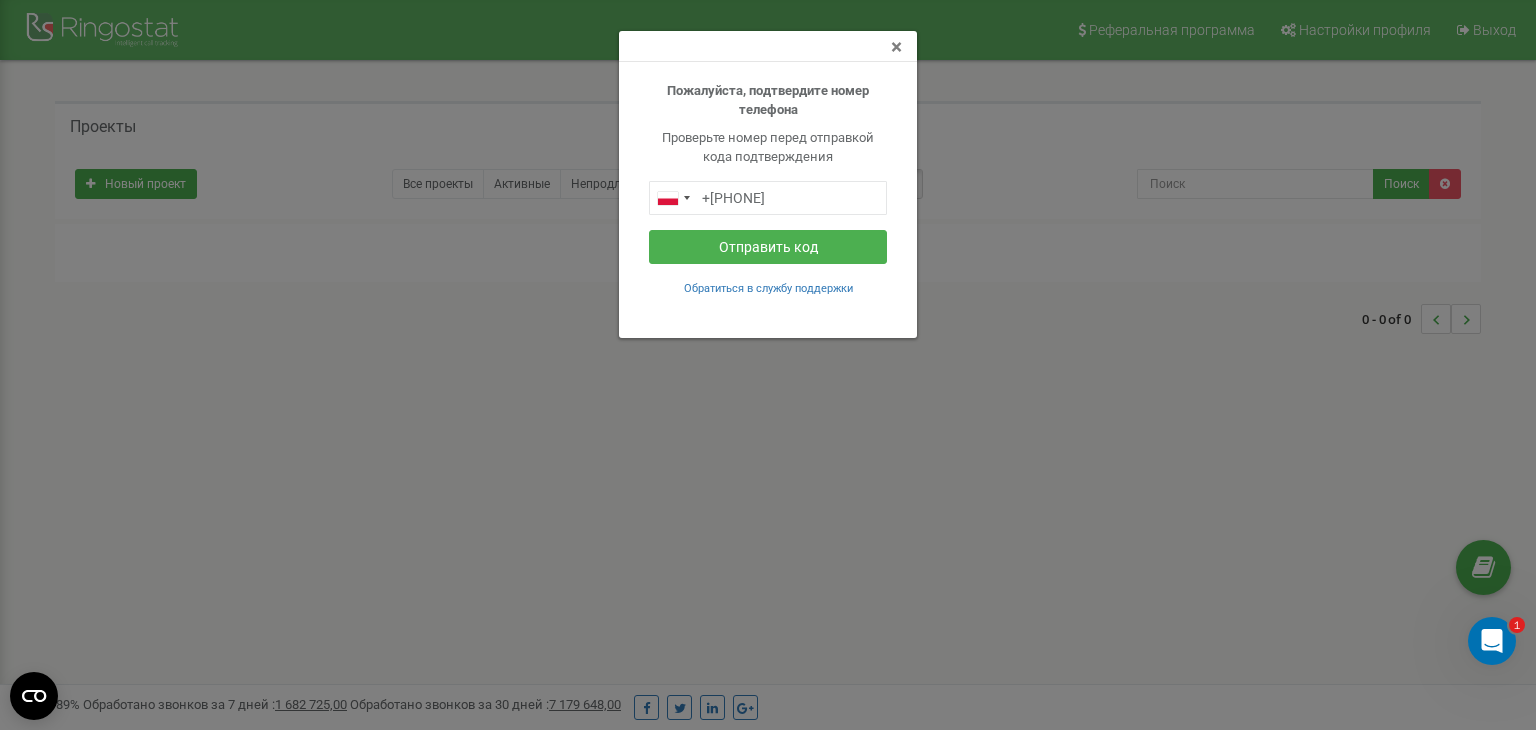 click on "×" at bounding box center [896, 47] 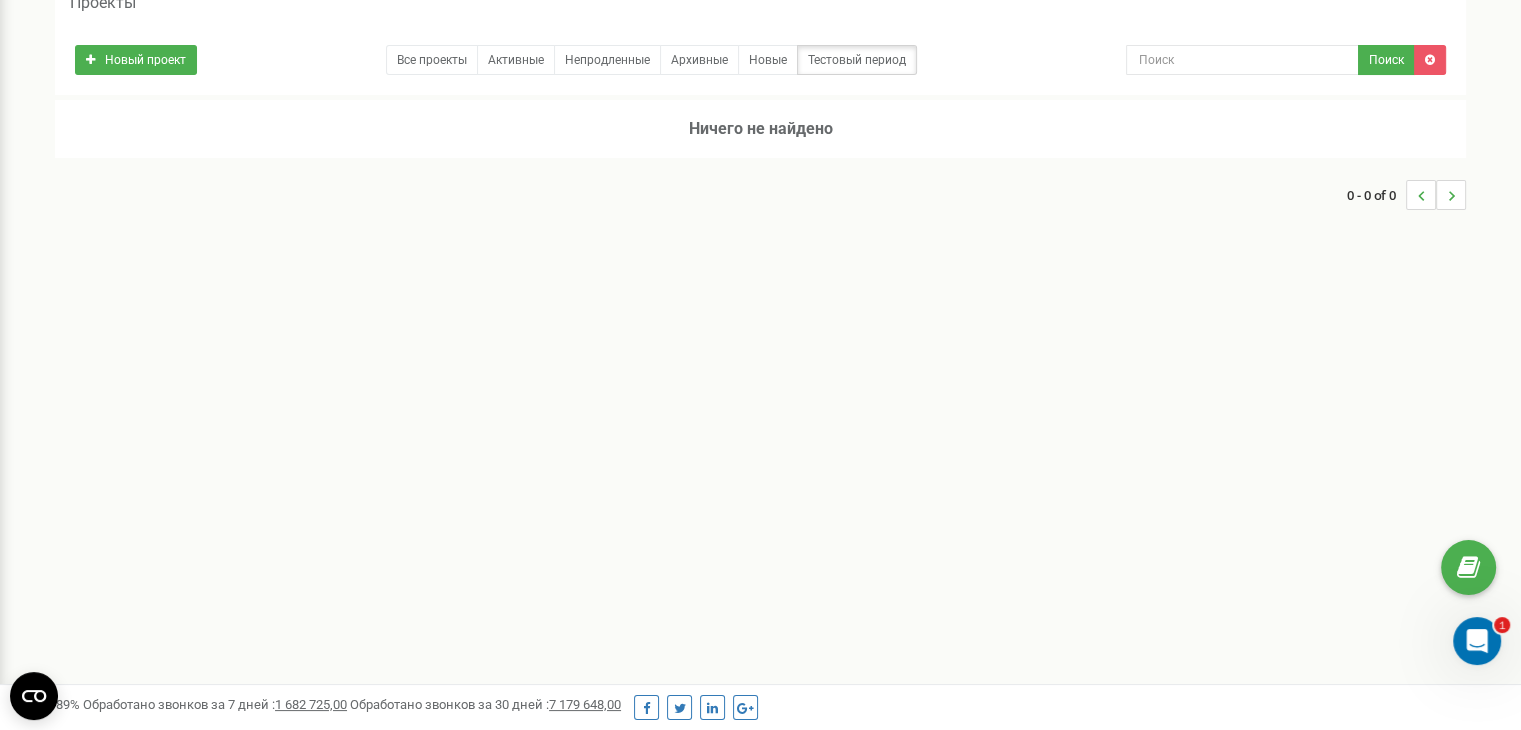 scroll, scrollTop: 0, scrollLeft: 0, axis: both 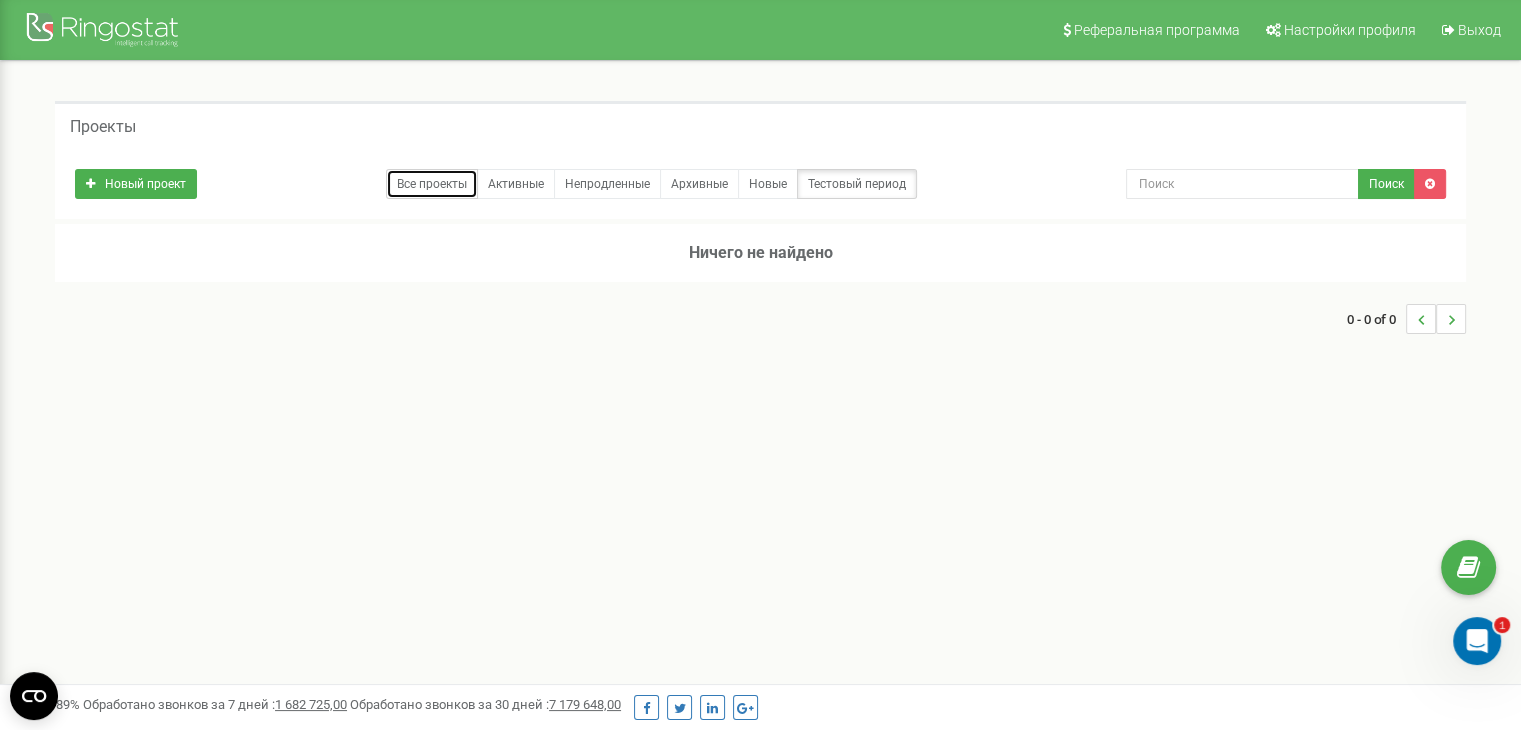 click on "Все проекты" at bounding box center [432, 184] 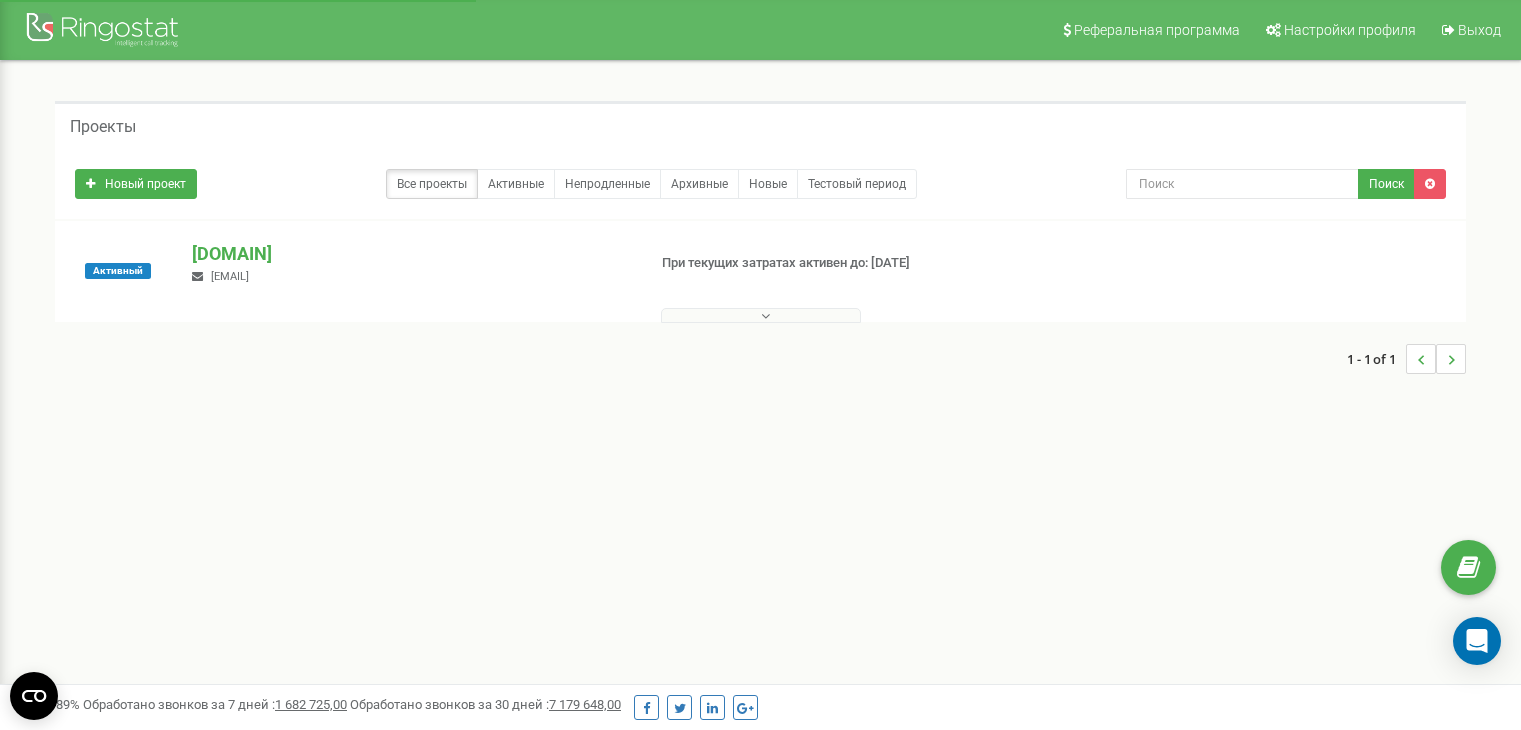scroll, scrollTop: 0, scrollLeft: 0, axis: both 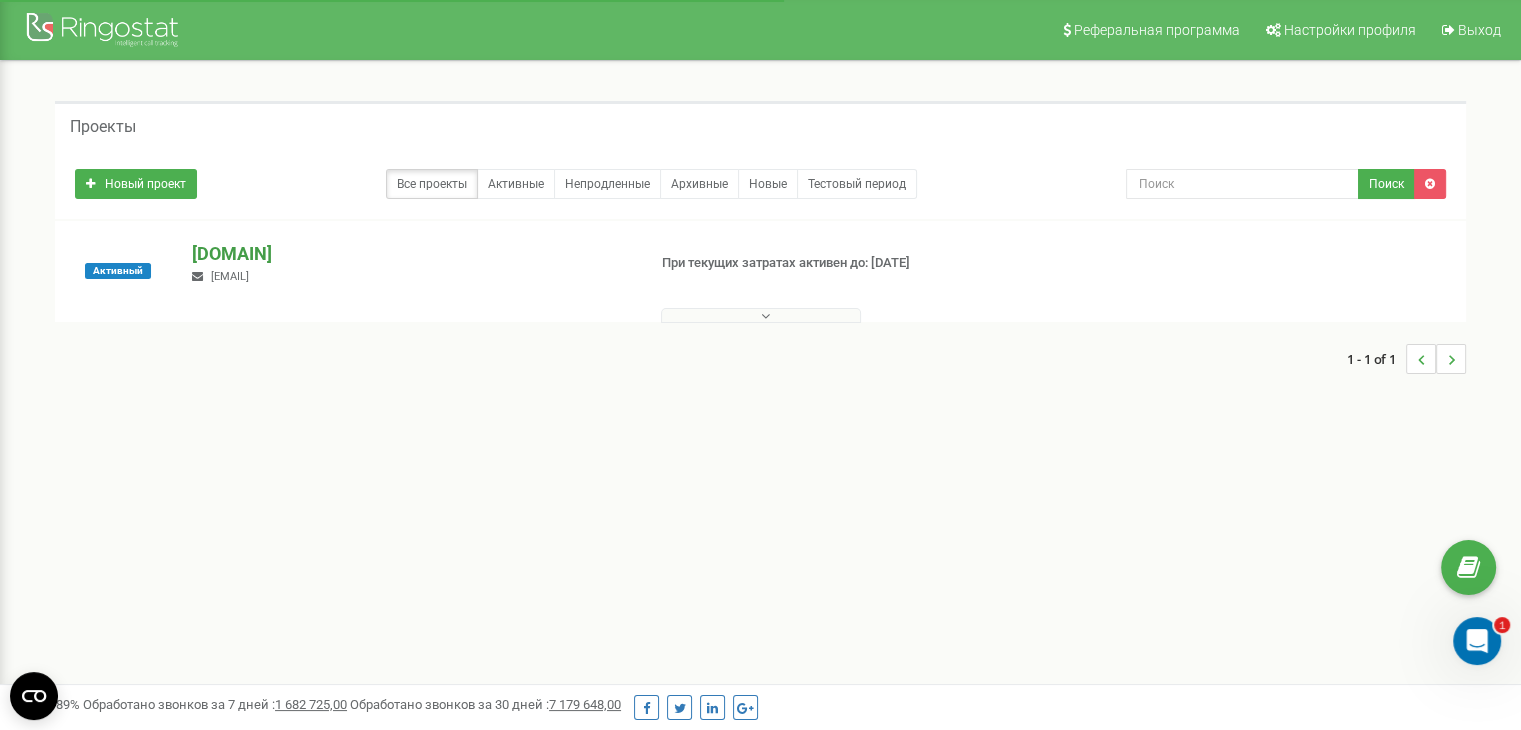click on "[DOMAIN]" at bounding box center (410, 254) 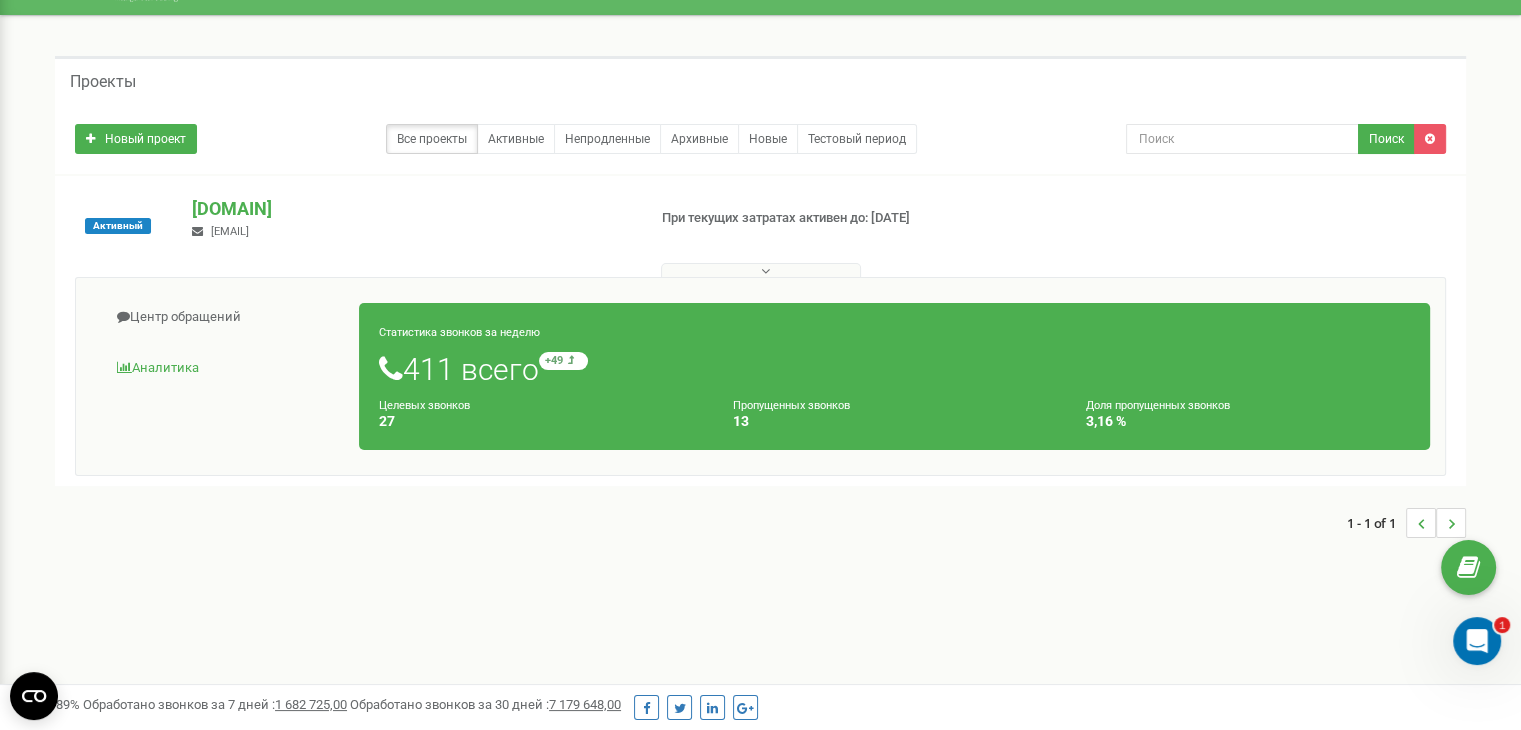 scroll, scrollTop: 0, scrollLeft: 0, axis: both 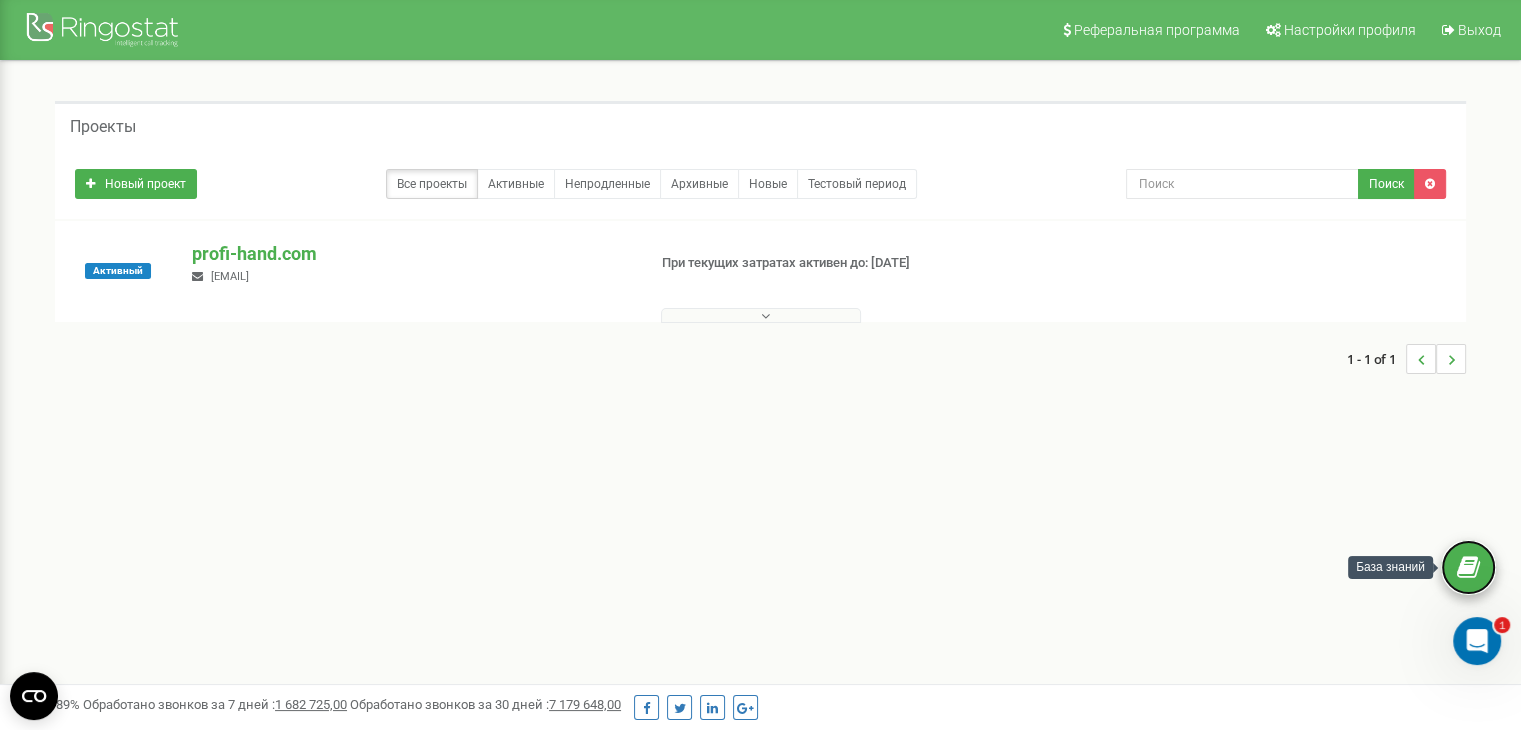 click at bounding box center (1468, 568) 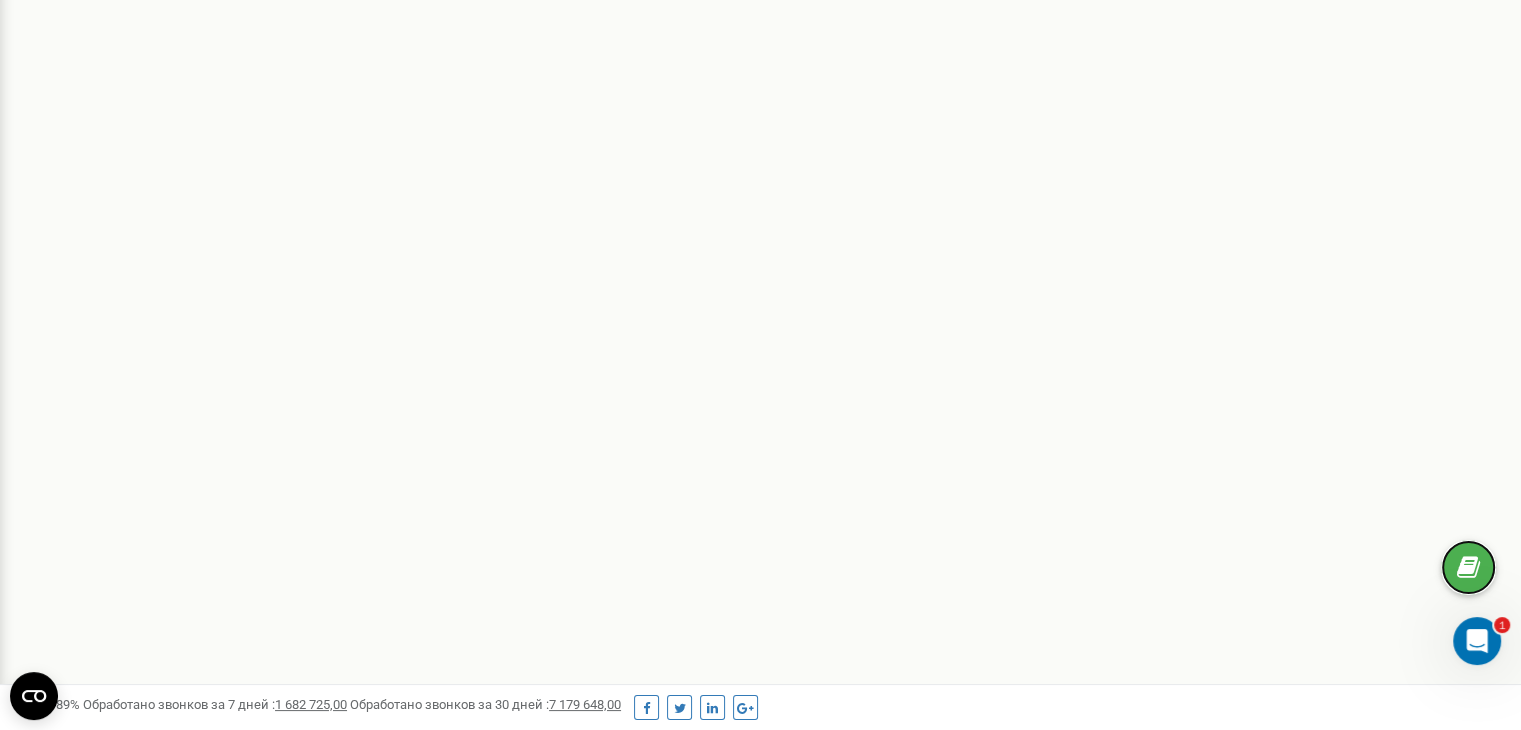 scroll, scrollTop: 0, scrollLeft: 0, axis: both 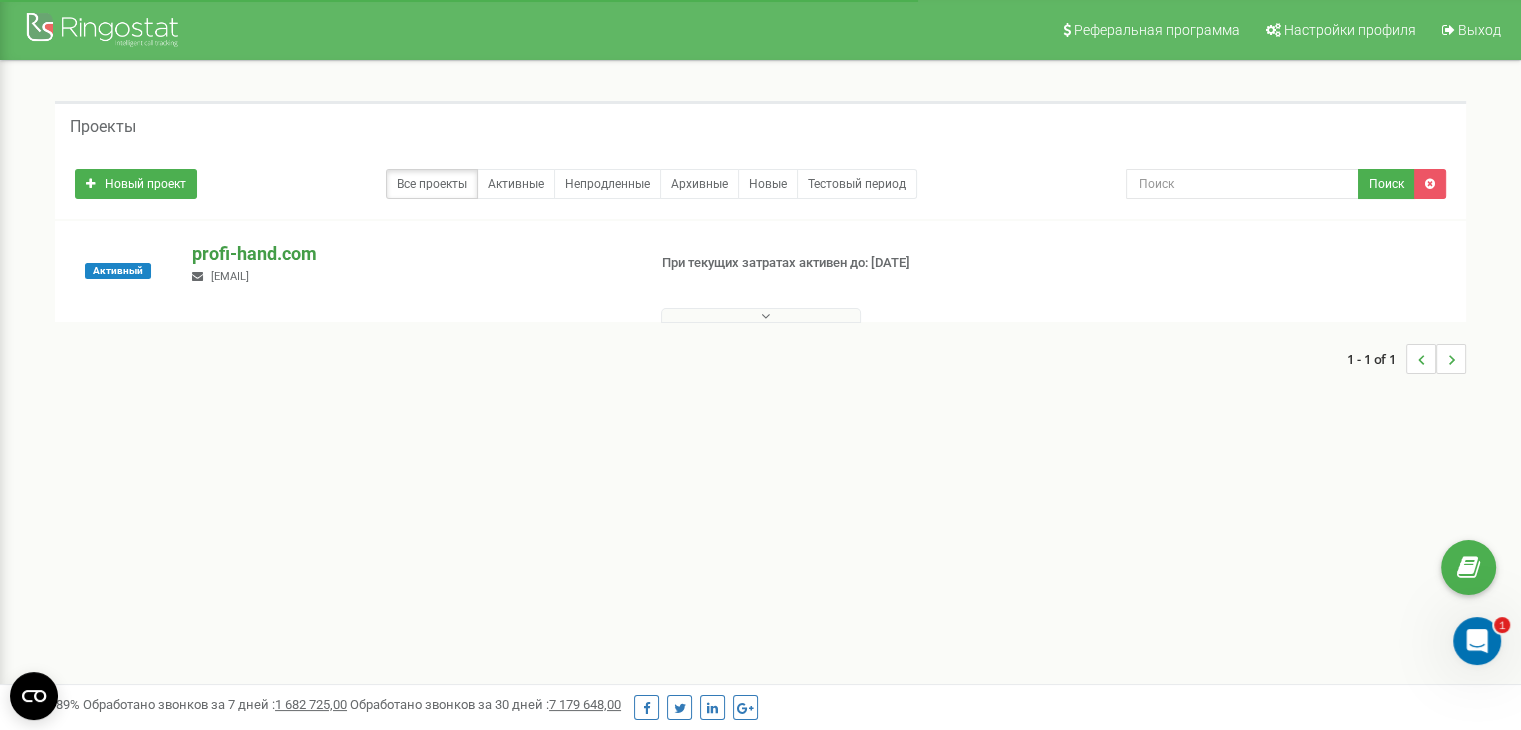 click on "profi-hand.com" at bounding box center (410, 254) 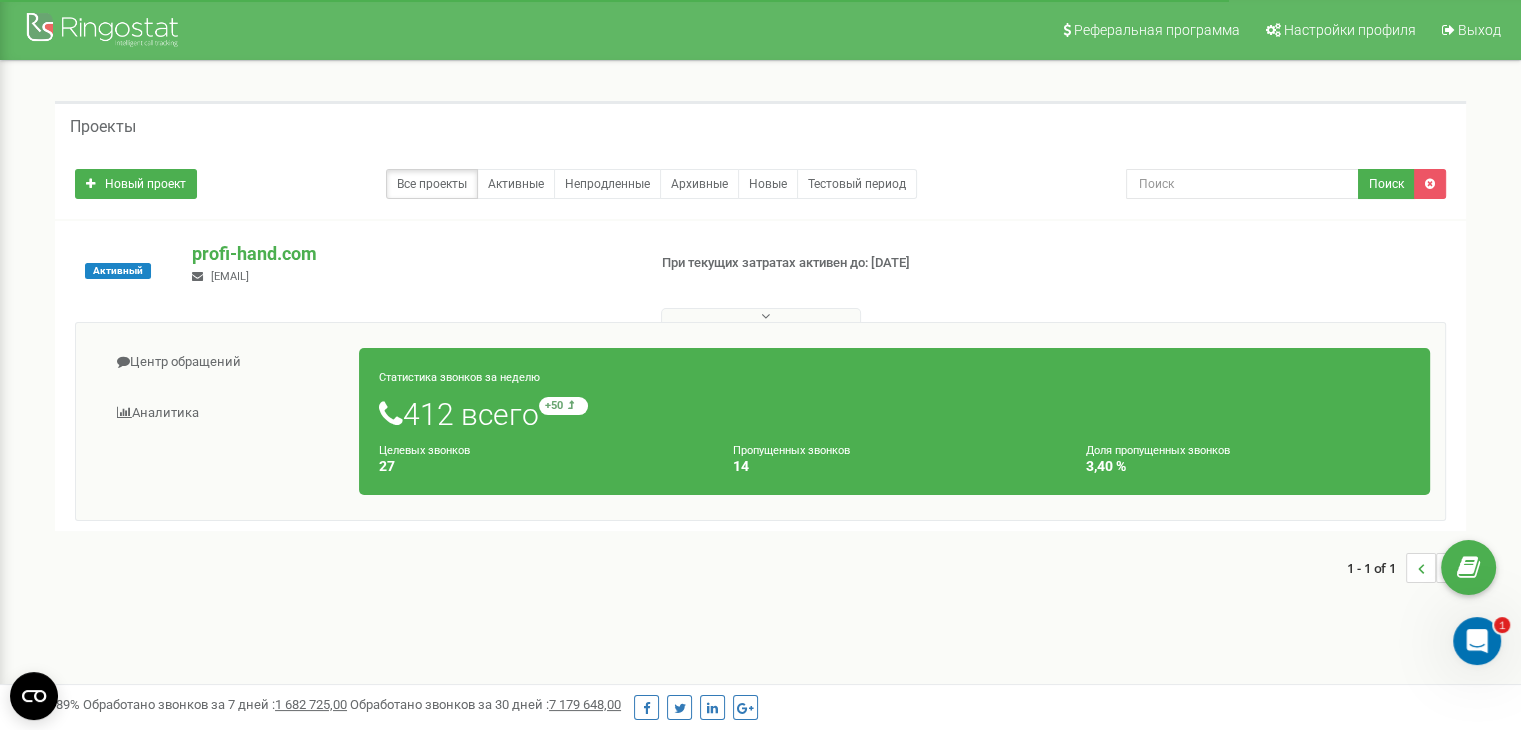 click on "profi-hand.com
ceo@profi-hand.com" at bounding box center (410, 263) 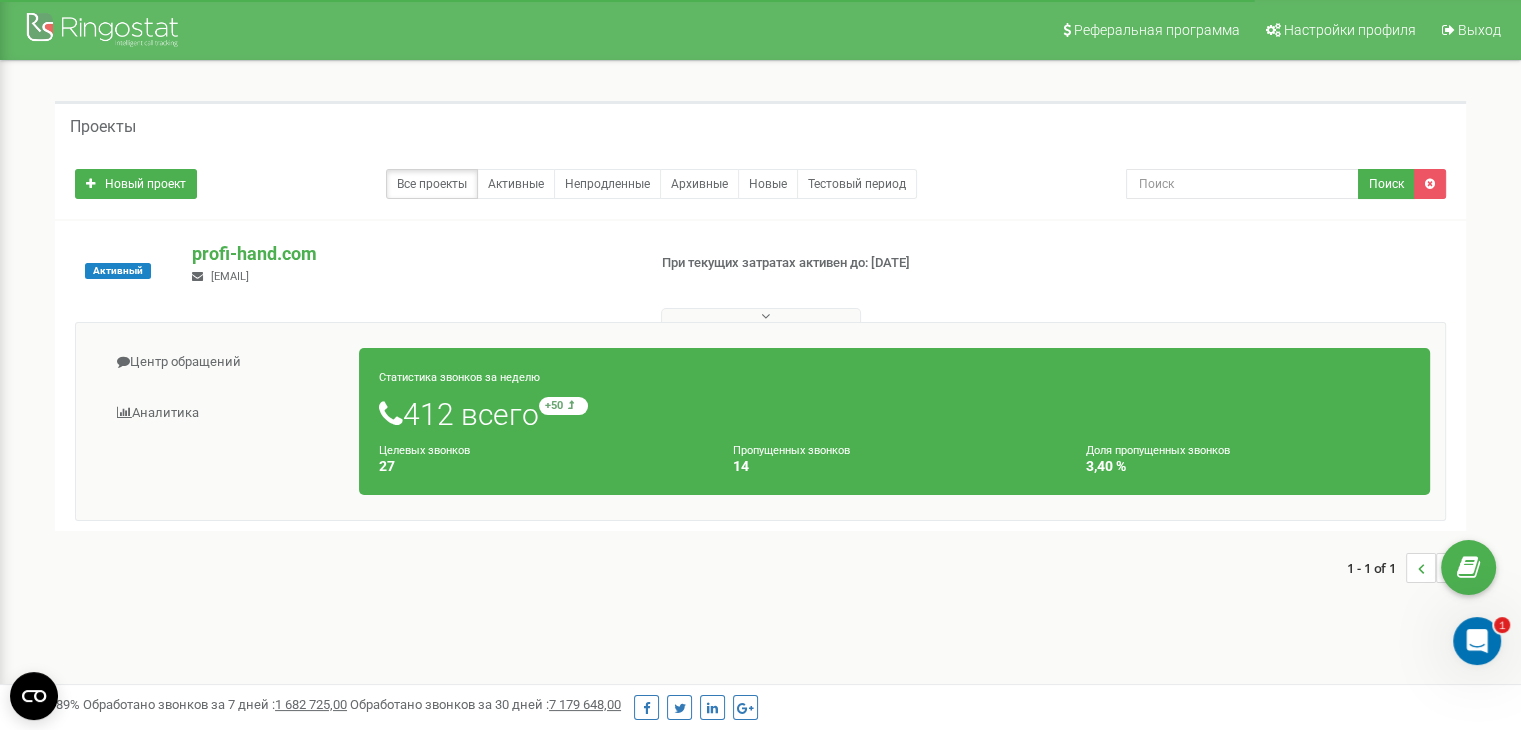 click on "profi-hand.com
ceo@profi-hand.com" at bounding box center (410, 263) 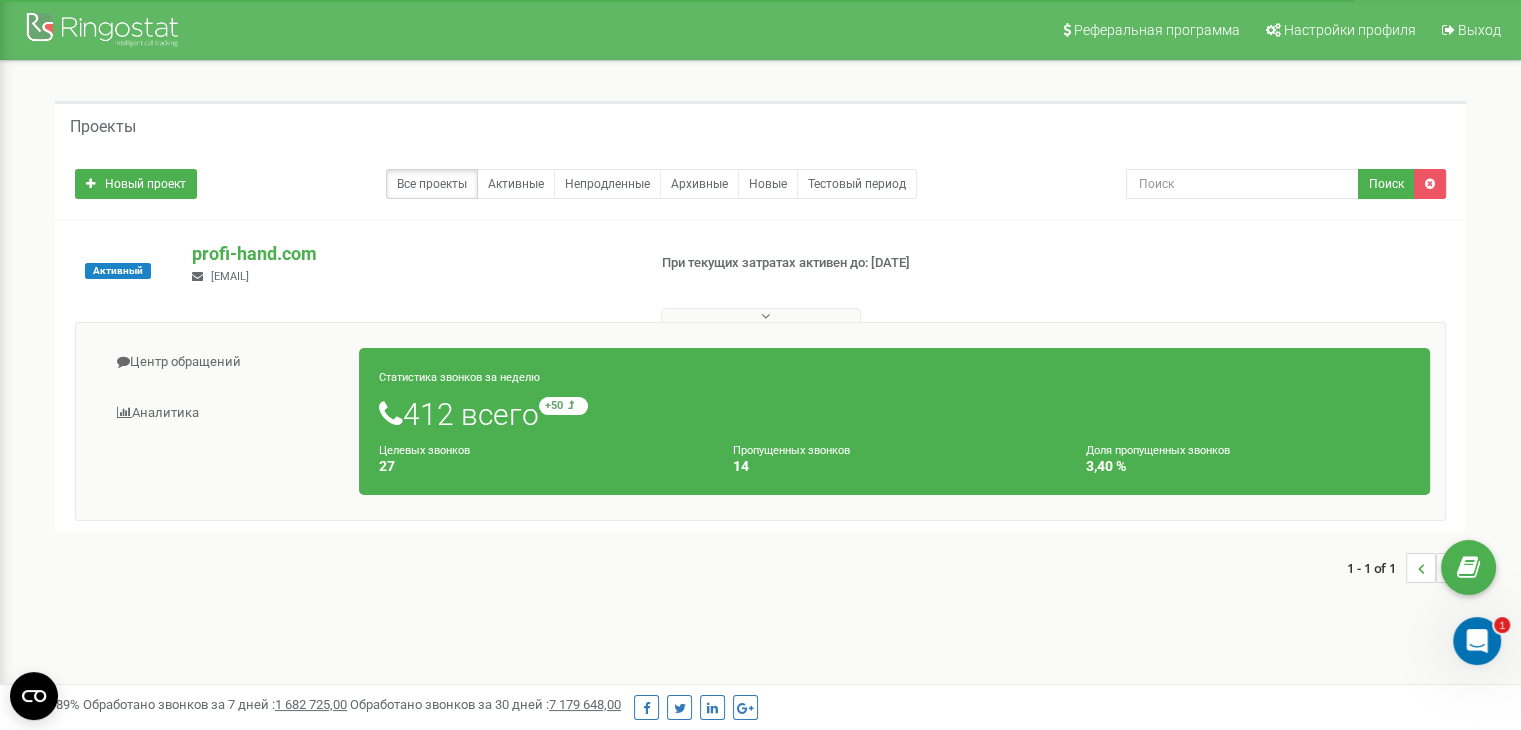 click on "Статистика звонков за неделю
412 всего
+50                                   относительно прошлой недели
Целевых звонков
27
Пропущенных звонков
14
Доля пропущенных звонков
3,40 %" at bounding box center (894, 421) 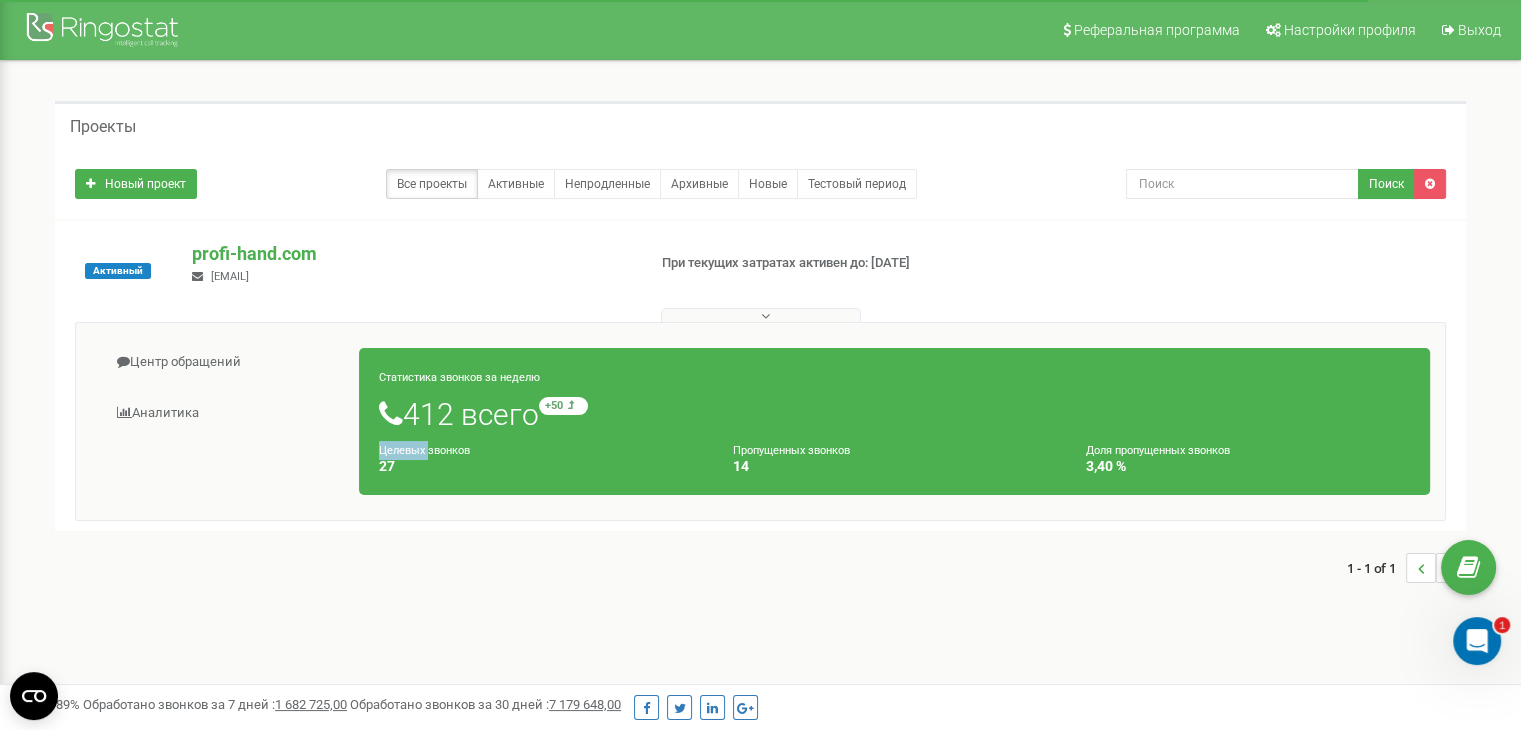 click on "Статистика звонков за неделю
412 всего
+50                                   относительно прошлой недели
Целевых звонков
27
Пропущенных звонков
14
Доля пропущенных звонков
3,40 %" at bounding box center (894, 421) 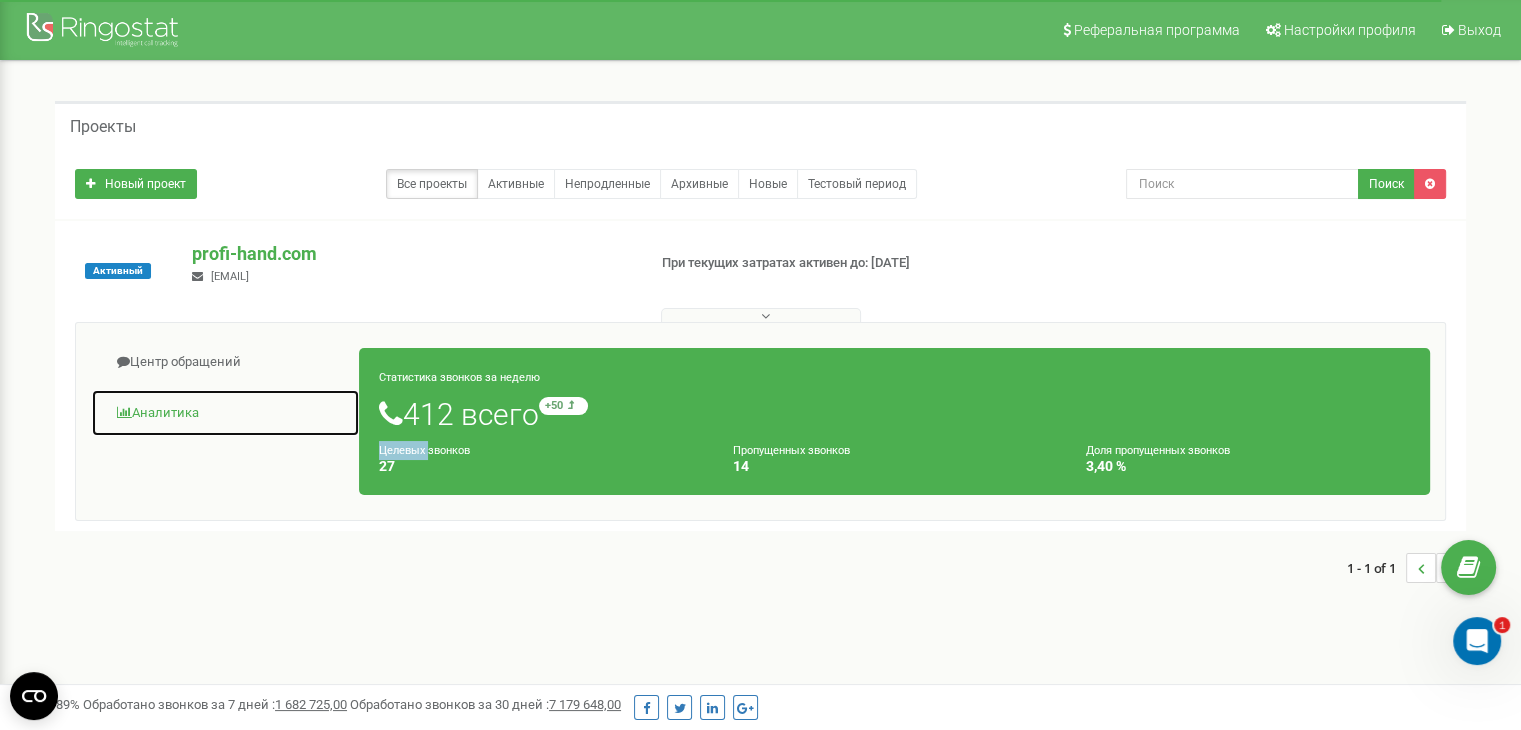 click on "Аналитика" at bounding box center (225, 413) 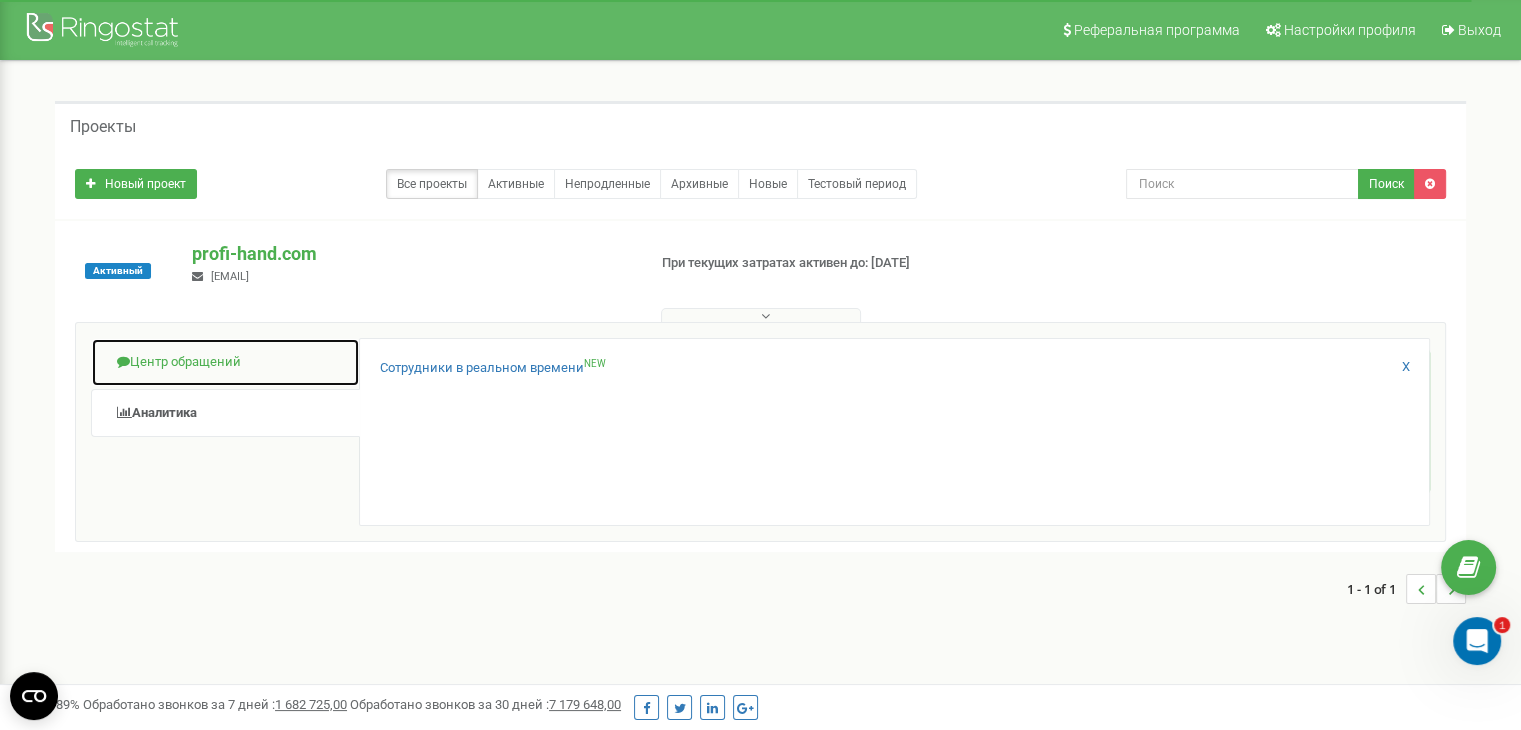 click on "Центр обращений" at bounding box center (225, 362) 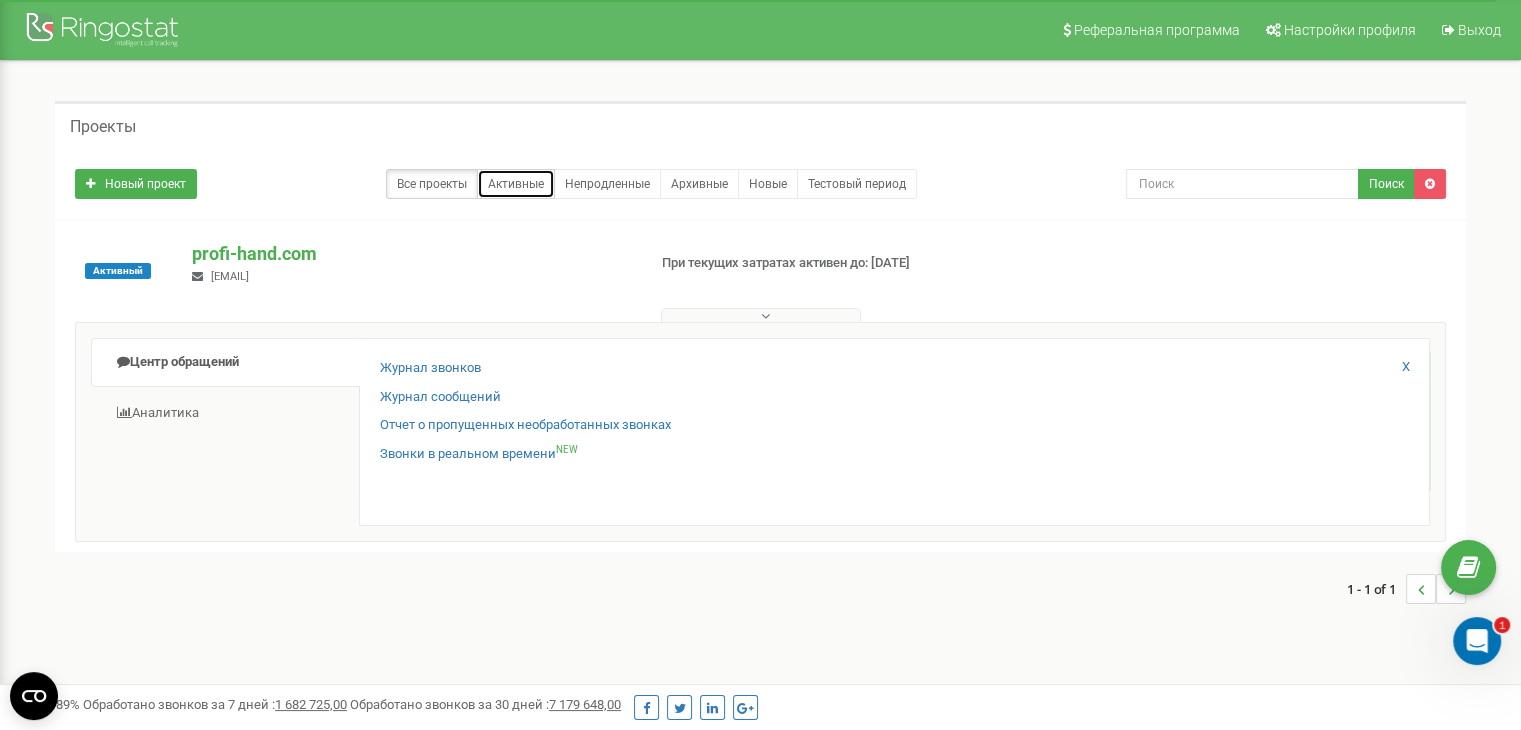 click on "Активные" at bounding box center [516, 184] 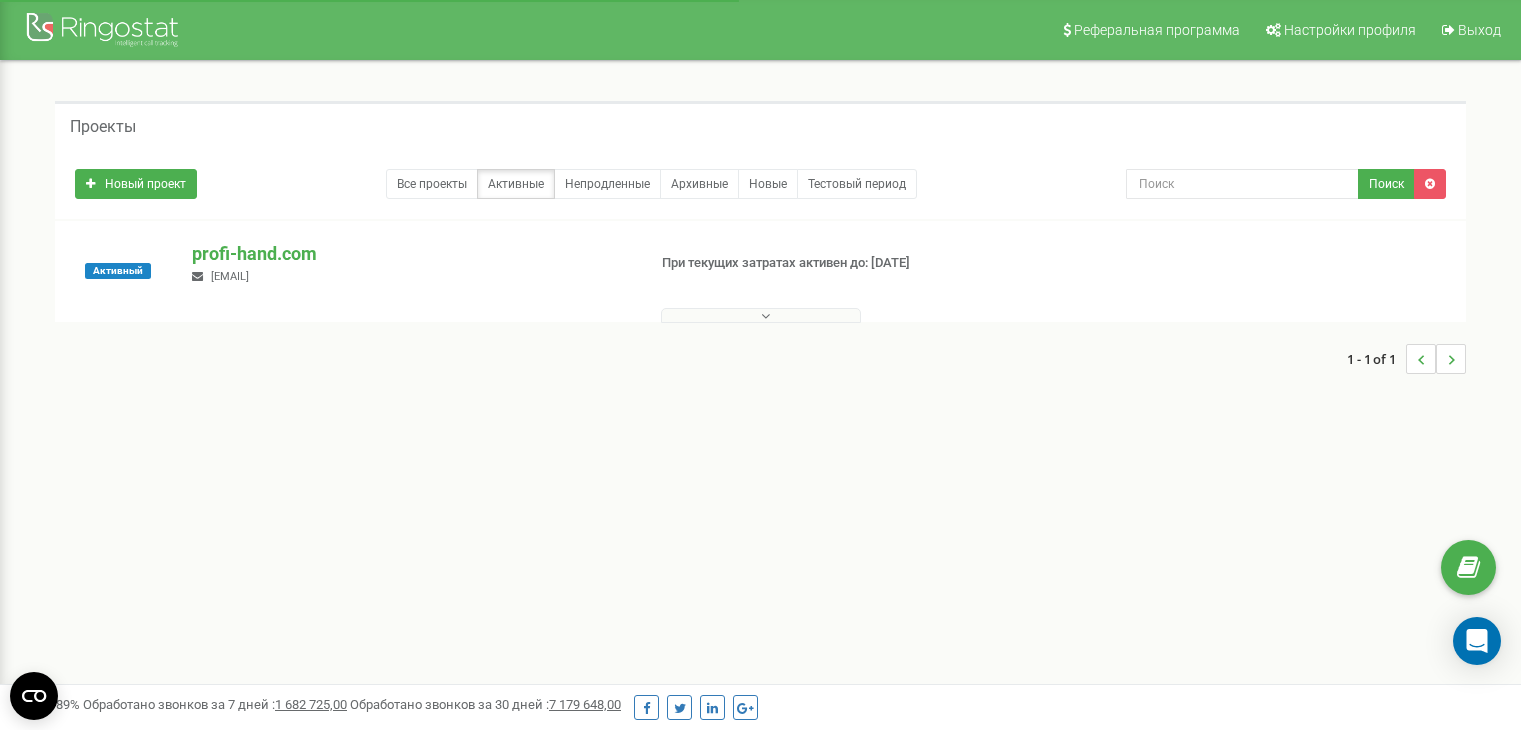 scroll, scrollTop: 0, scrollLeft: 0, axis: both 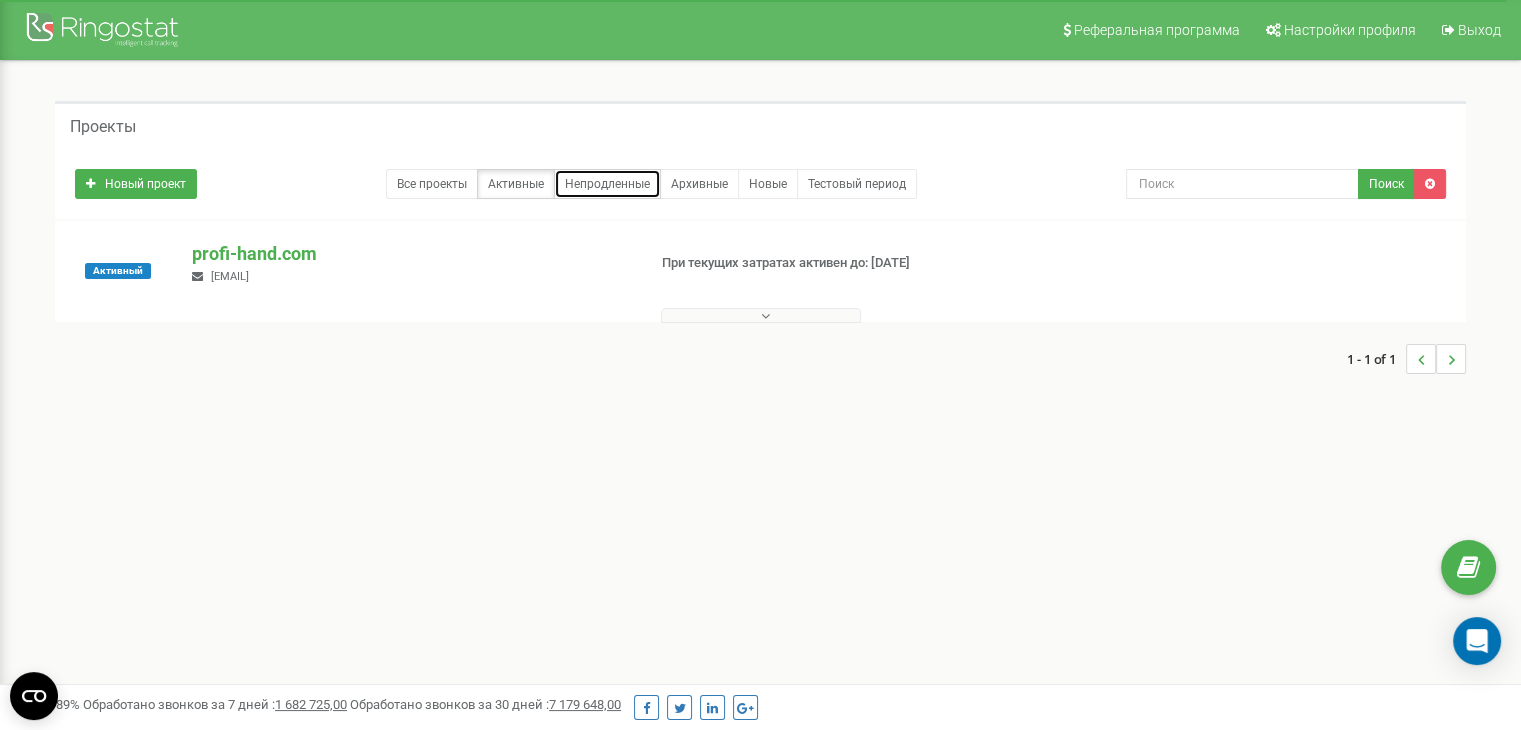 click on "Непродленные" at bounding box center [607, 184] 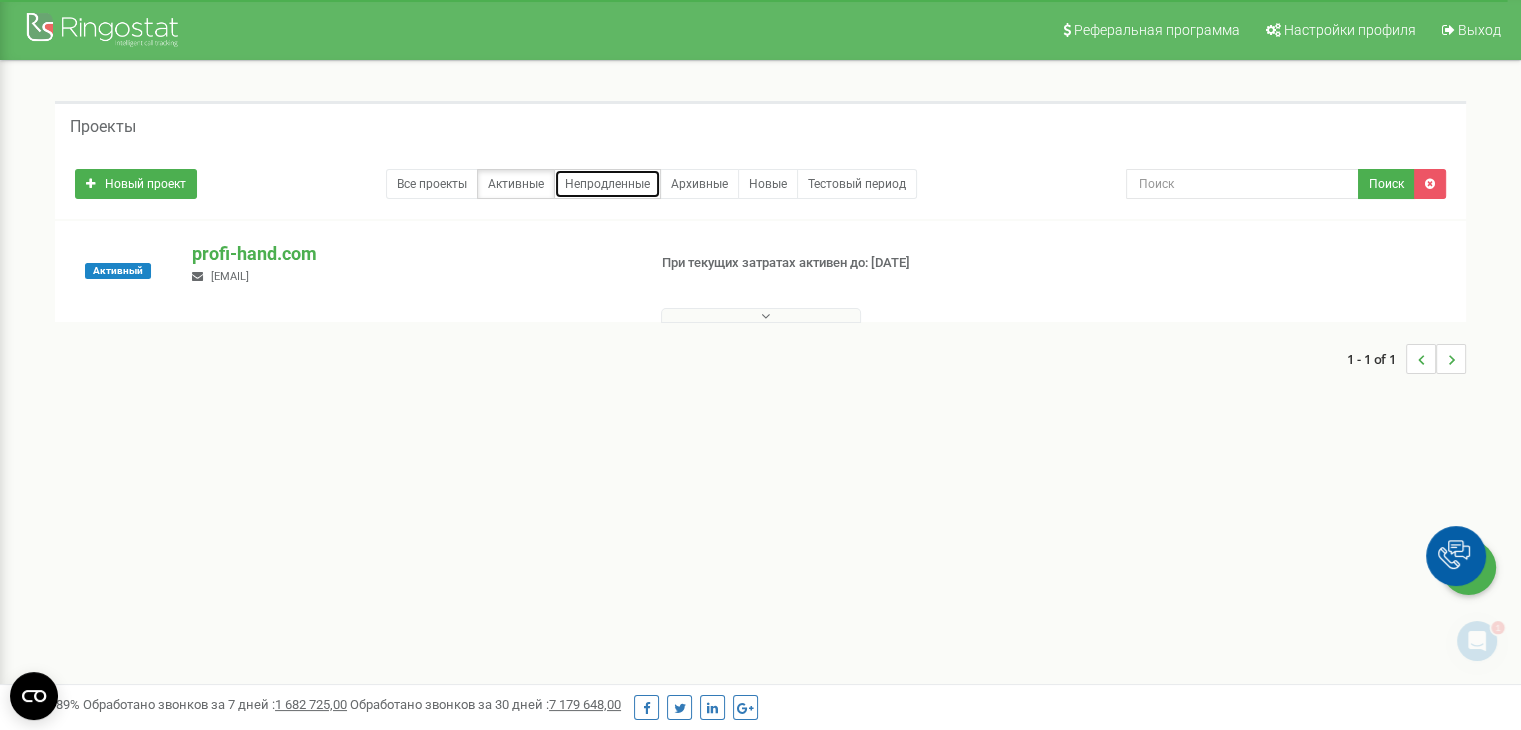 scroll, scrollTop: 0, scrollLeft: 0, axis: both 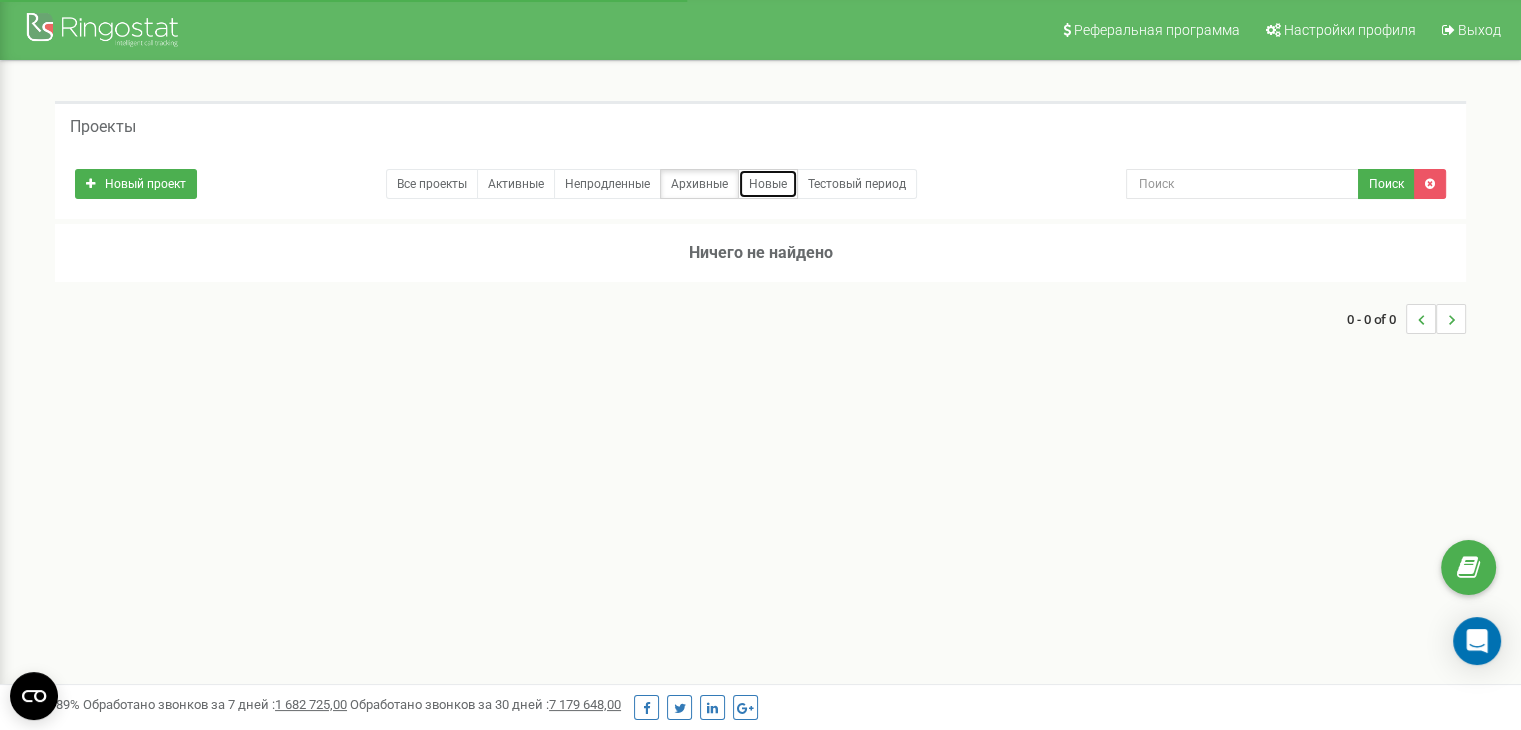 click on "Новые" at bounding box center [768, 184] 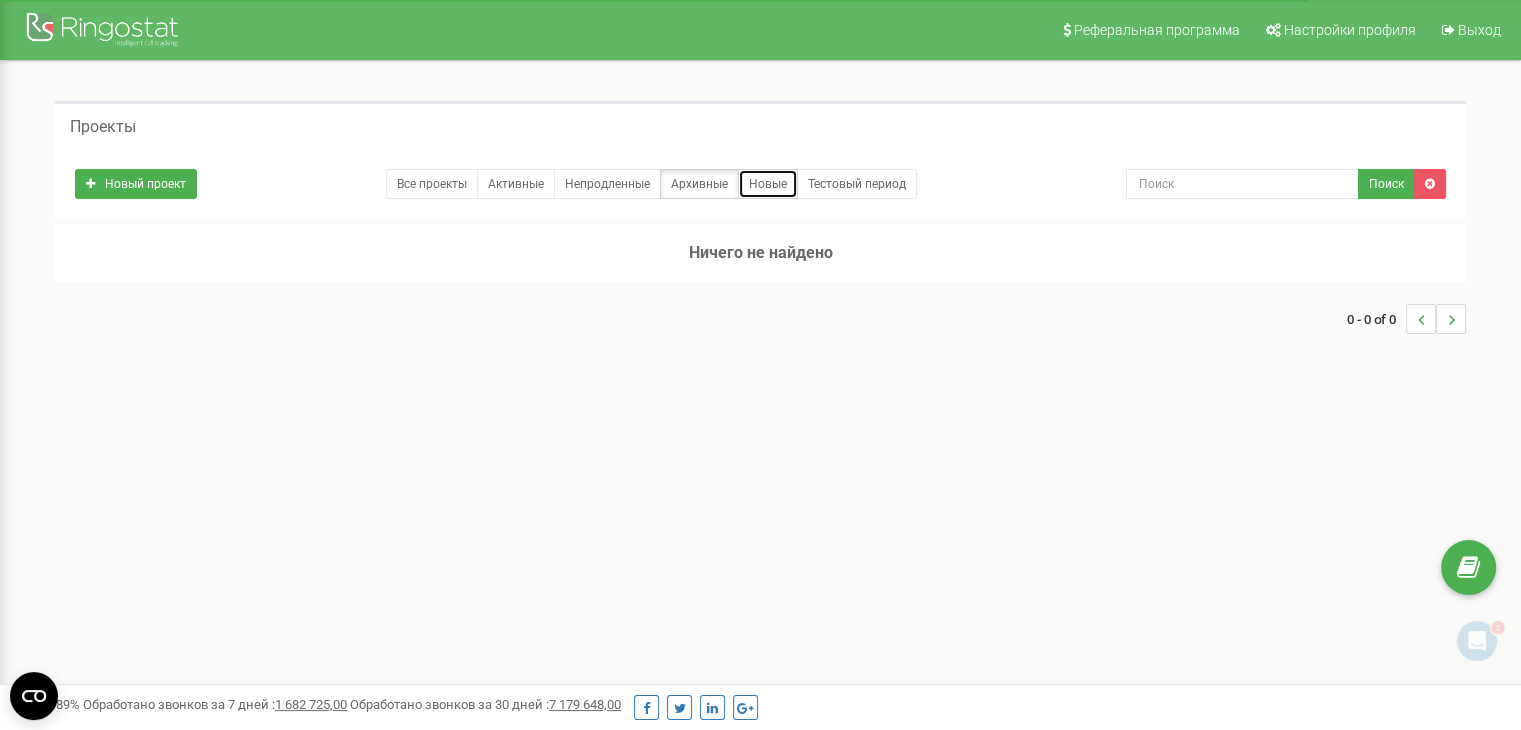 scroll, scrollTop: 0, scrollLeft: 0, axis: both 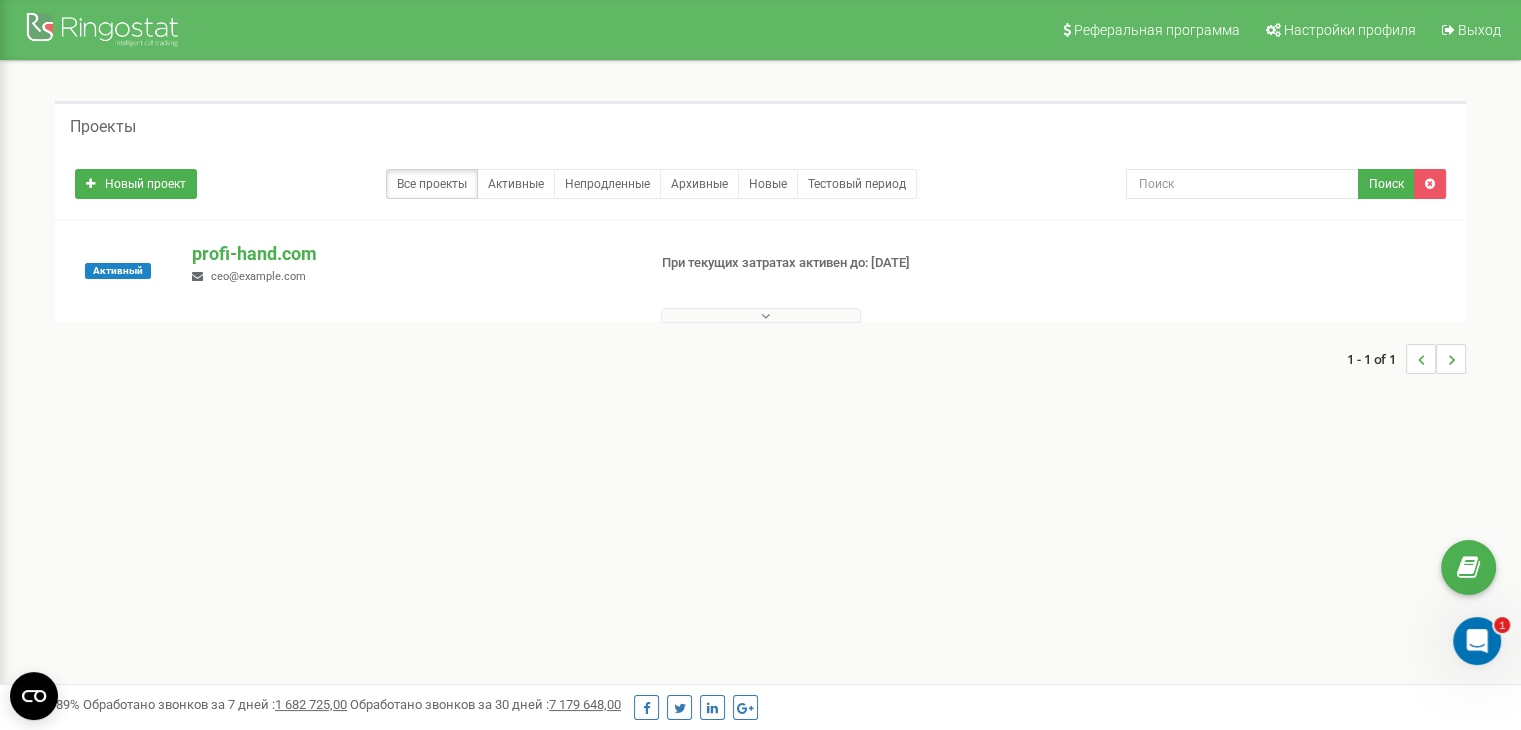 click on "profi-hand.com
ceo@profi-hand.com" at bounding box center (410, 263) 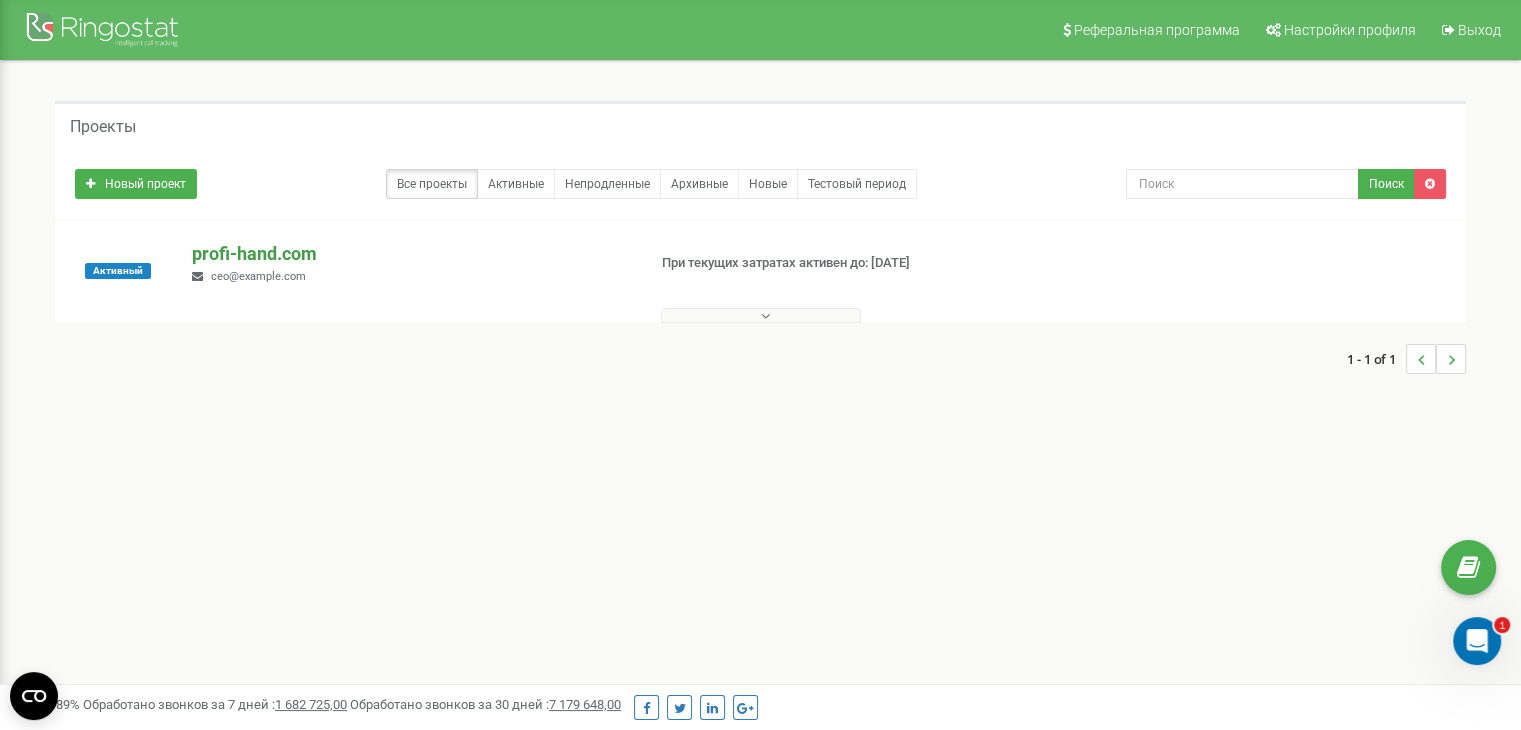 click on "profi-hand.com" at bounding box center (410, 254) 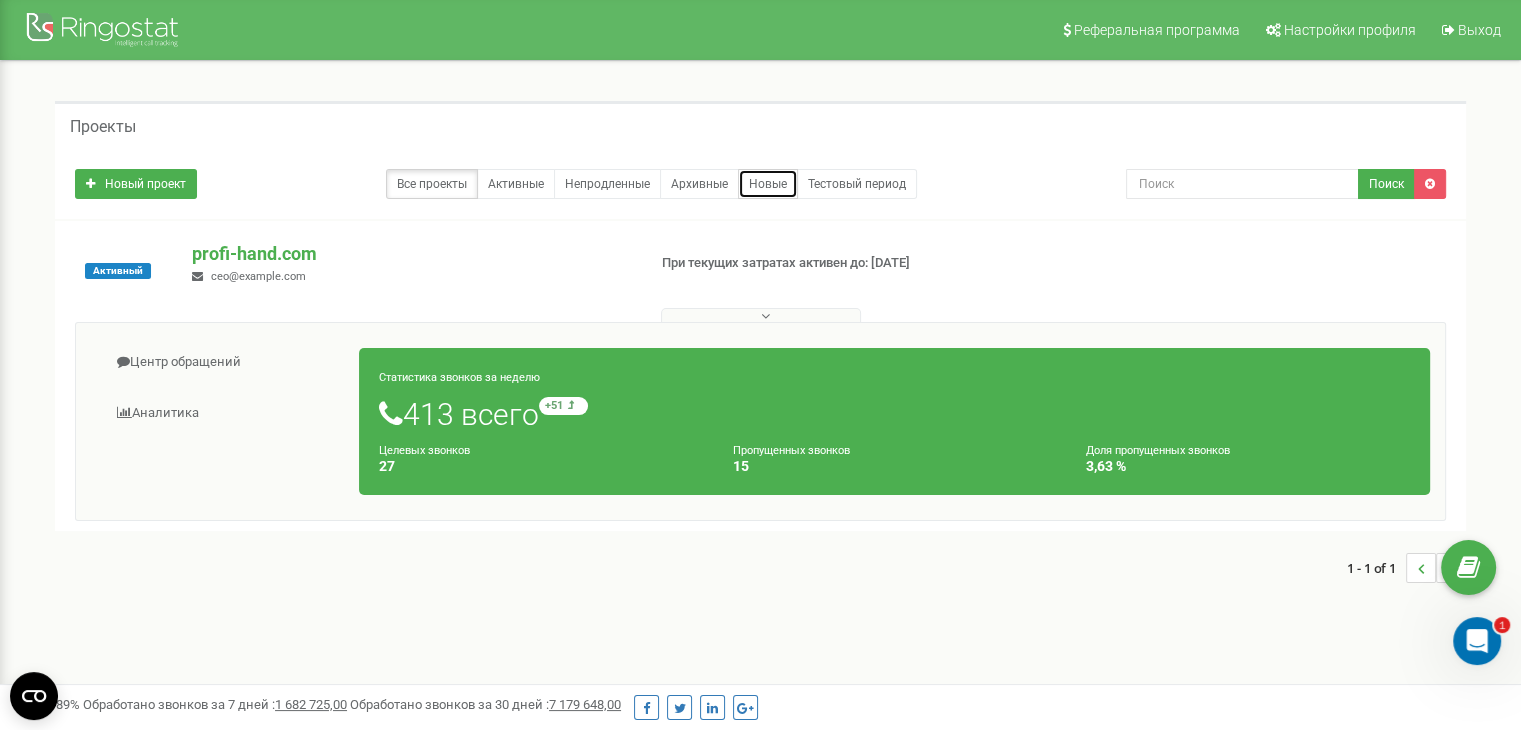 click on "Новые" at bounding box center (768, 184) 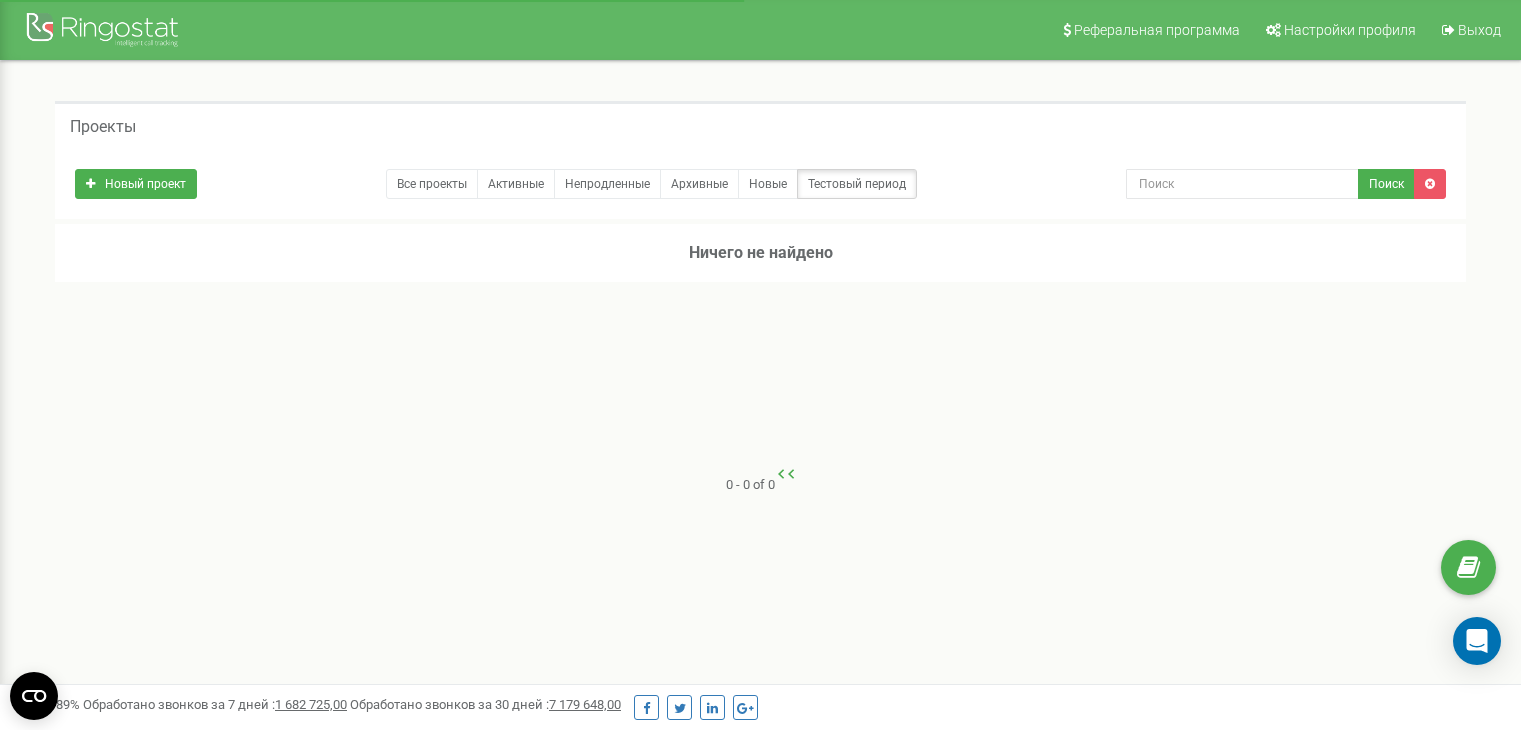 scroll, scrollTop: 0, scrollLeft: 0, axis: both 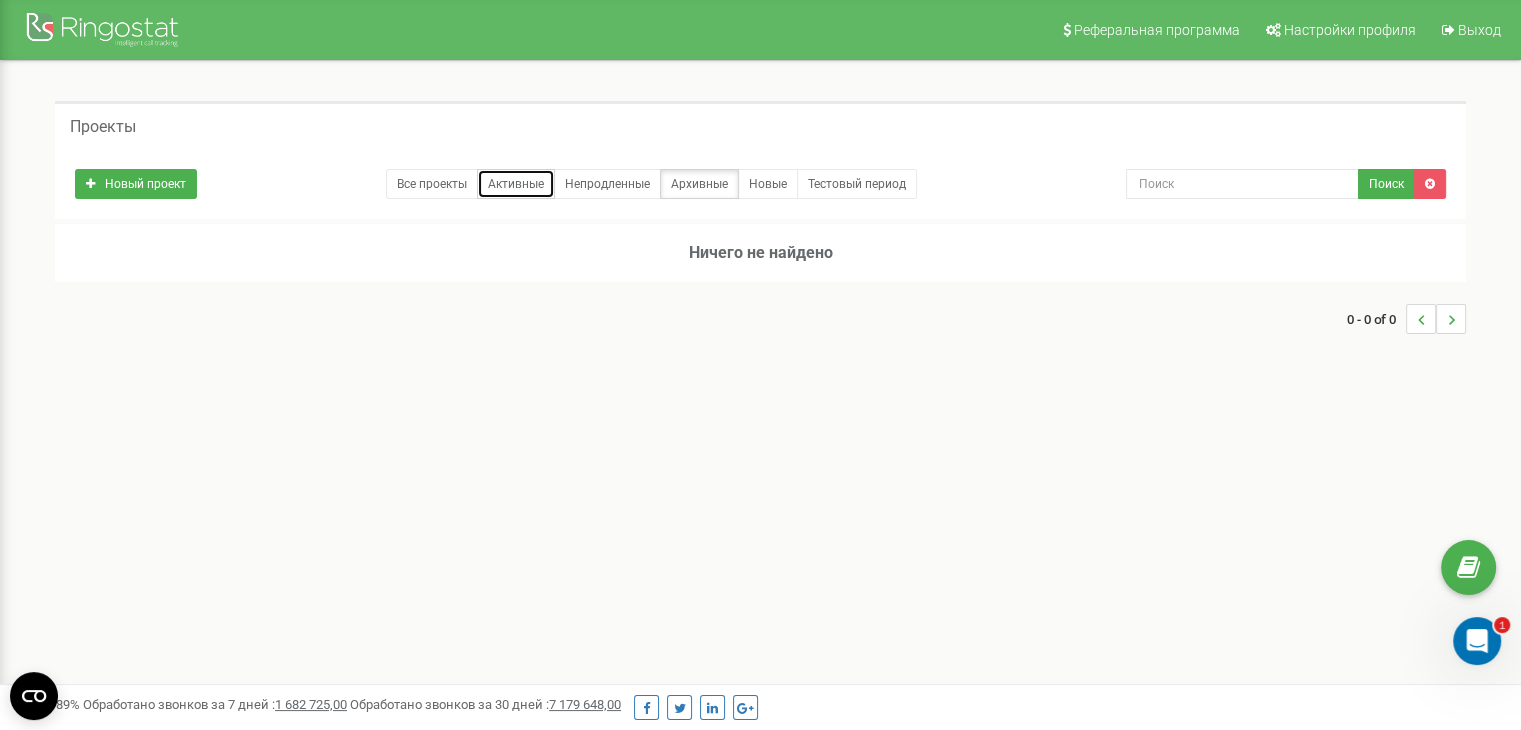 click on "Активные" at bounding box center [516, 184] 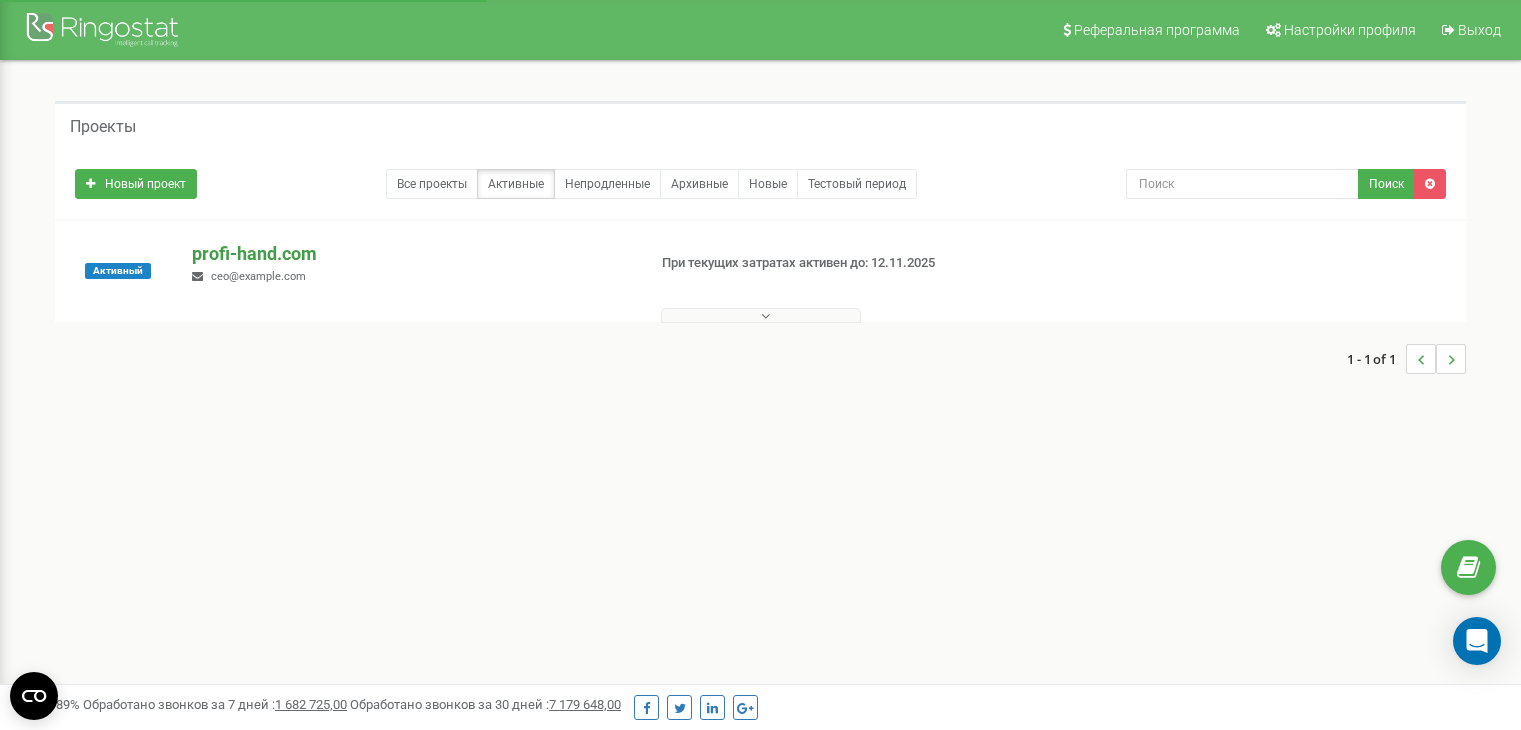 scroll, scrollTop: 0, scrollLeft: 0, axis: both 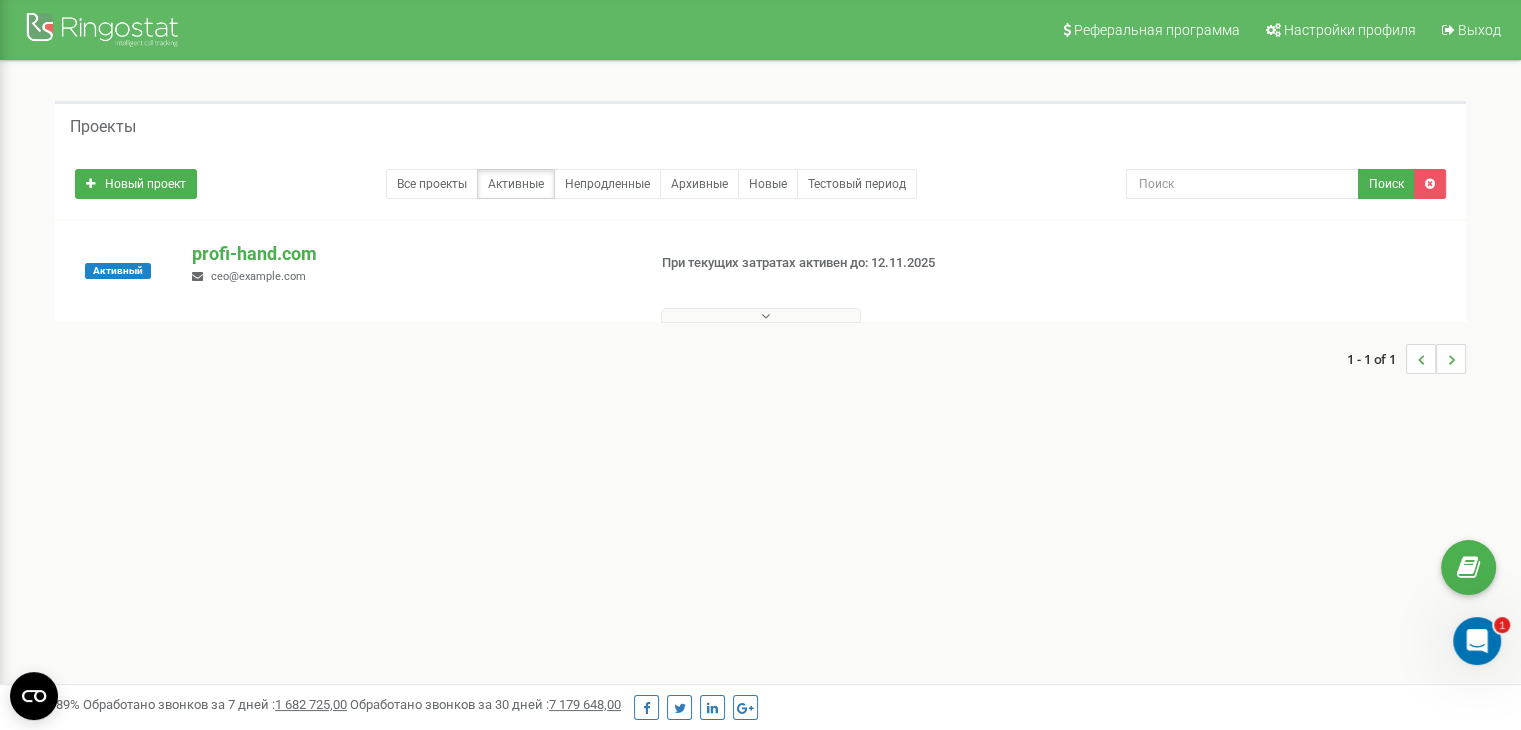 drag, startPoint x: 284, startPoint y: 246, endPoint x: 927, endPoint y: 385, distance: 657.85254 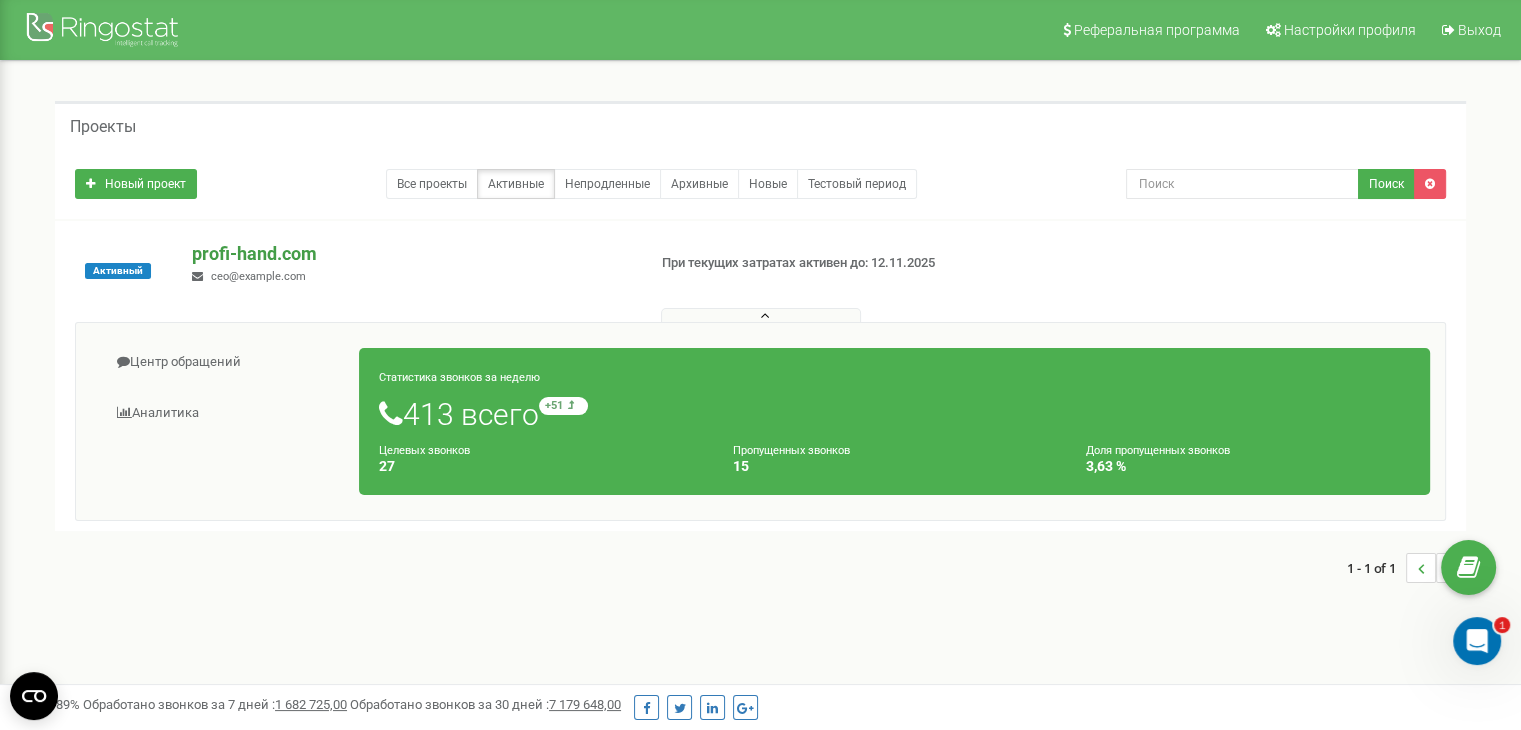 click on "profi-hand.com" at bounding box center (410, 254) 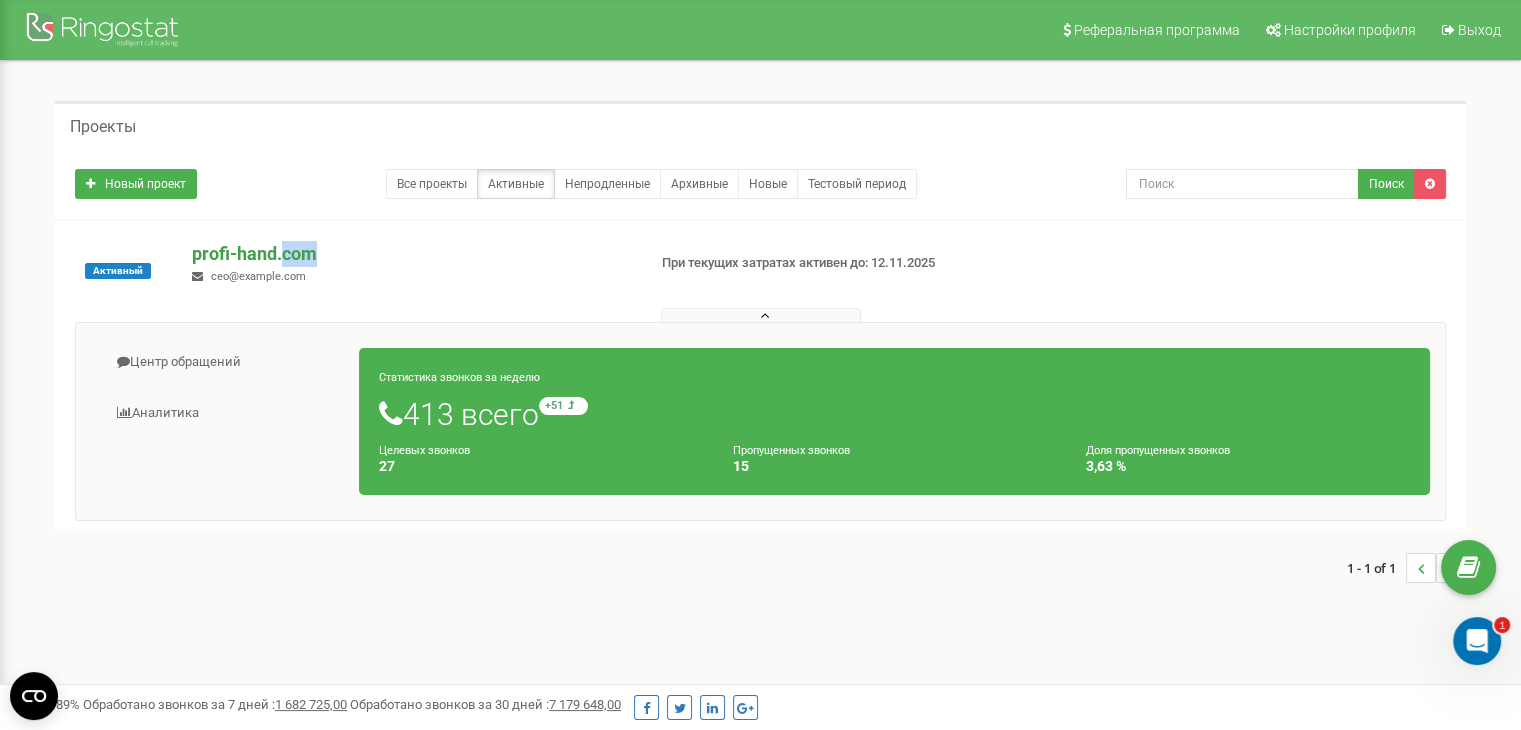 click on "profi-hand.com" at bounding box center (410, 254) 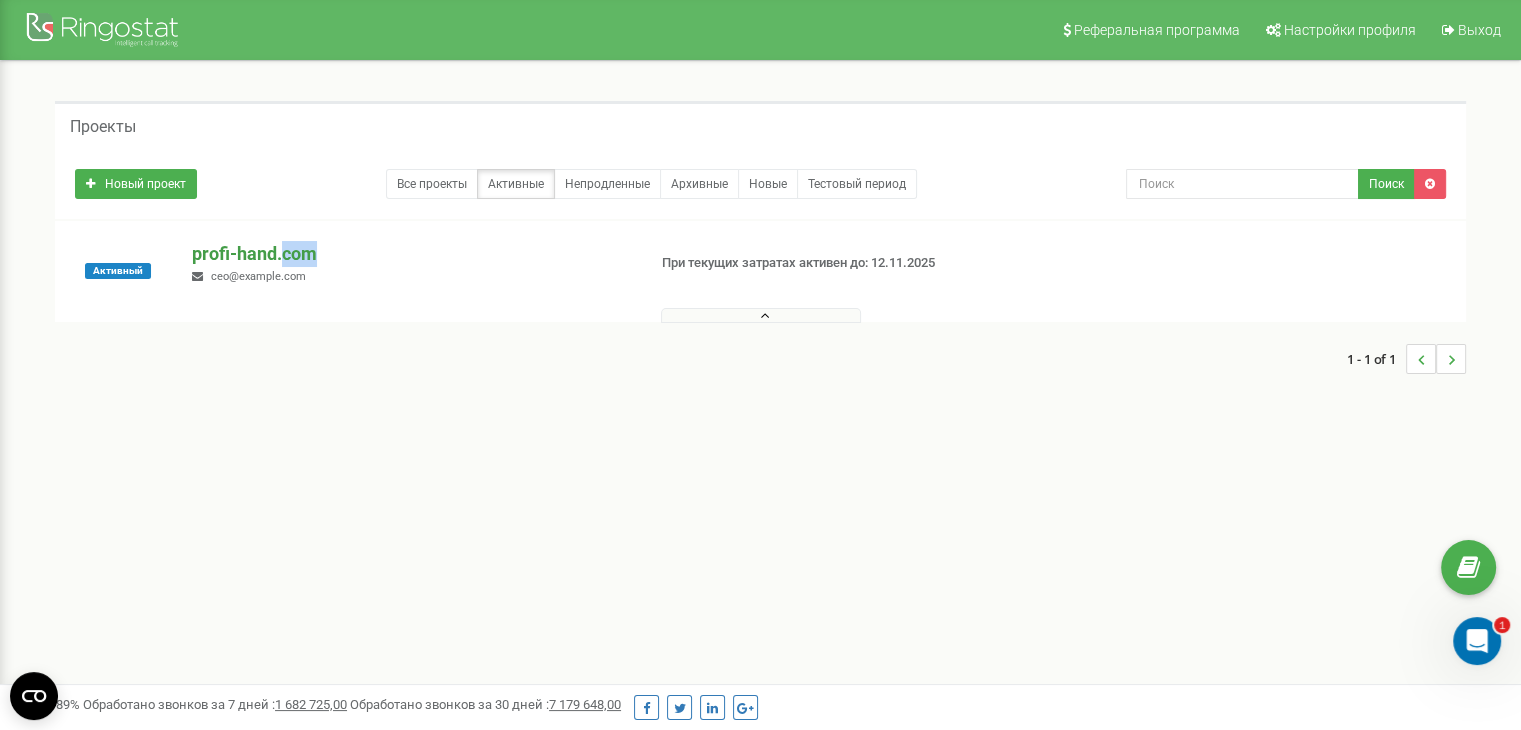 click on "profi-hand.com" at bounding box center [410, 254] 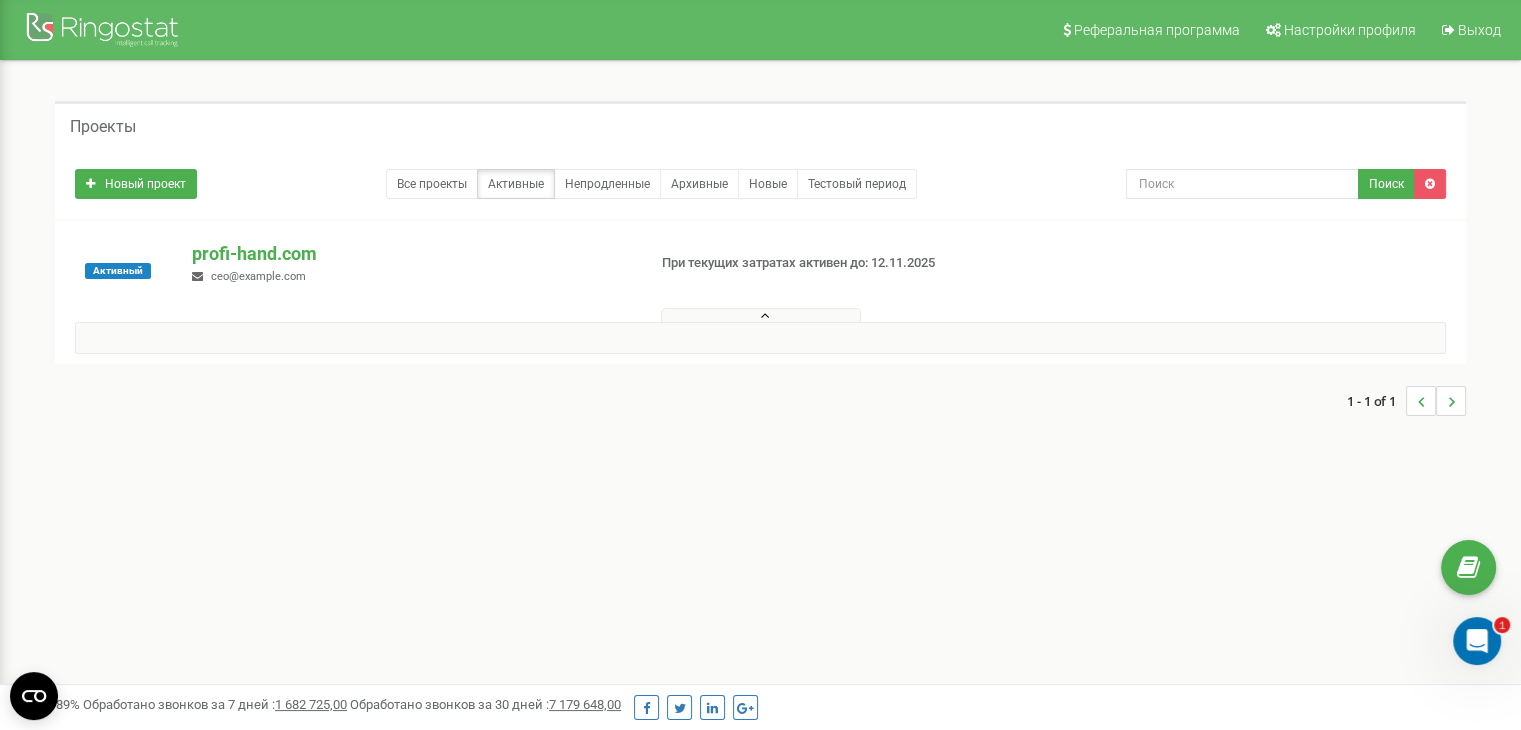 click at bounding box center [765, 316] 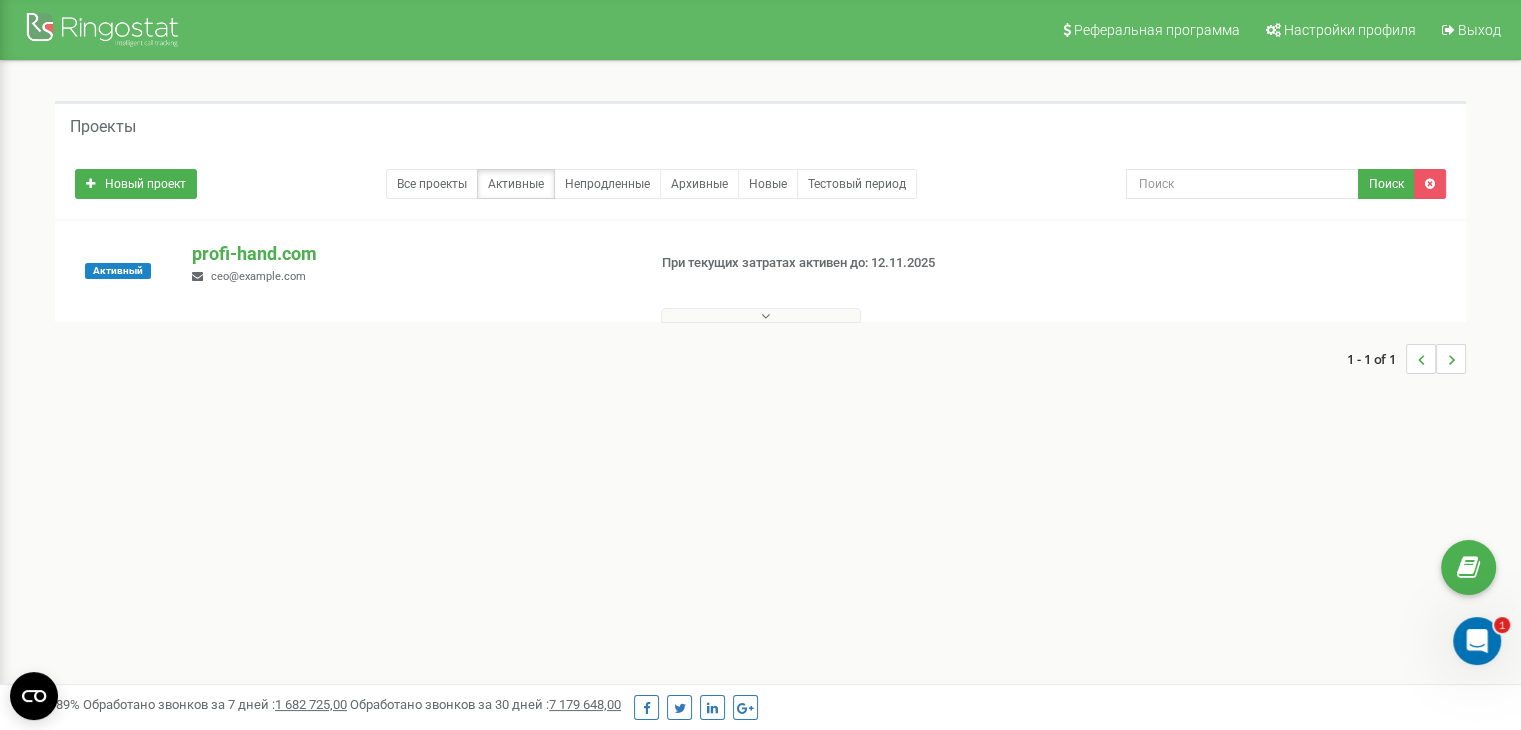 click at bounding box center (765, 316) 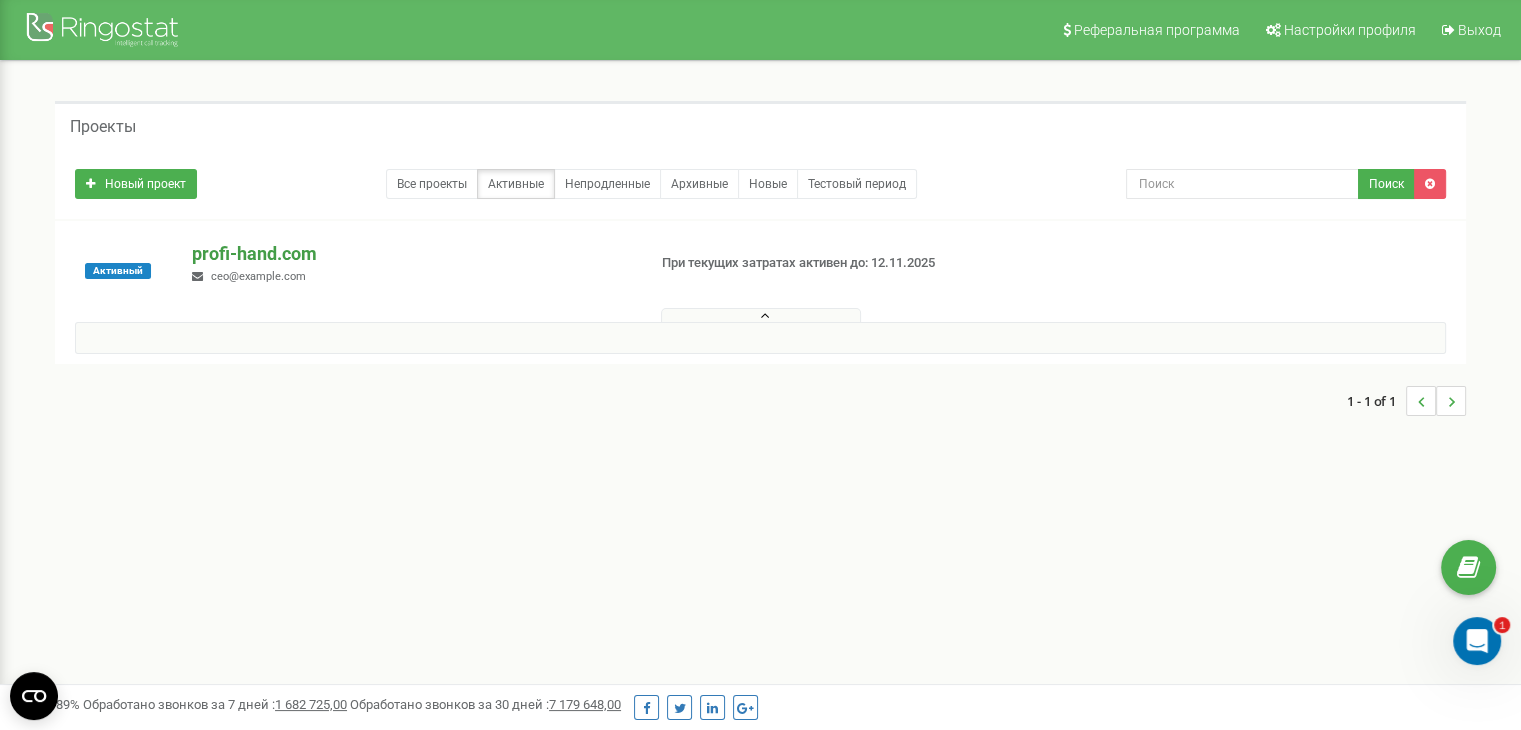 click on "profi-hand.com" at bounding box center (410, 254) 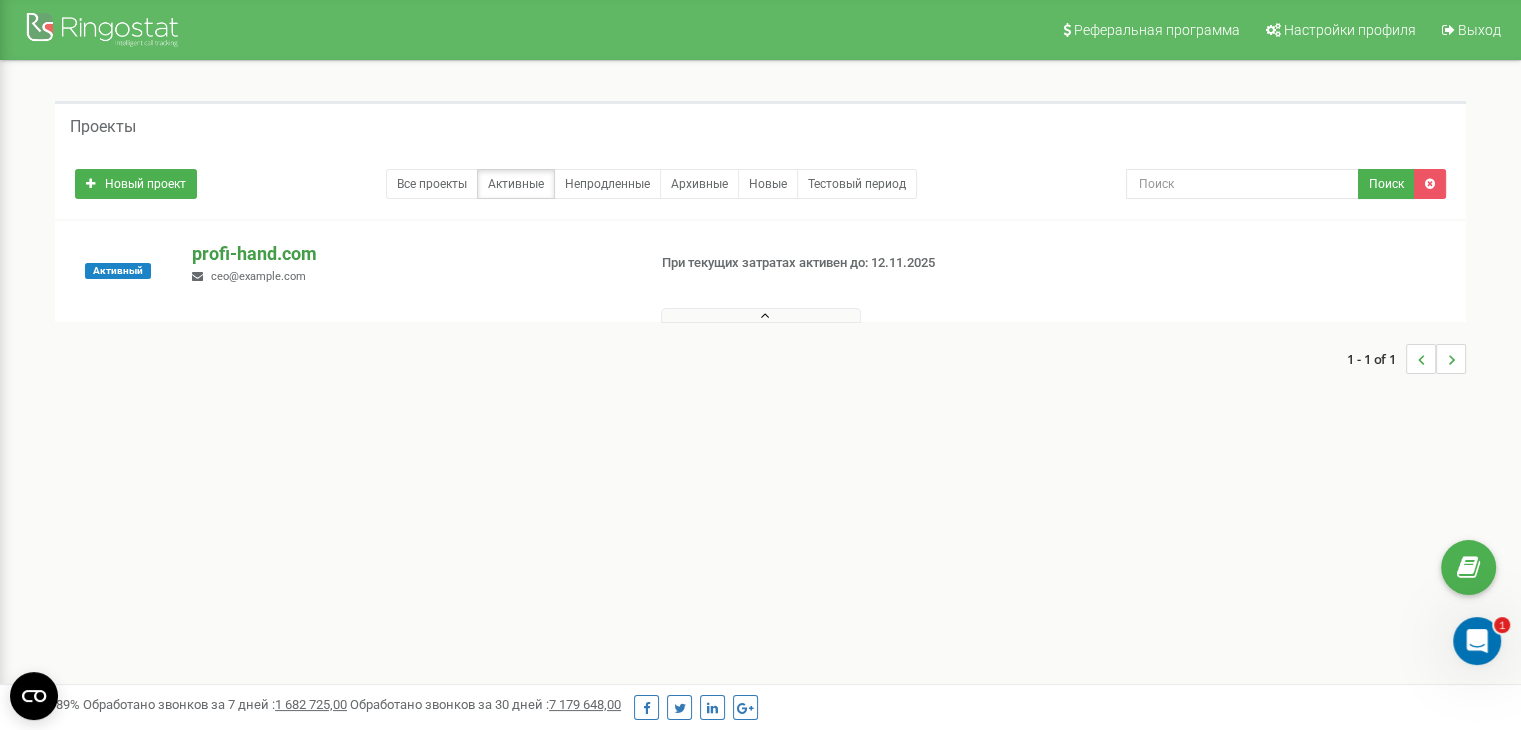 click on "profi-hand.com" at bounding box center [410, 254] 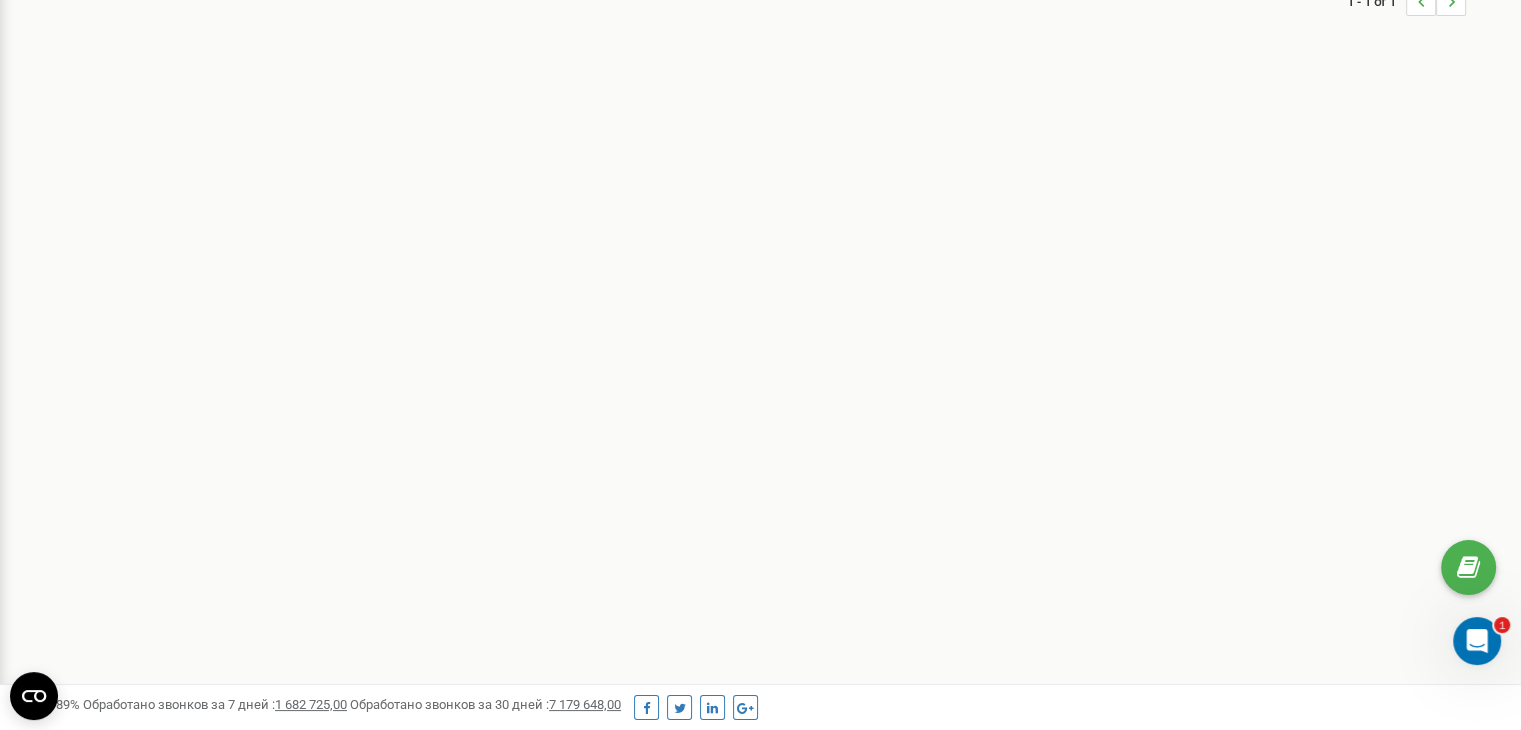 scroll, scrollTop: 0, scrollLeft: 0, axis: both 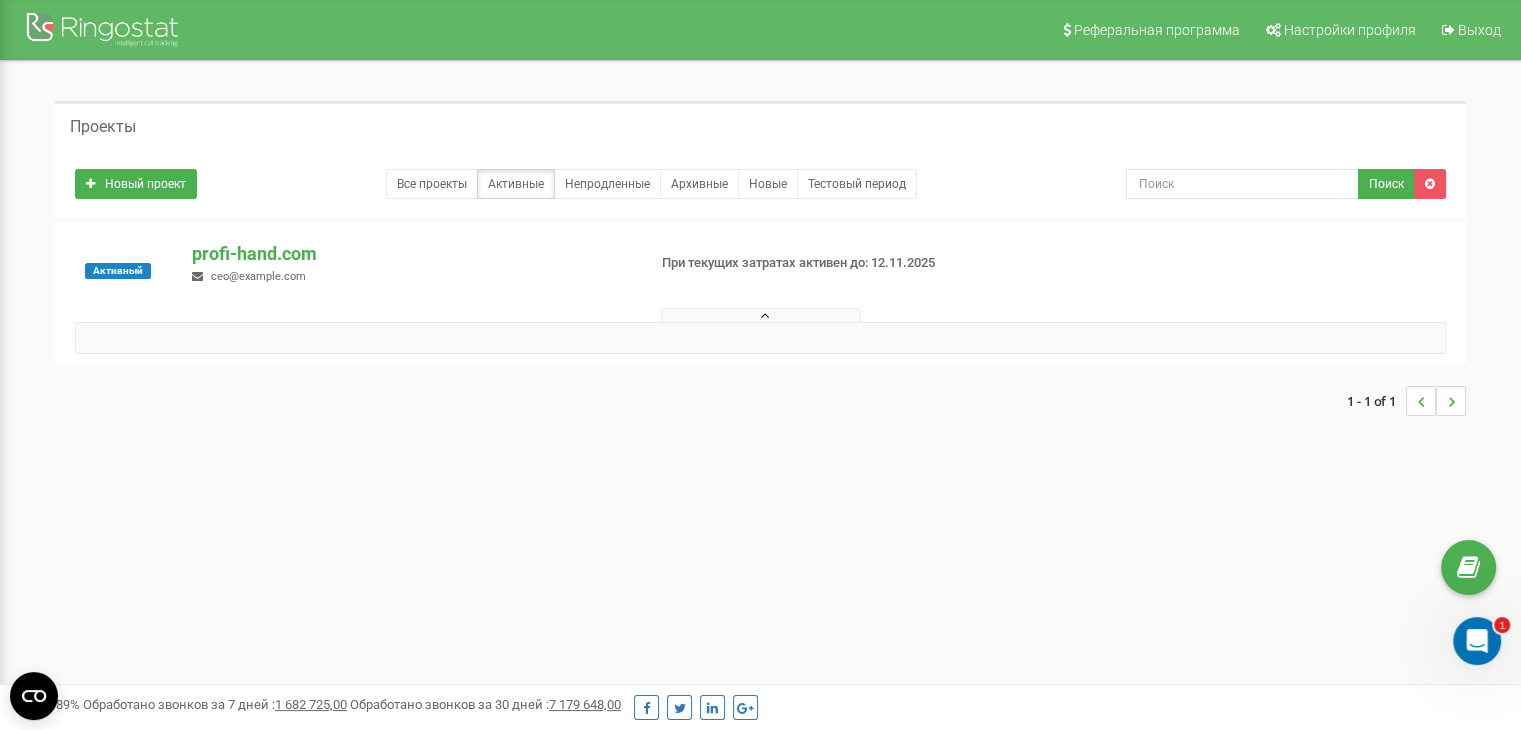 click on "При текущих затратах активен до: 12.11.2025" at bounding box center [822, 263] 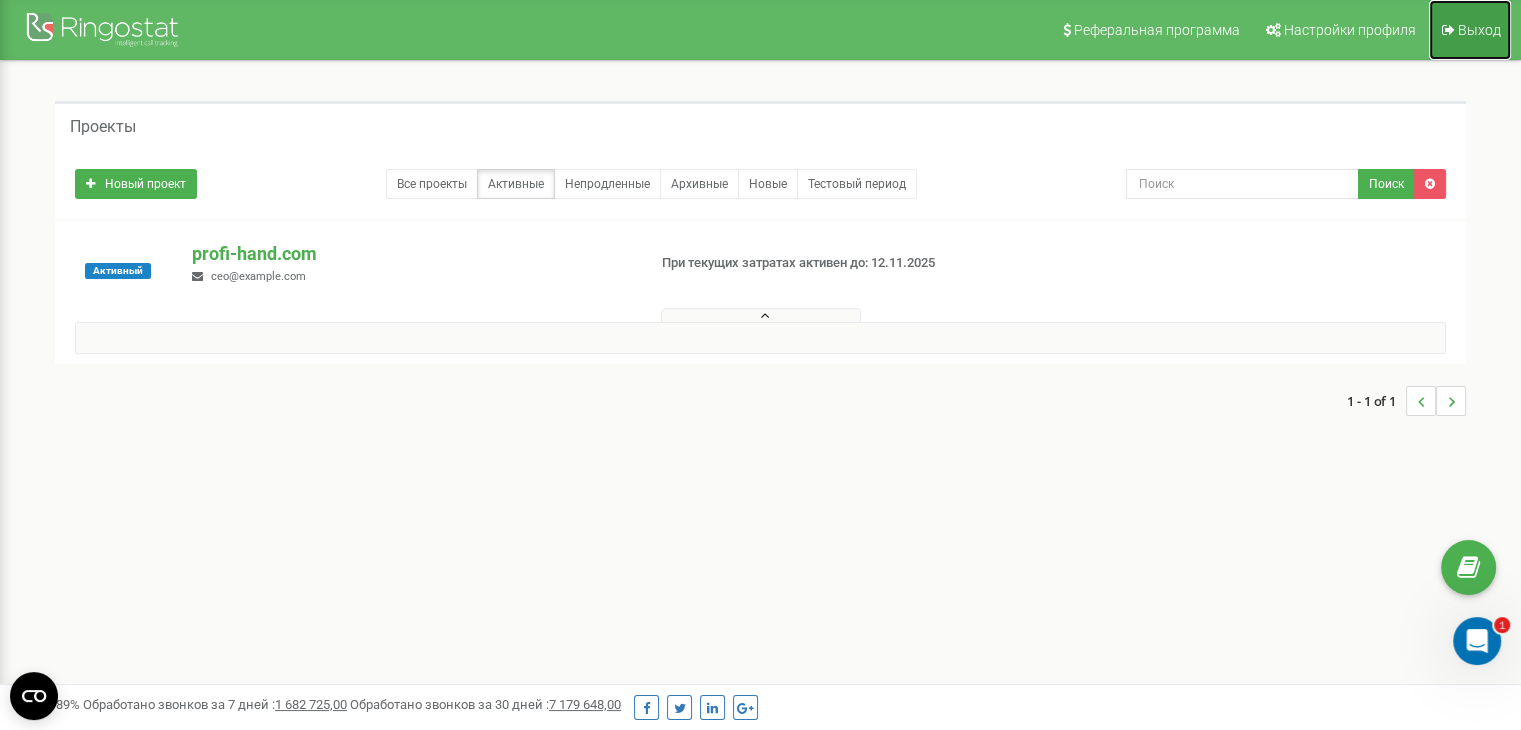 click on "Выход" at bounding box center [1479, 30] 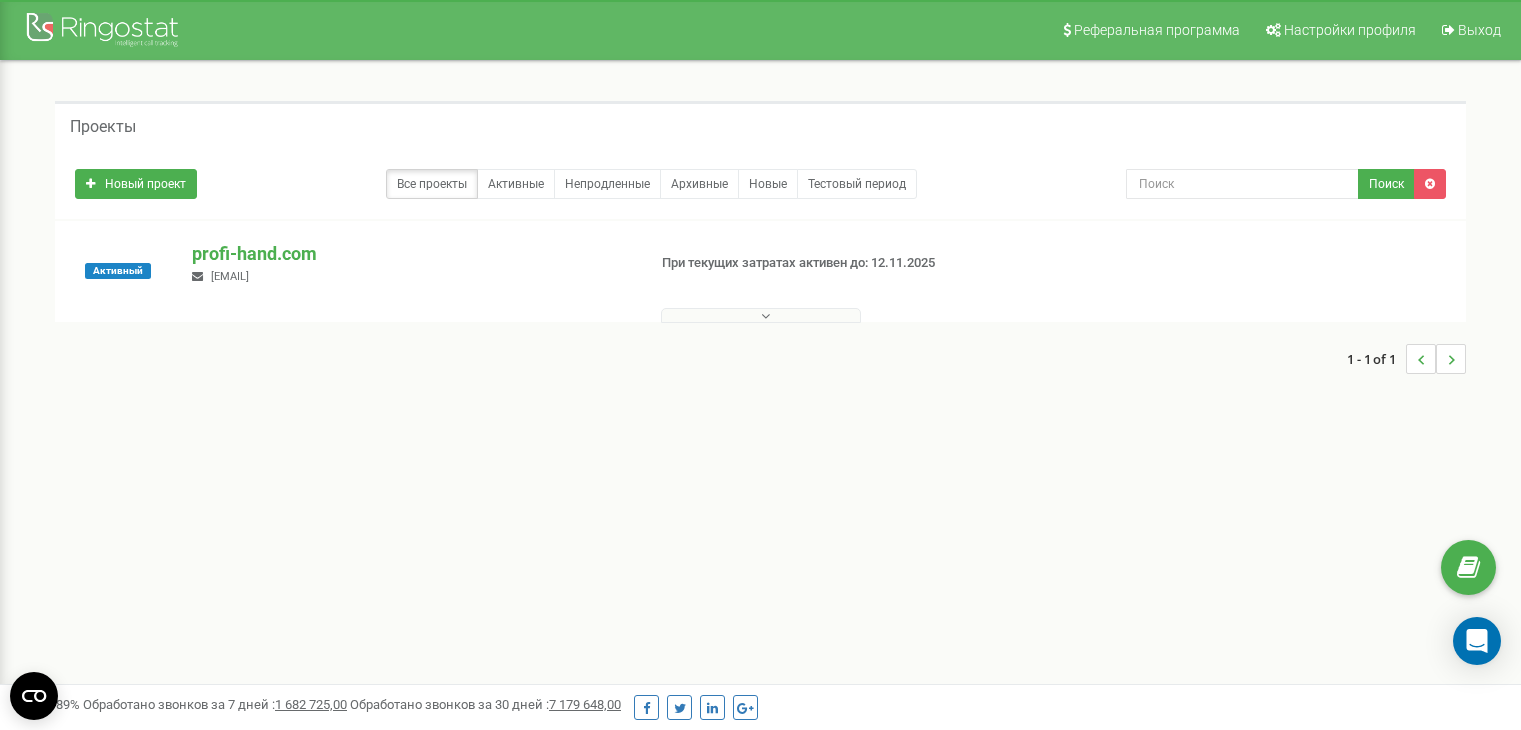 scroll, scrollTop: 0, scrollLeft: 0, axis: both 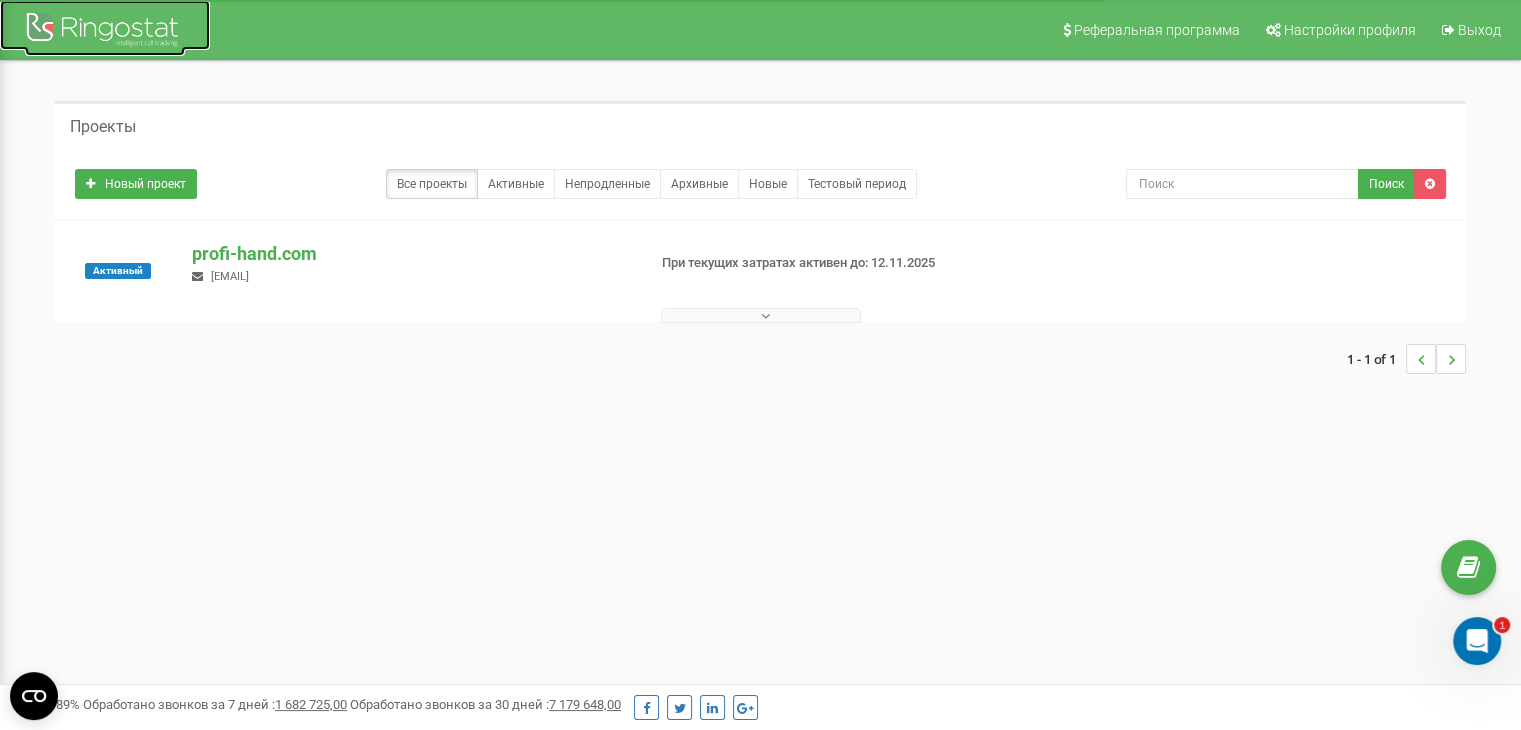 click at bounding box center (105, 32) 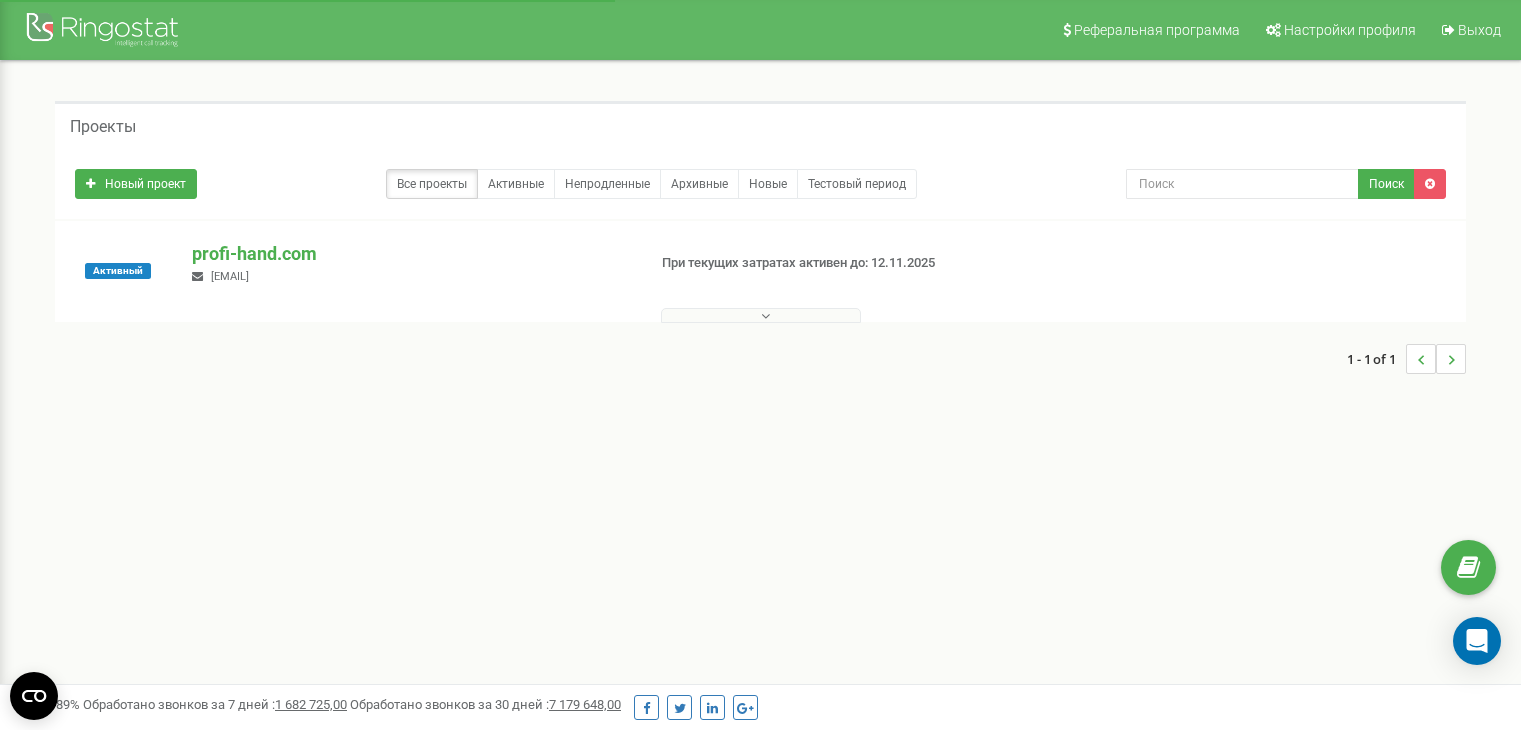 scroll, scrollTop: 0, scrollLeft: 0, axis: both 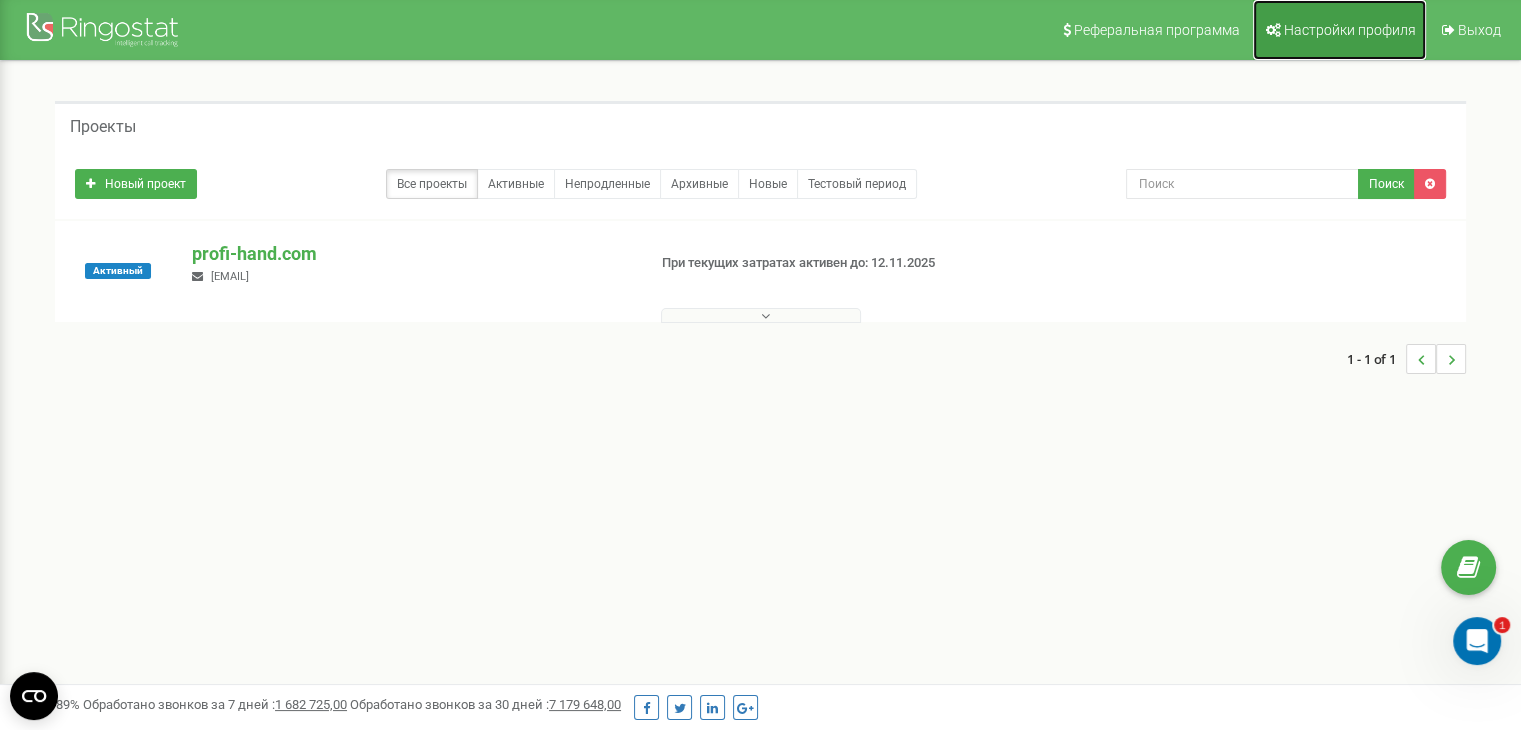 click on "Настройки профиля" at bounding box center (1350, 30) 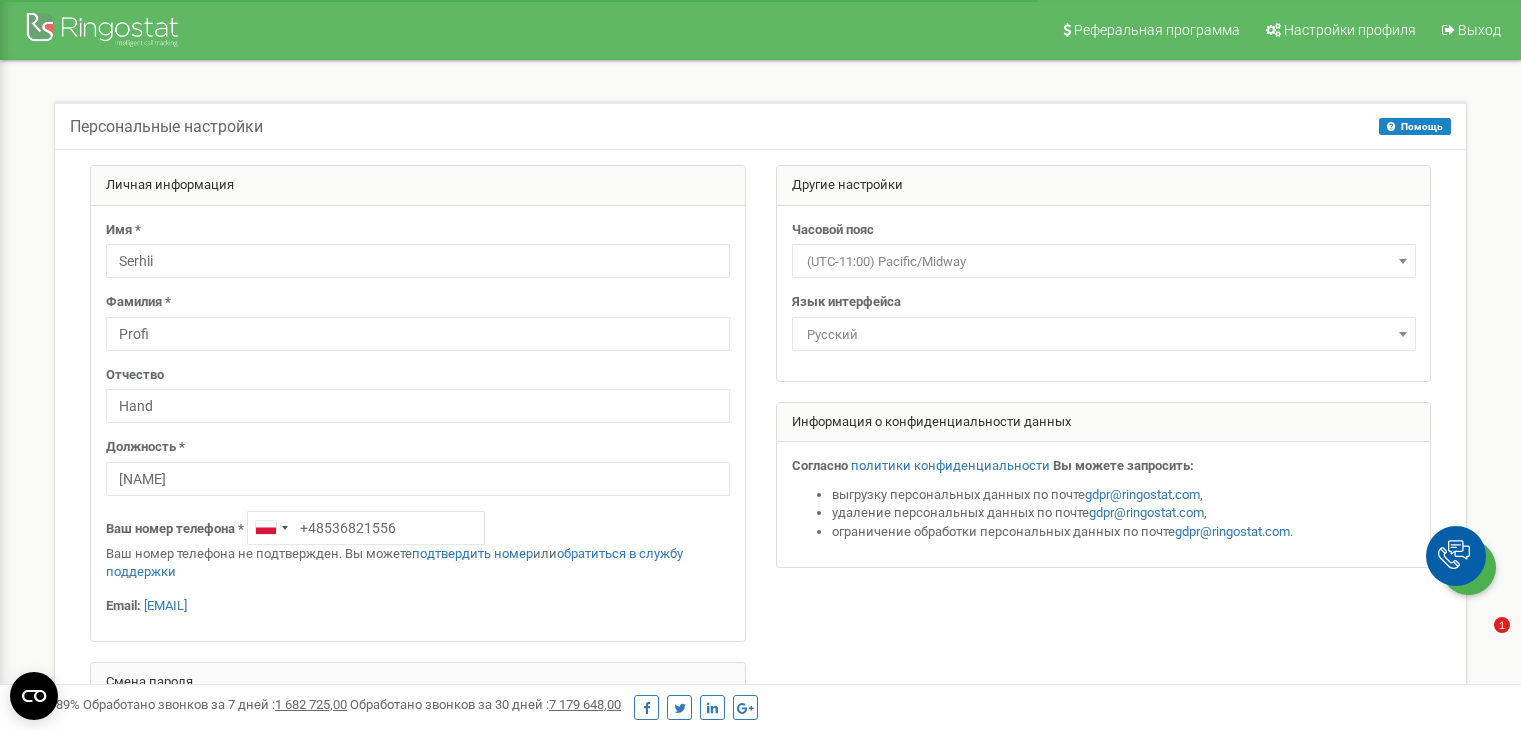 scroll, scrollTop: 0, scrollLeft: 0, axis: both 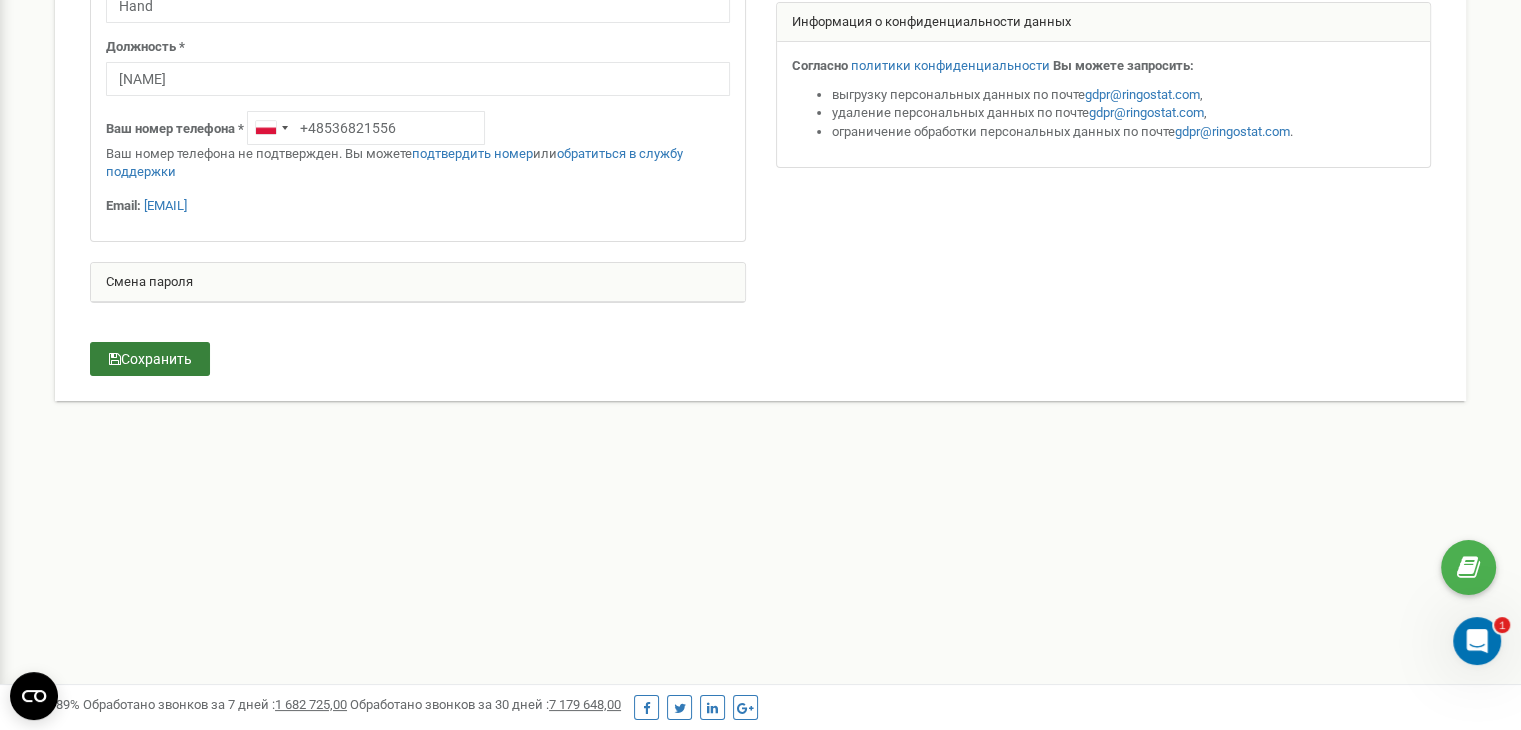 click on "Сохранить" at bounding box center [150, 359] 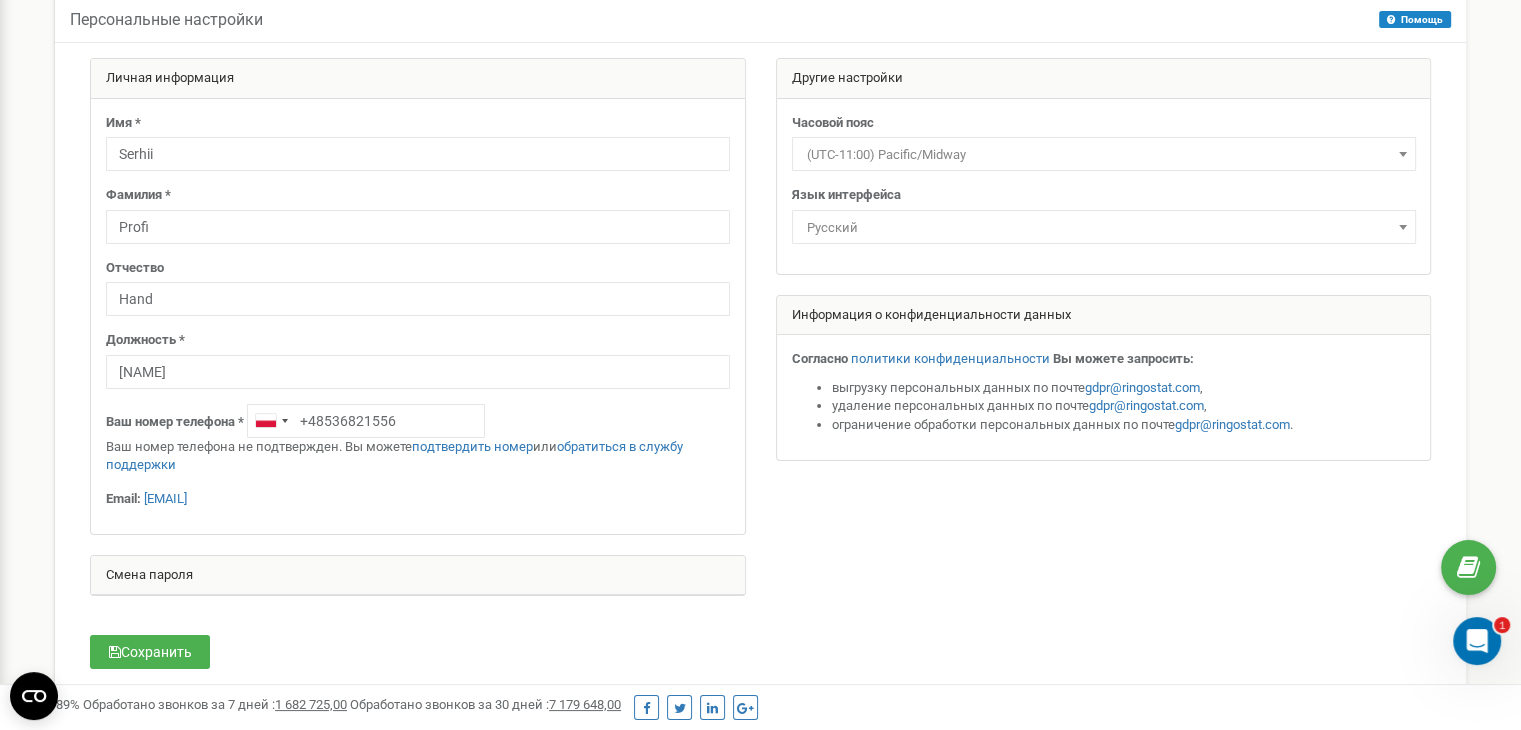 scroll, scrollTop: 0, scrollLeft: 0, axis: both 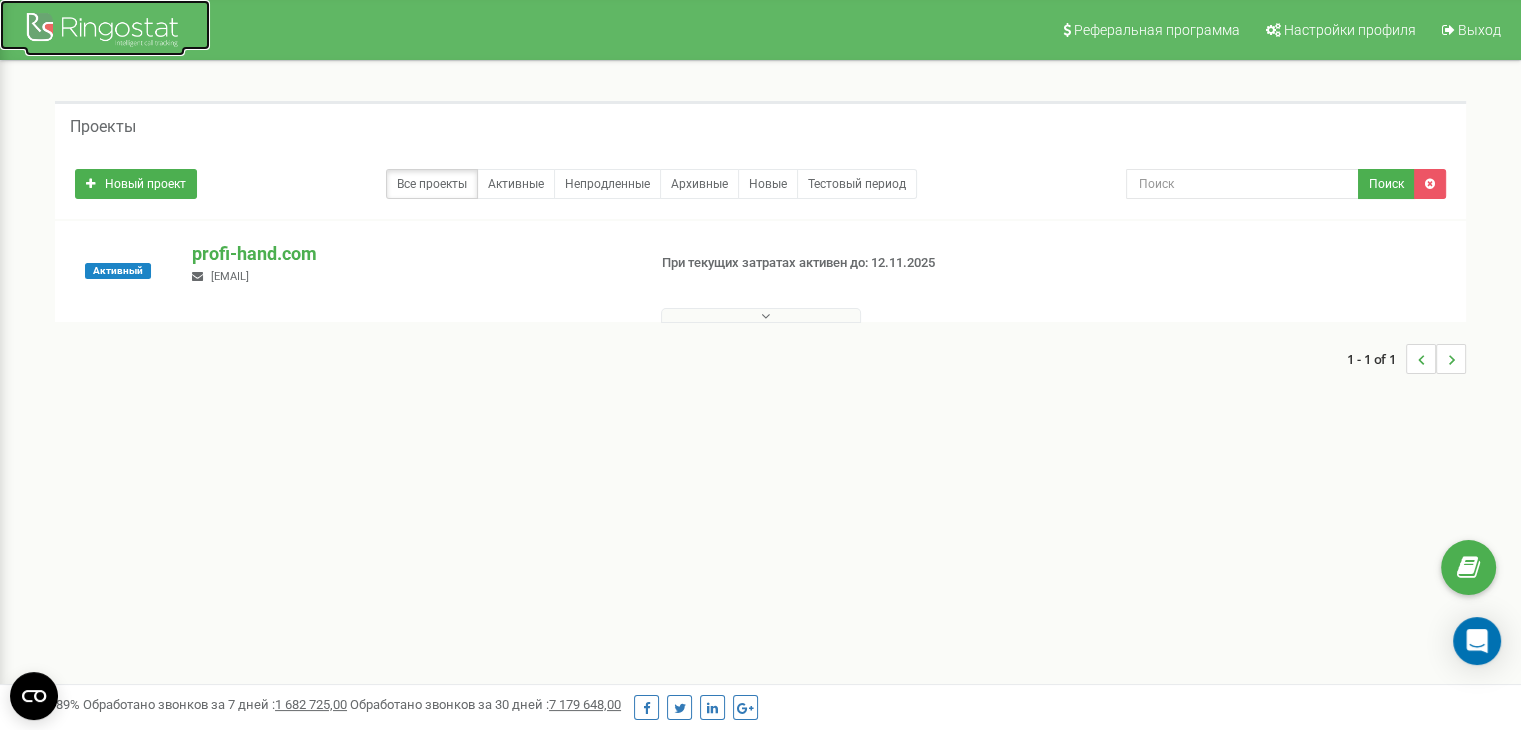 click at bounding box center [105, 32] 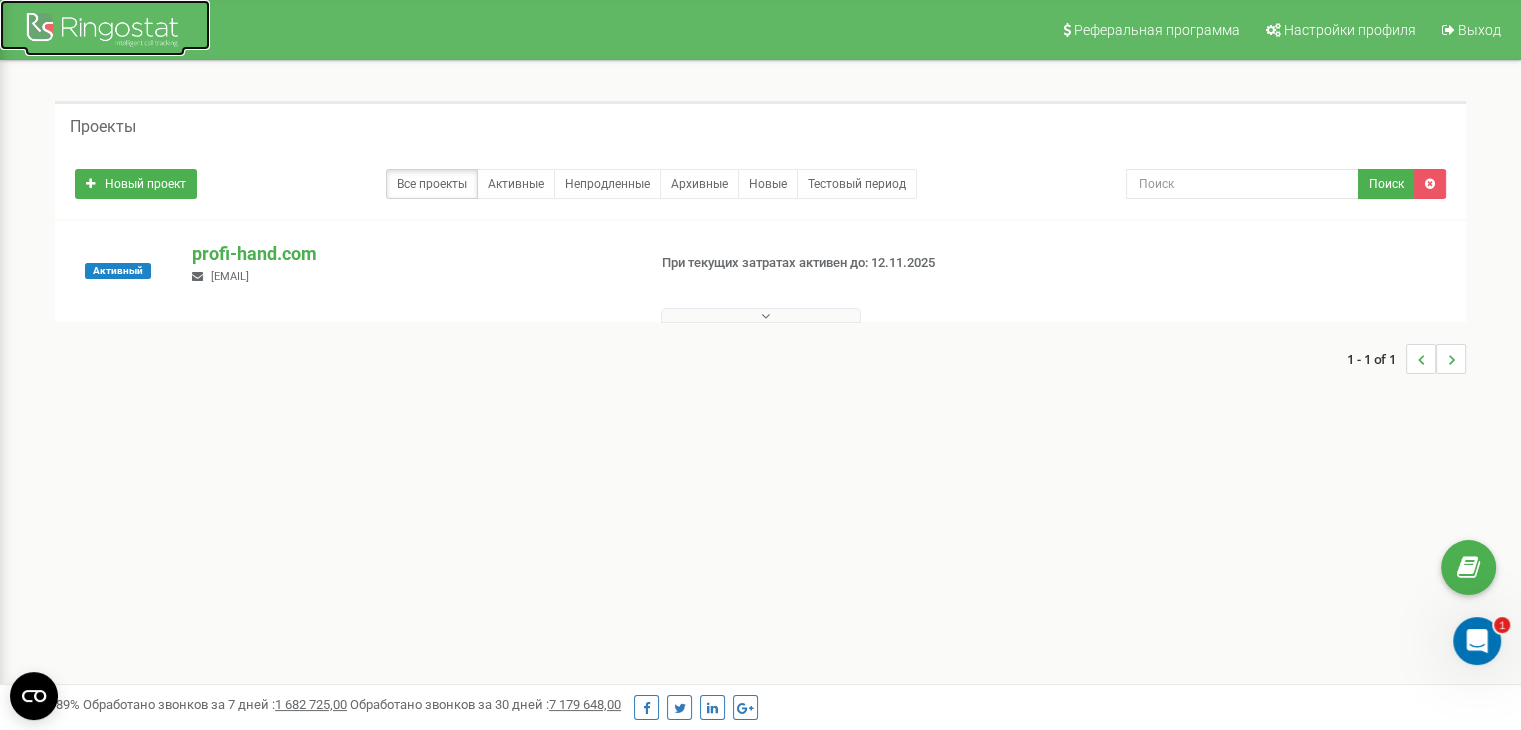 scroll, scrollTop: 0, scrollLeft: 0, axis: both 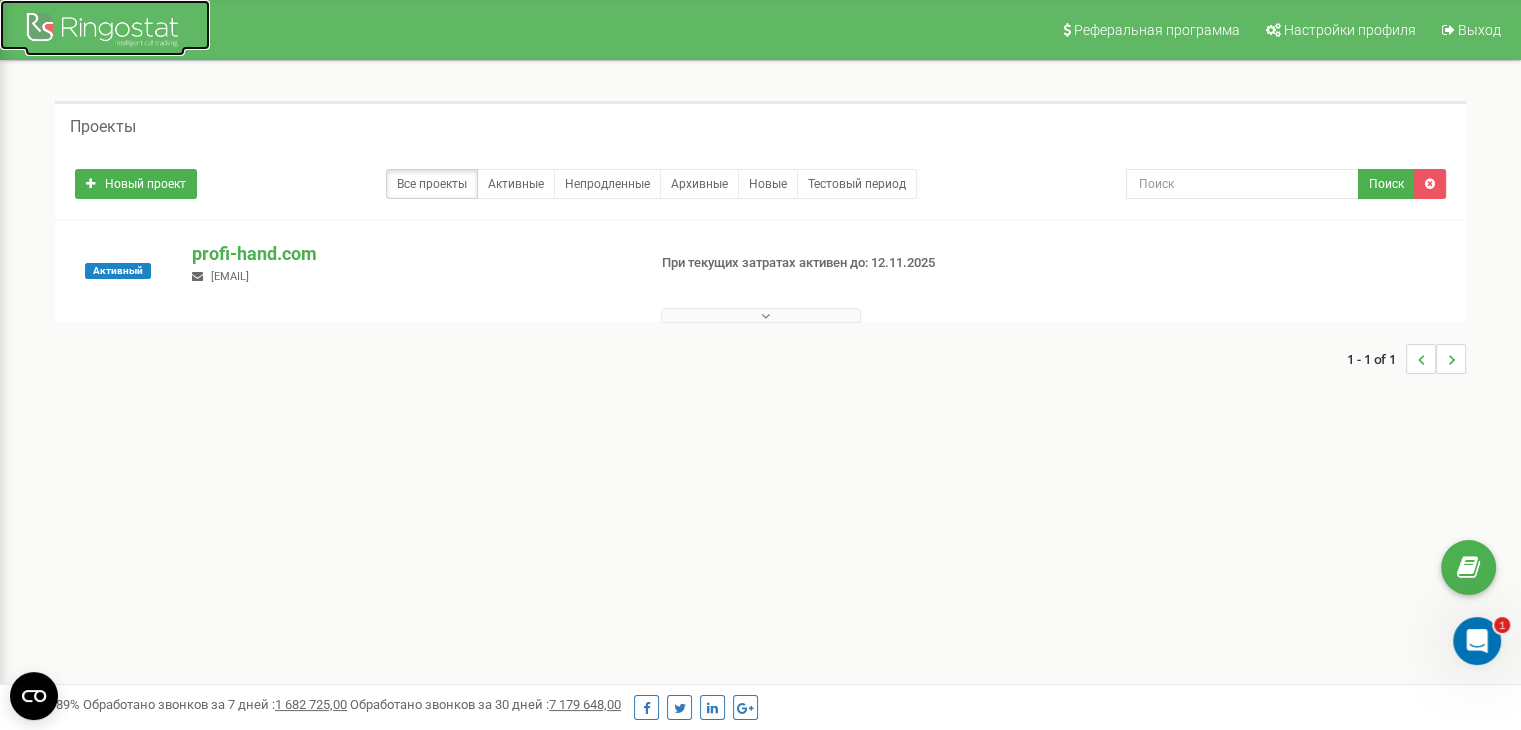click at bounding box center [105, 32] 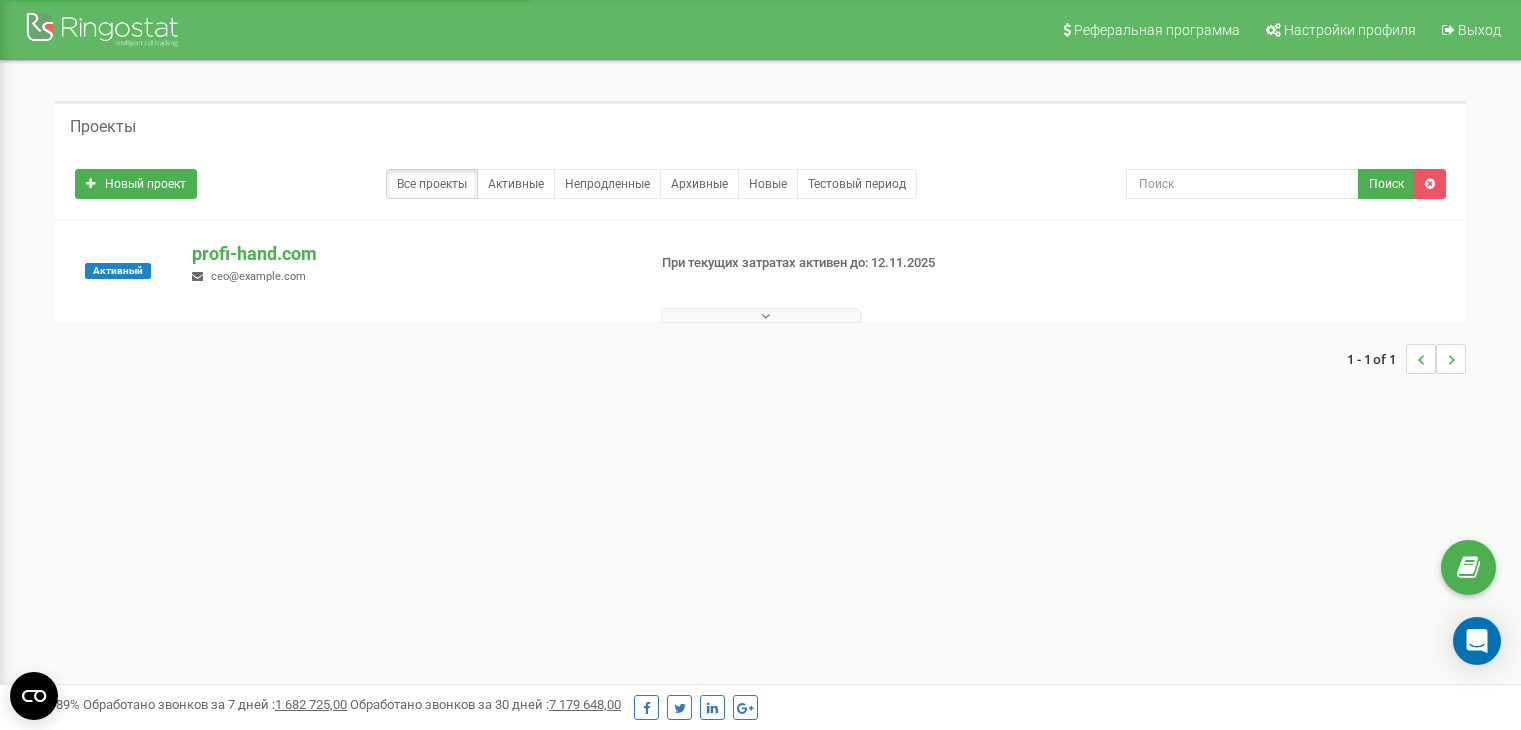 scroll, scrollTop: 0, scrollLeft: 0, axis: both 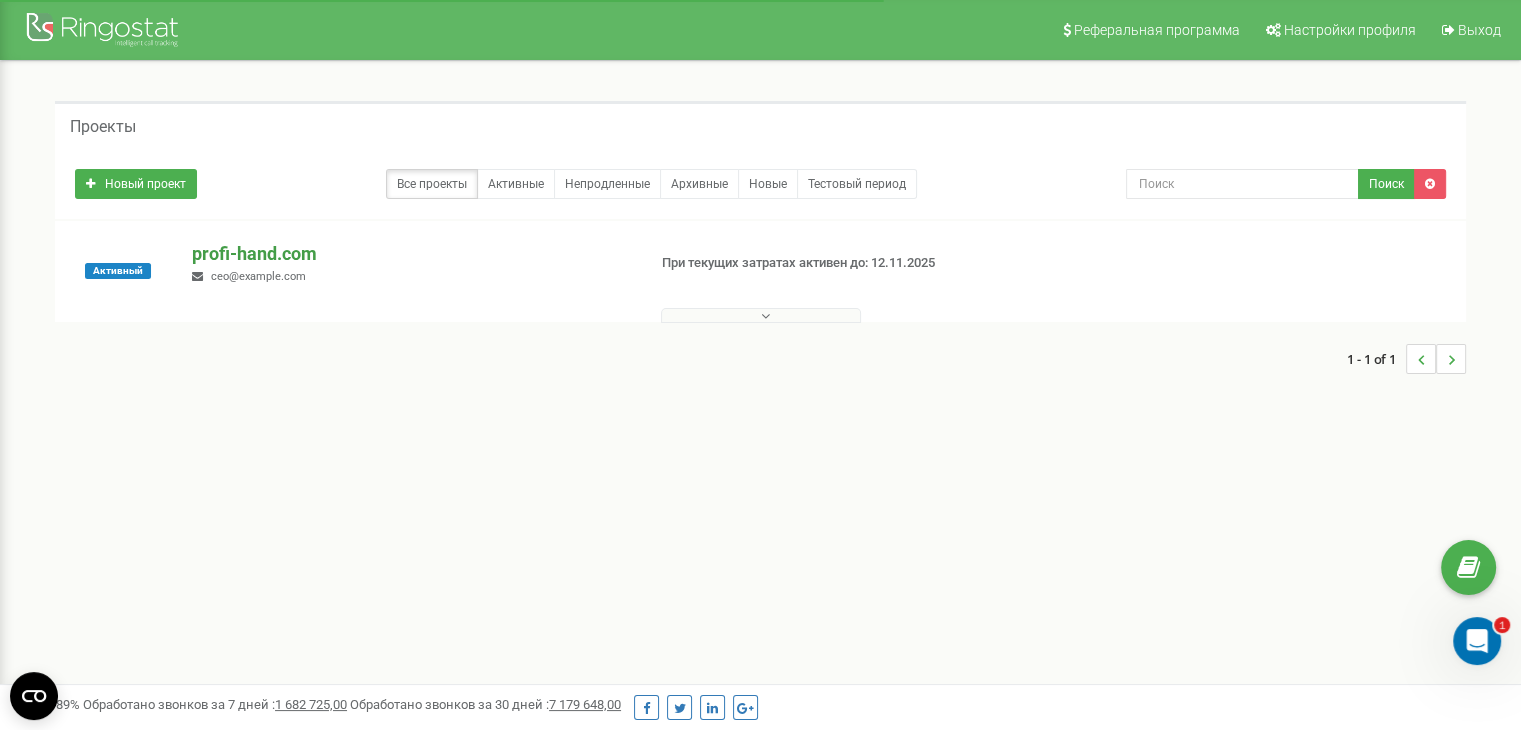 click on "profi-hand.com" at bounding box center [410, 254] 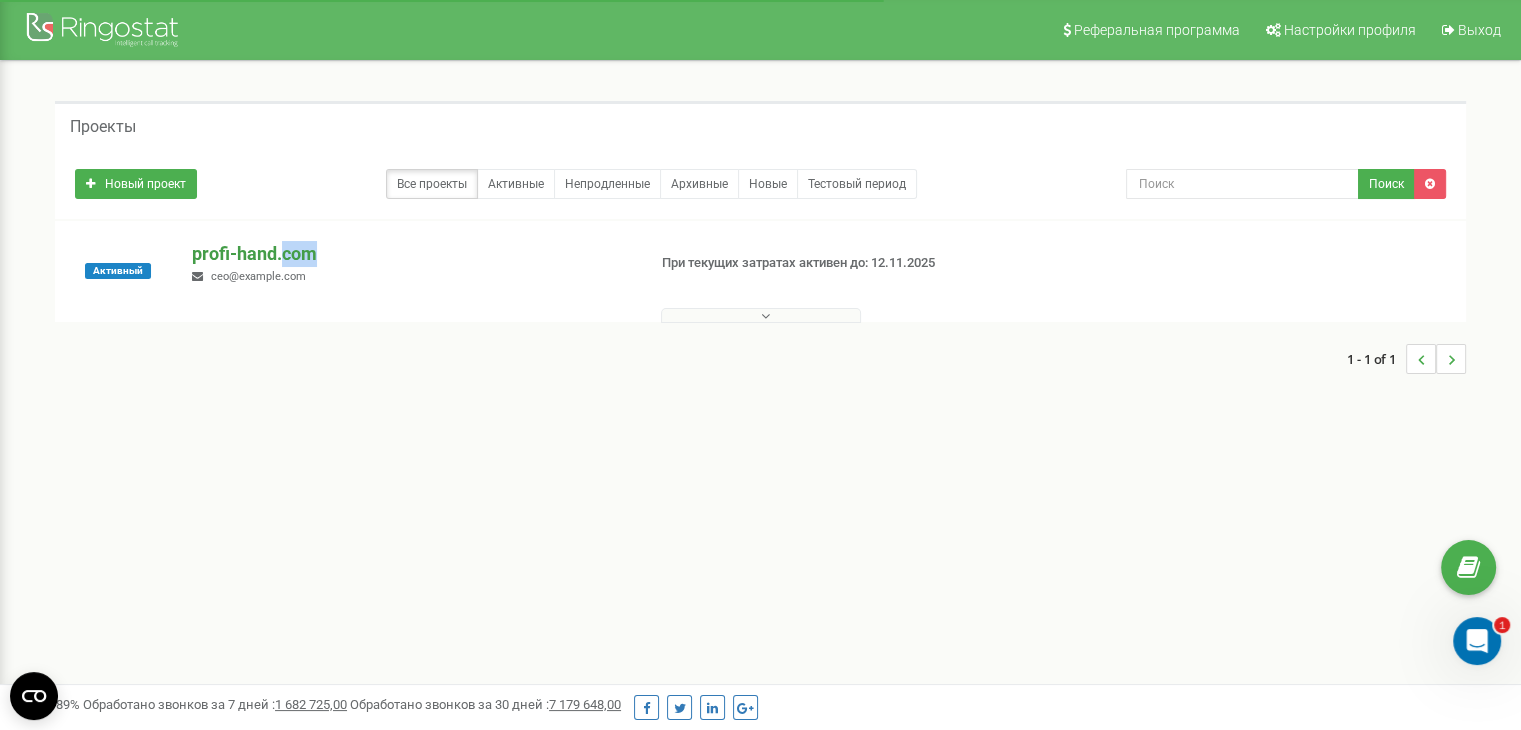 click on "profi-hand.com" at bounding box center [410, 254] 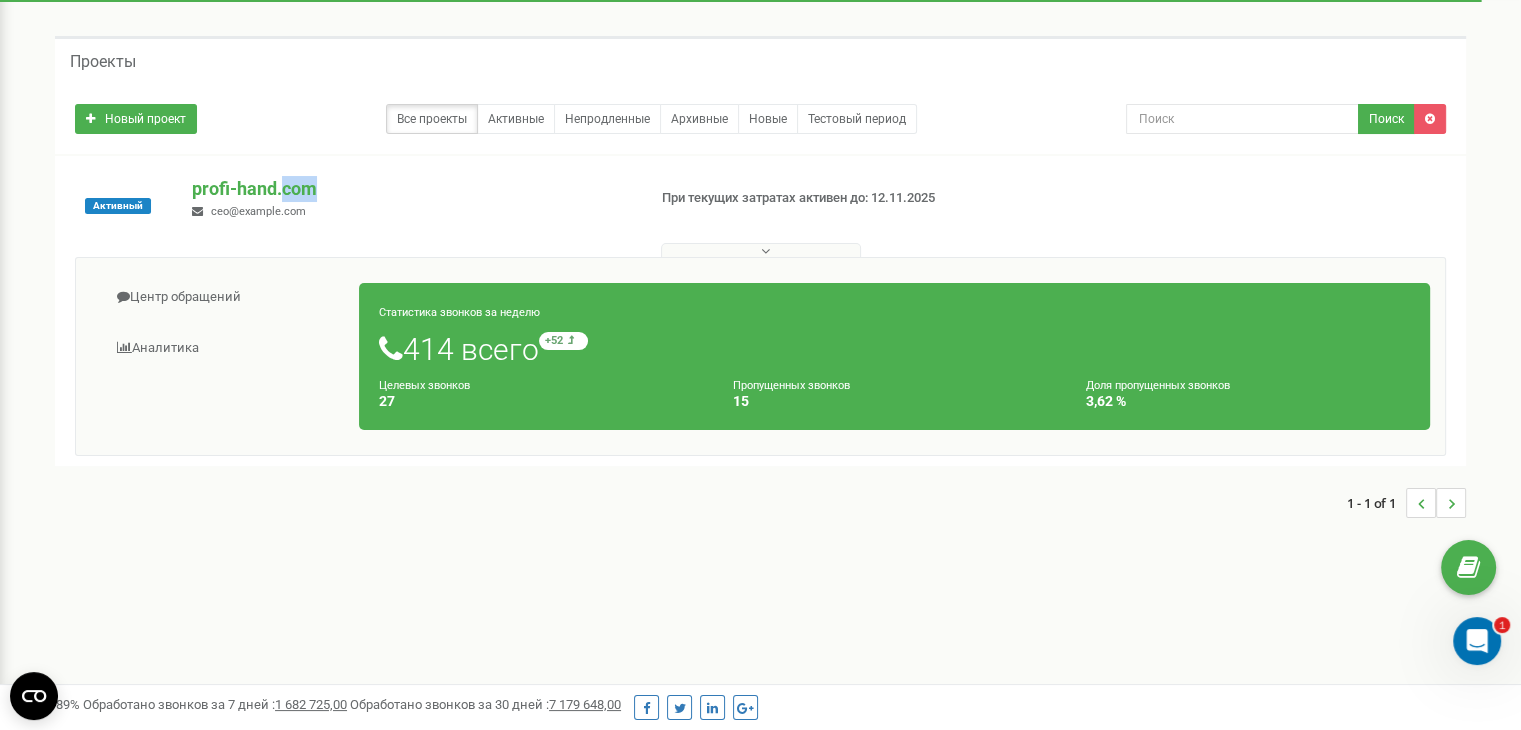 scroll, scrollTop: 100, scrollLeft: 0, axis: vertical 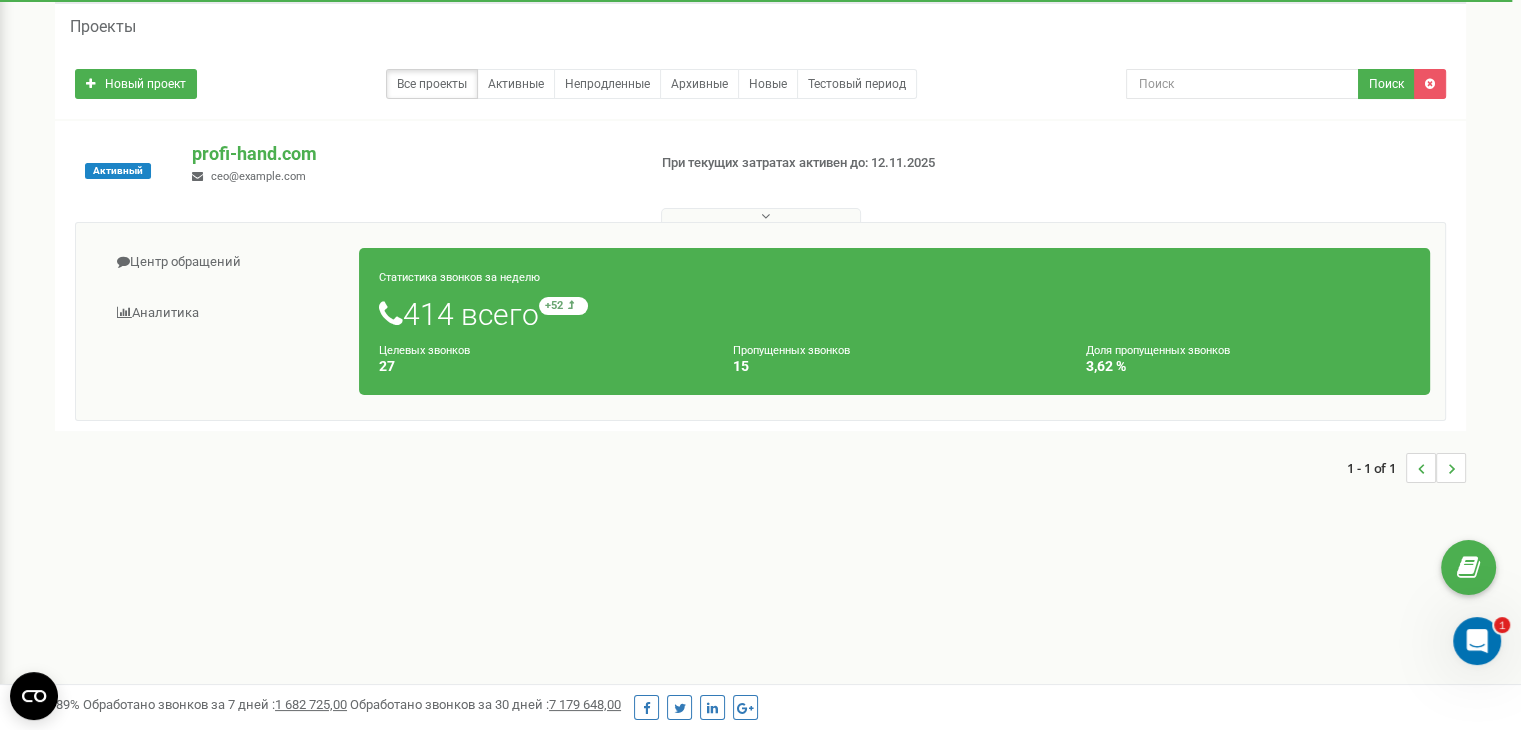 click on "414 всего
+52                                   относительно прошлой недели" at bounding box center (894, 314) 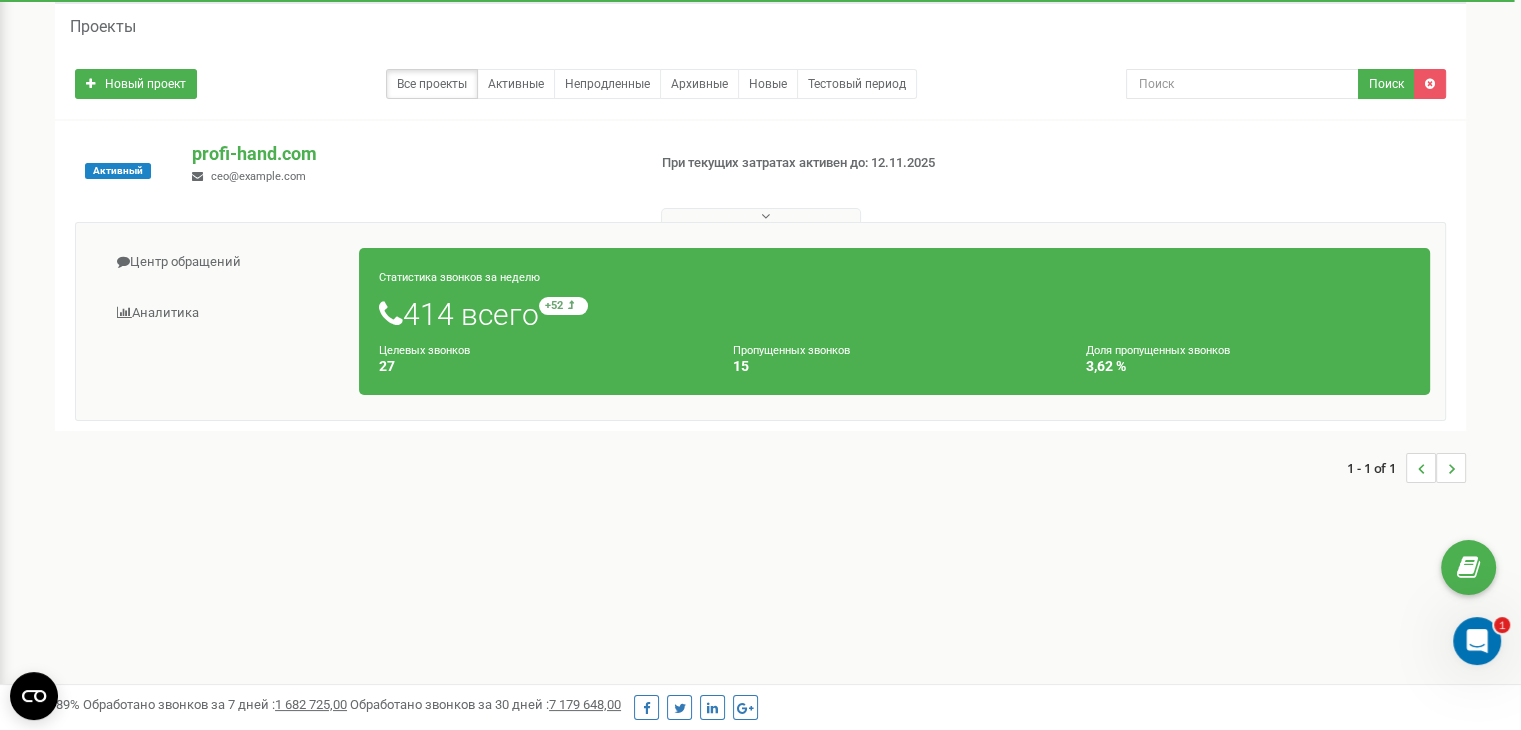click on "Статистика звонков за неделю
414 всего
+52                                   относительно прошлой недели
Целевых звонков
27
Пропущенных звонков
15
Доля пропущенных звонков
3,62 %" at bounding box center [894, 321] 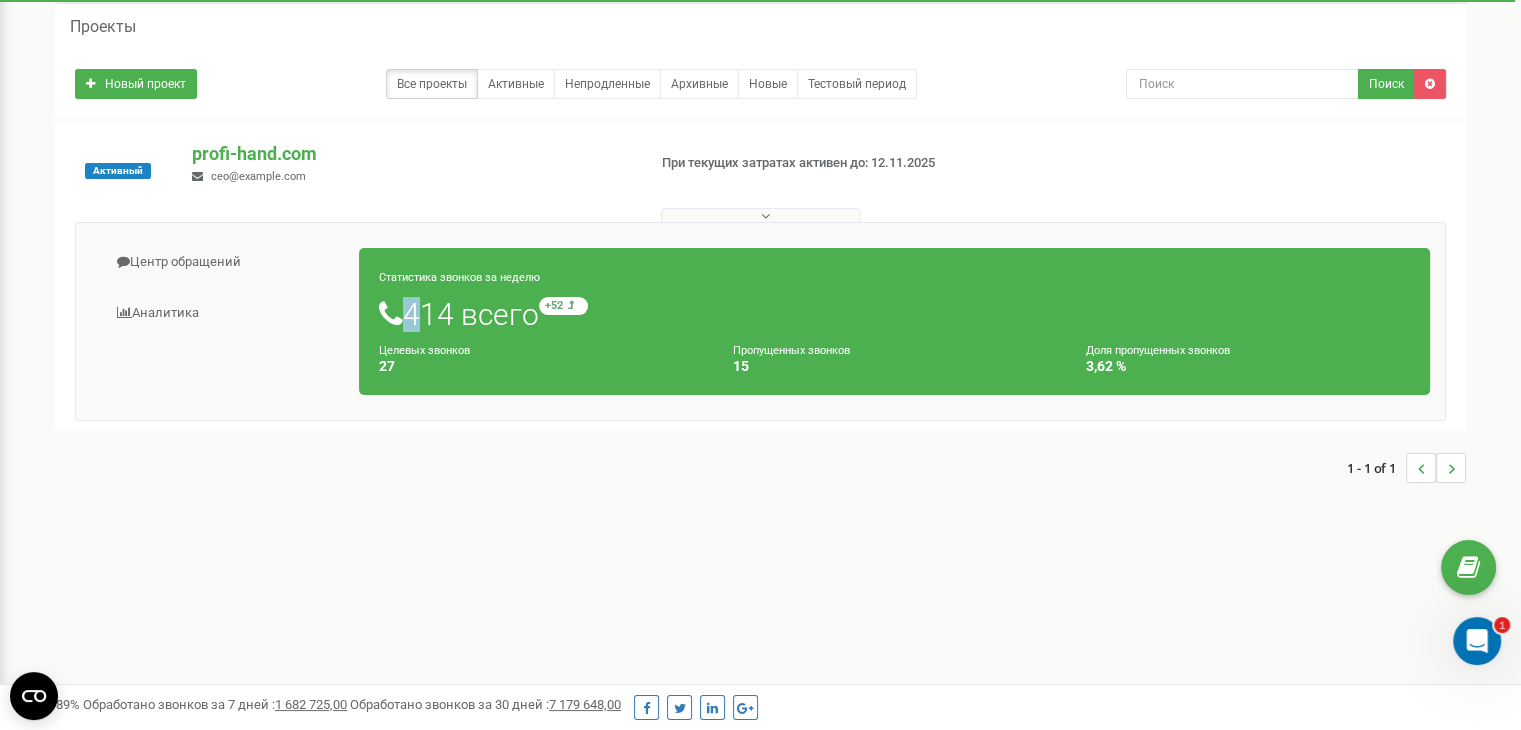 click on "Статистика звонков за неделю
414 всего
+52                                   относительно прошлой недели
Целевых звонков
27
Пропущенных звонков
15
Доля пропущенных звонков
3,62 %" at bounding box center [894, 321] 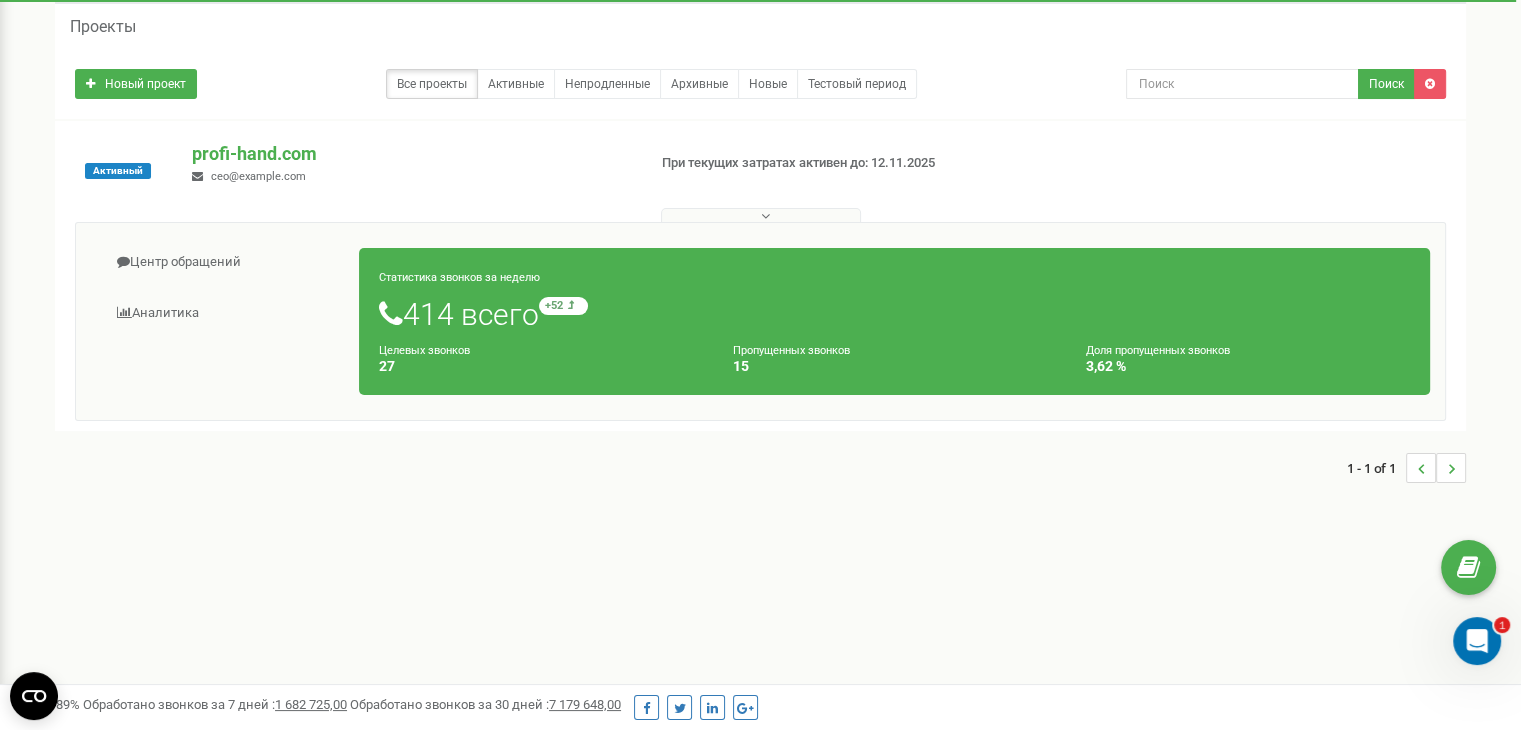 click on "414 всего
+52                                   относительно прошлой недели" at bounding box center (894, 314) 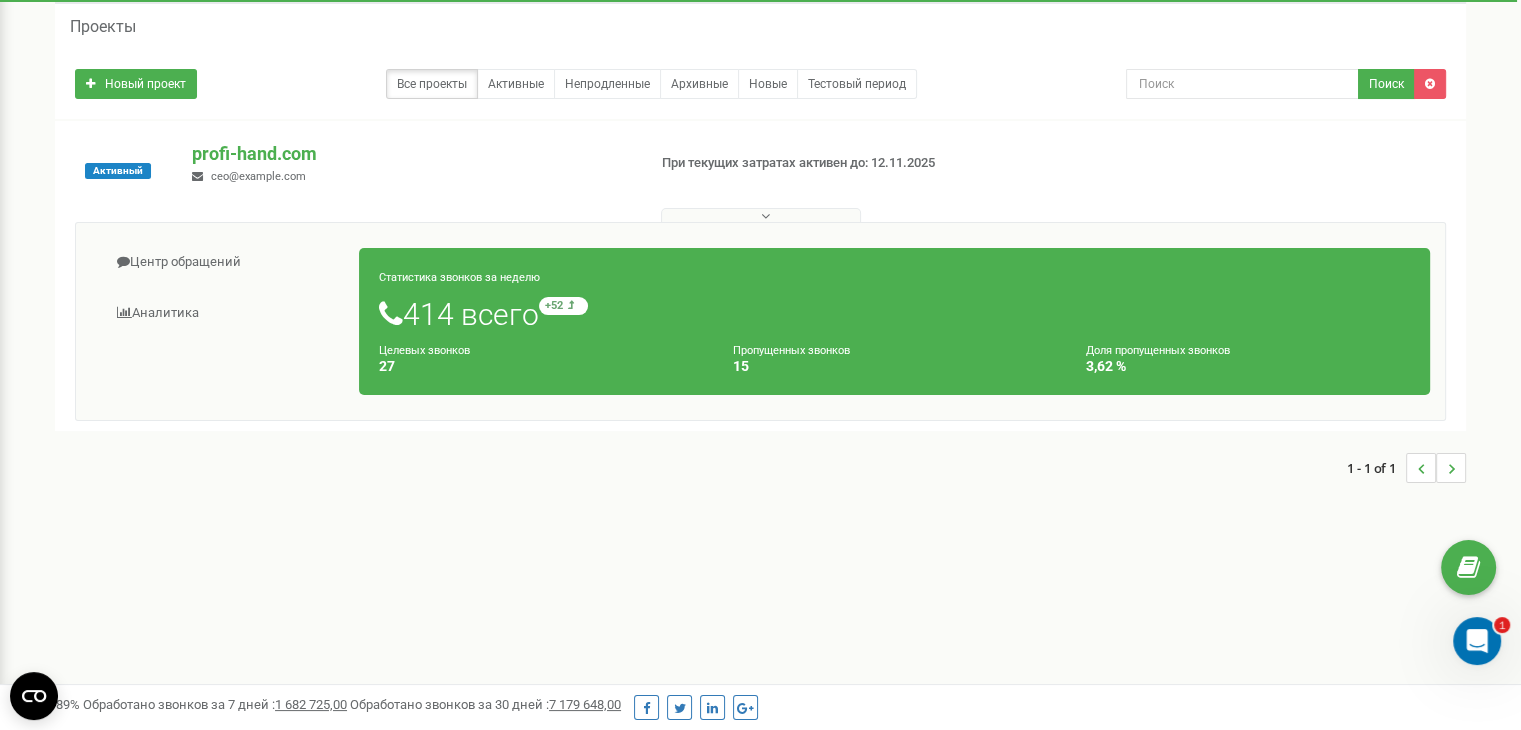 click on "Целевых звонков" at bounding box center (424, 350) 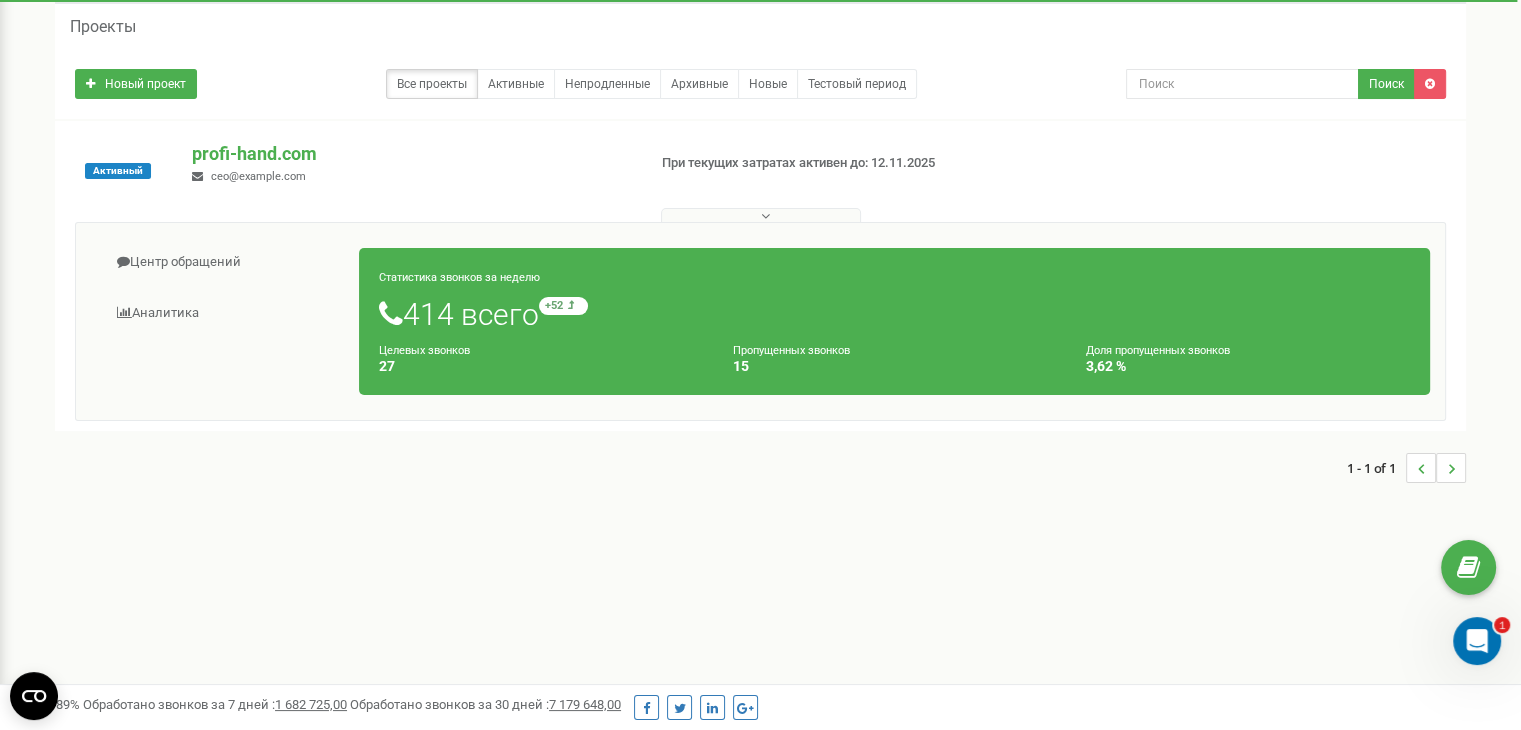 click on "Статистика звонков за неделю
414 всего
+52                                   относительно прошлой недели
Целевых звонков
27
Пропущенных звонков
15
Доля пропущенных звонков
3,62 %" at bounding box center [894, 321] 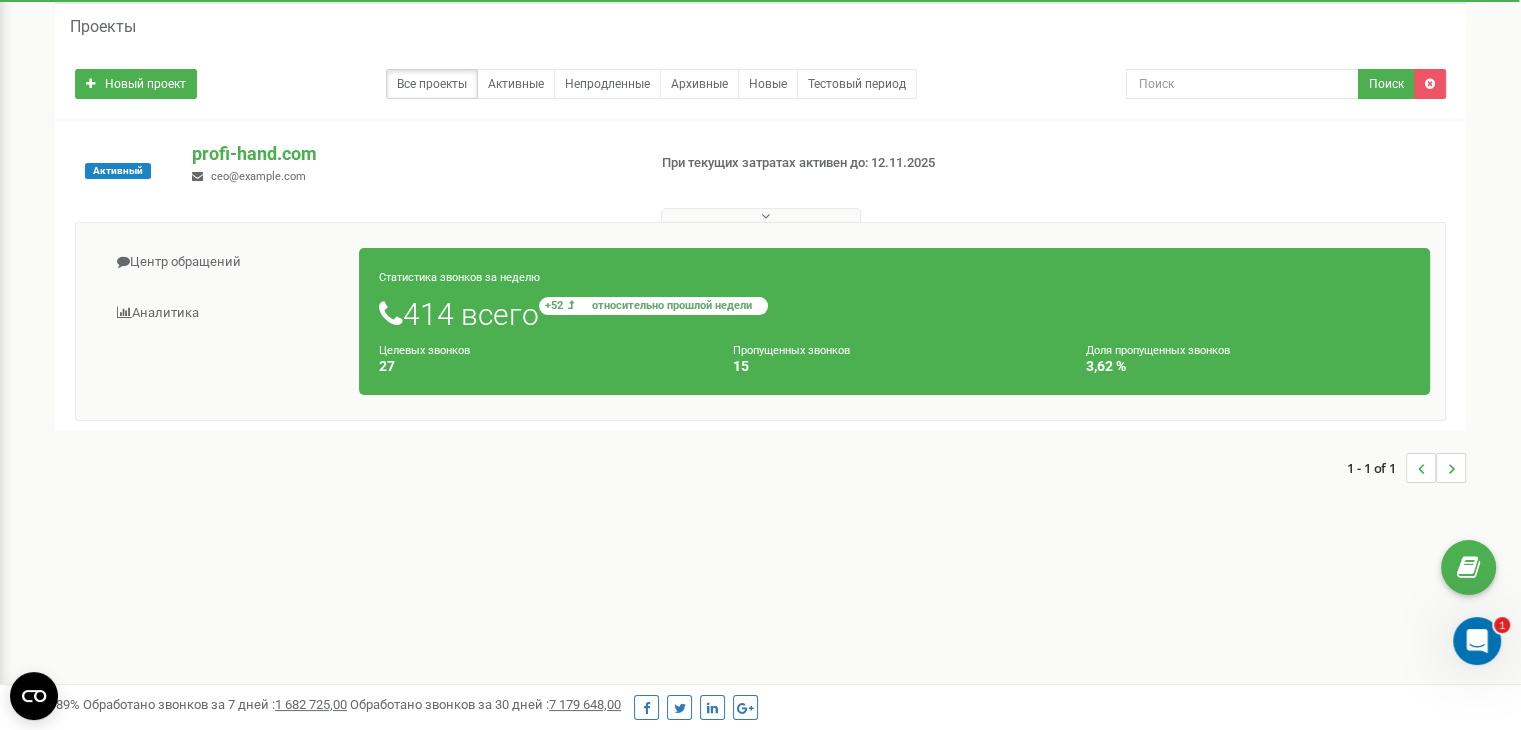 click on "+52                                   относительно прошлой недели" at bounding box center [653, 306] 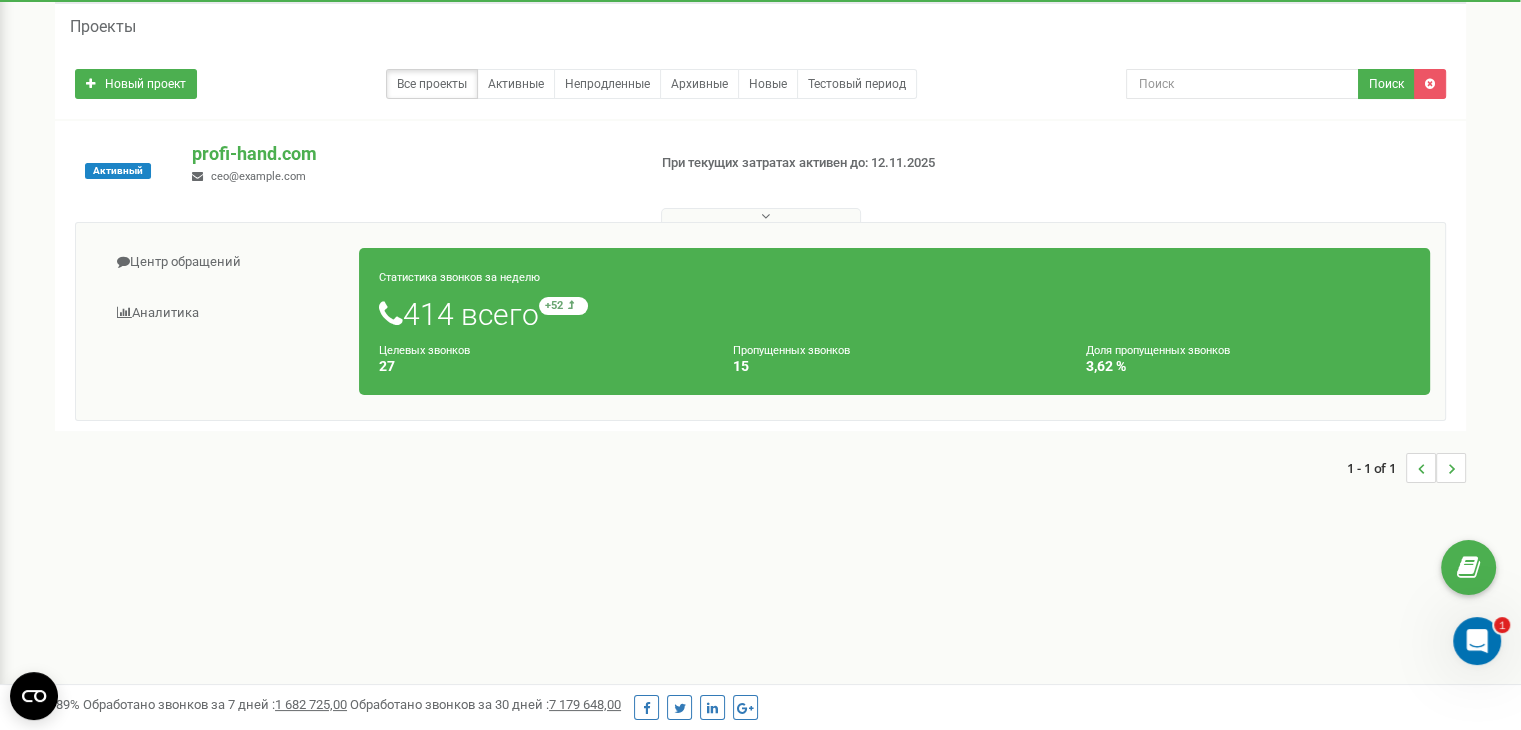 click on "Пропущенных звонков
15" at bounding box center (895, 358) 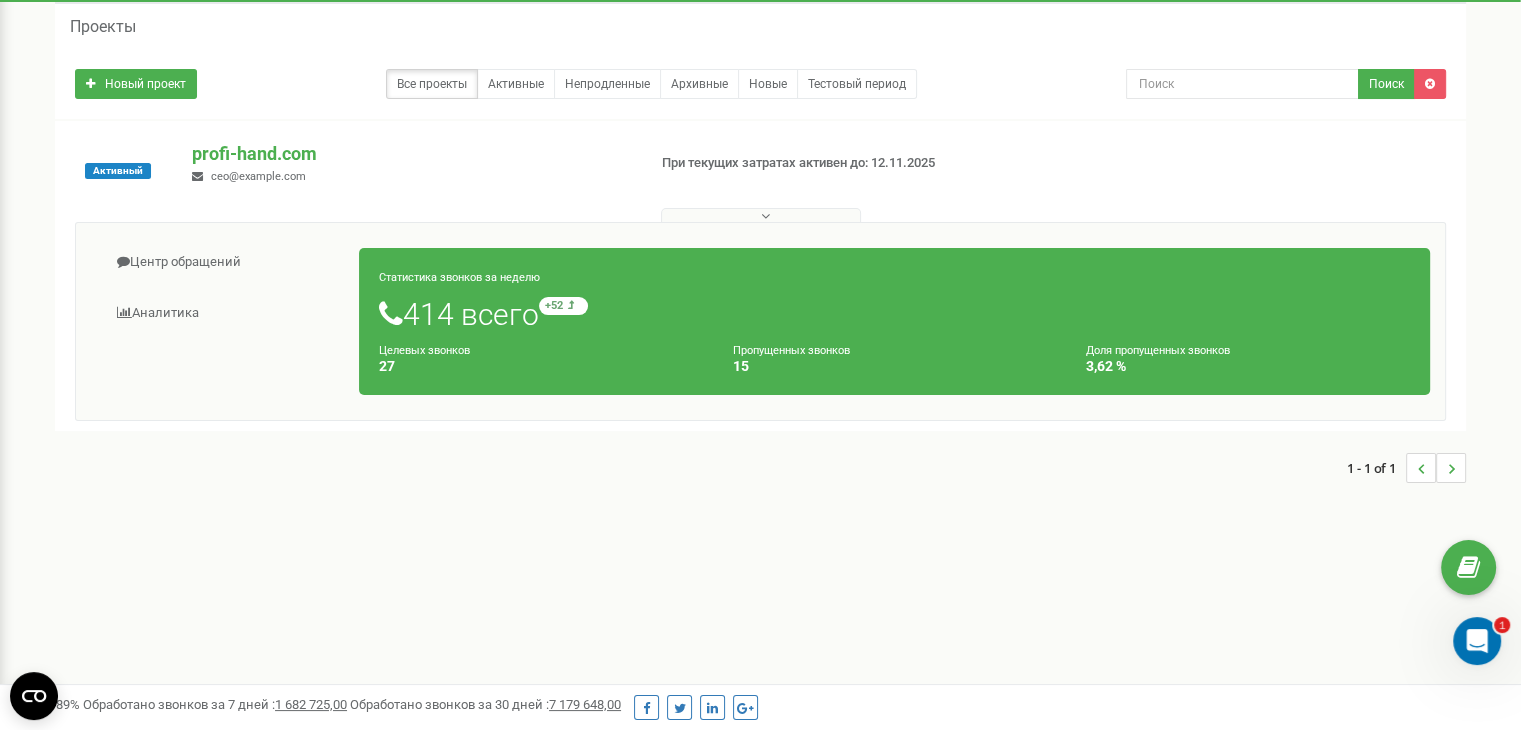 click on "Доля пропущенных звонков
3,62 %" at bounding box center (1248, 358) 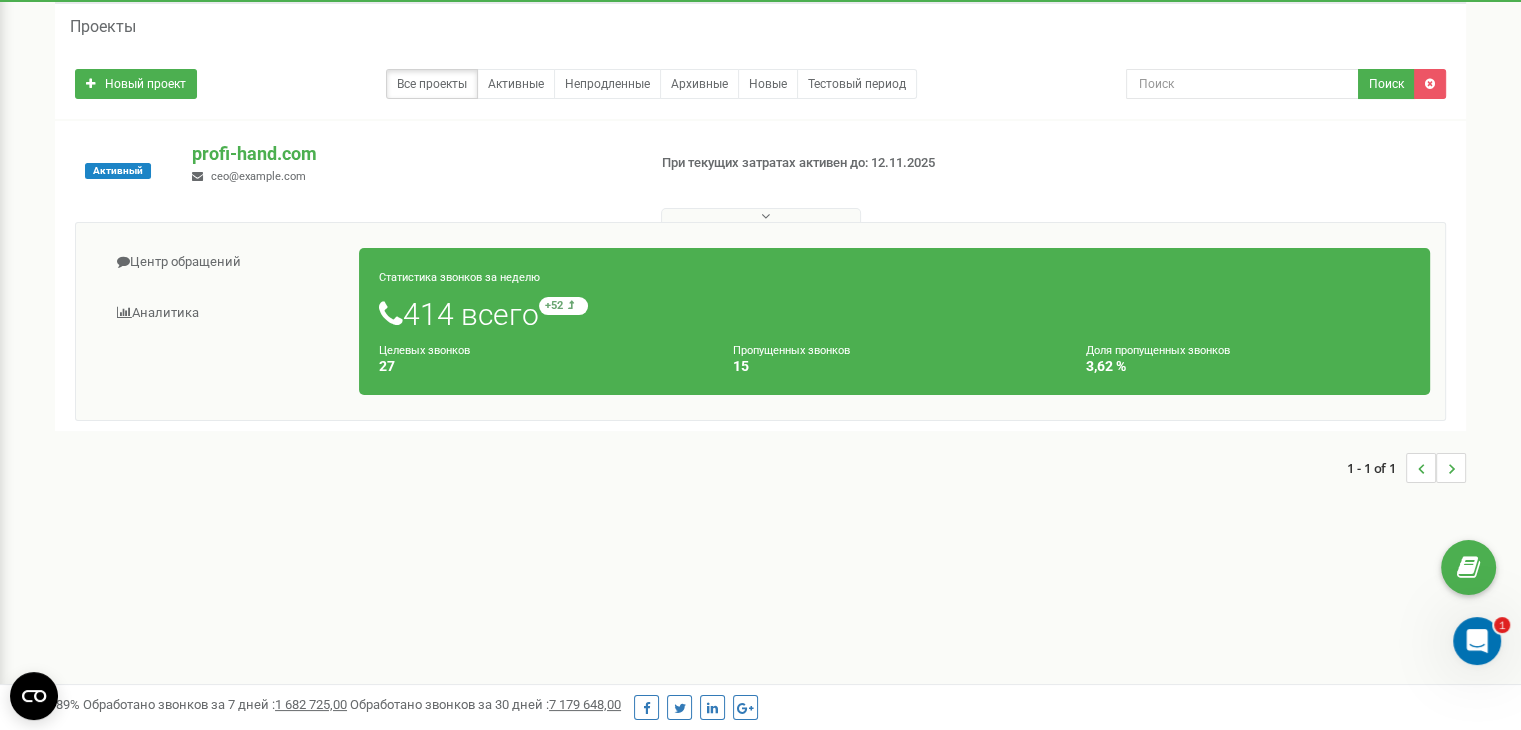 click on "414 всего
+52                                   относительно прошлой недели" at bounding box center (894, 314) 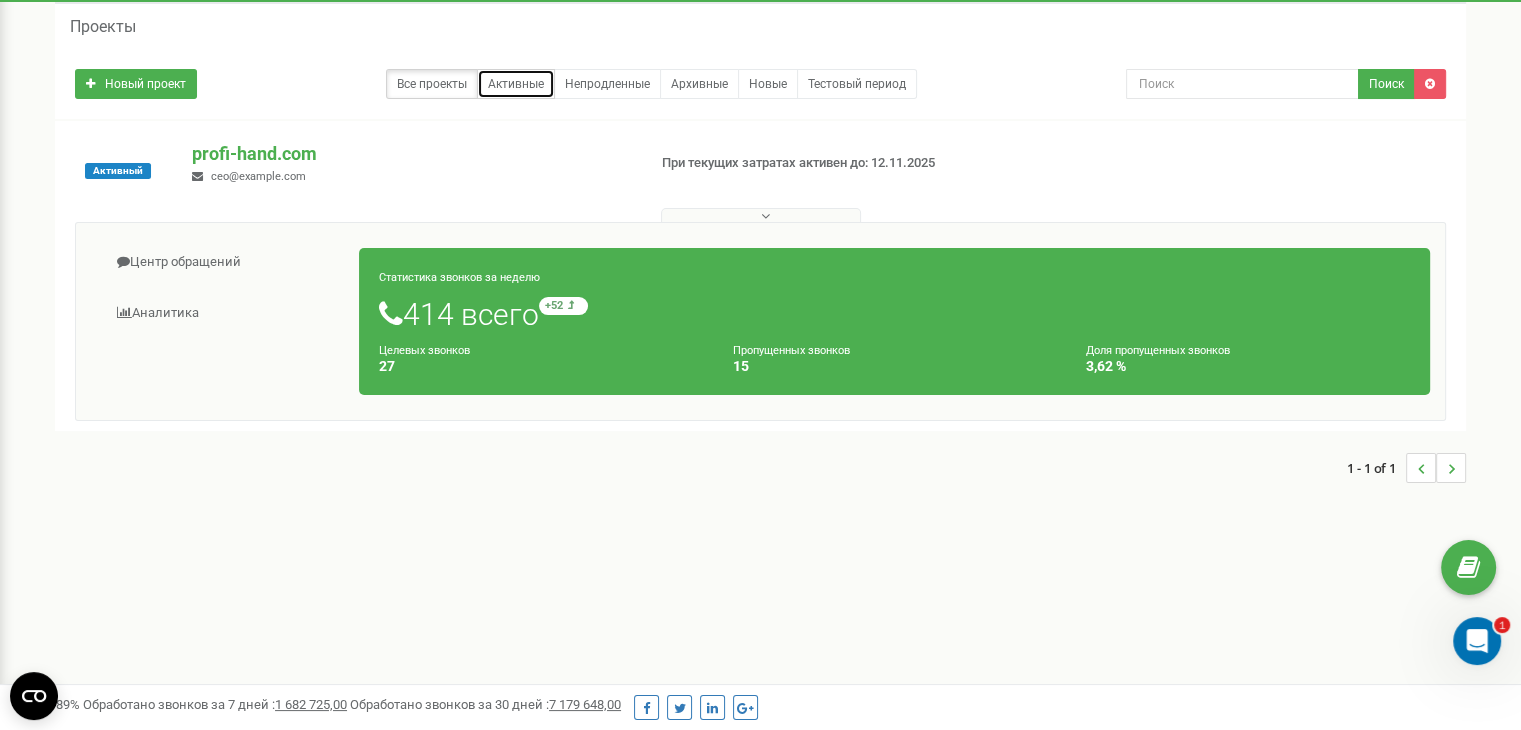 click on "Активные" at bounding box center [516, 84] 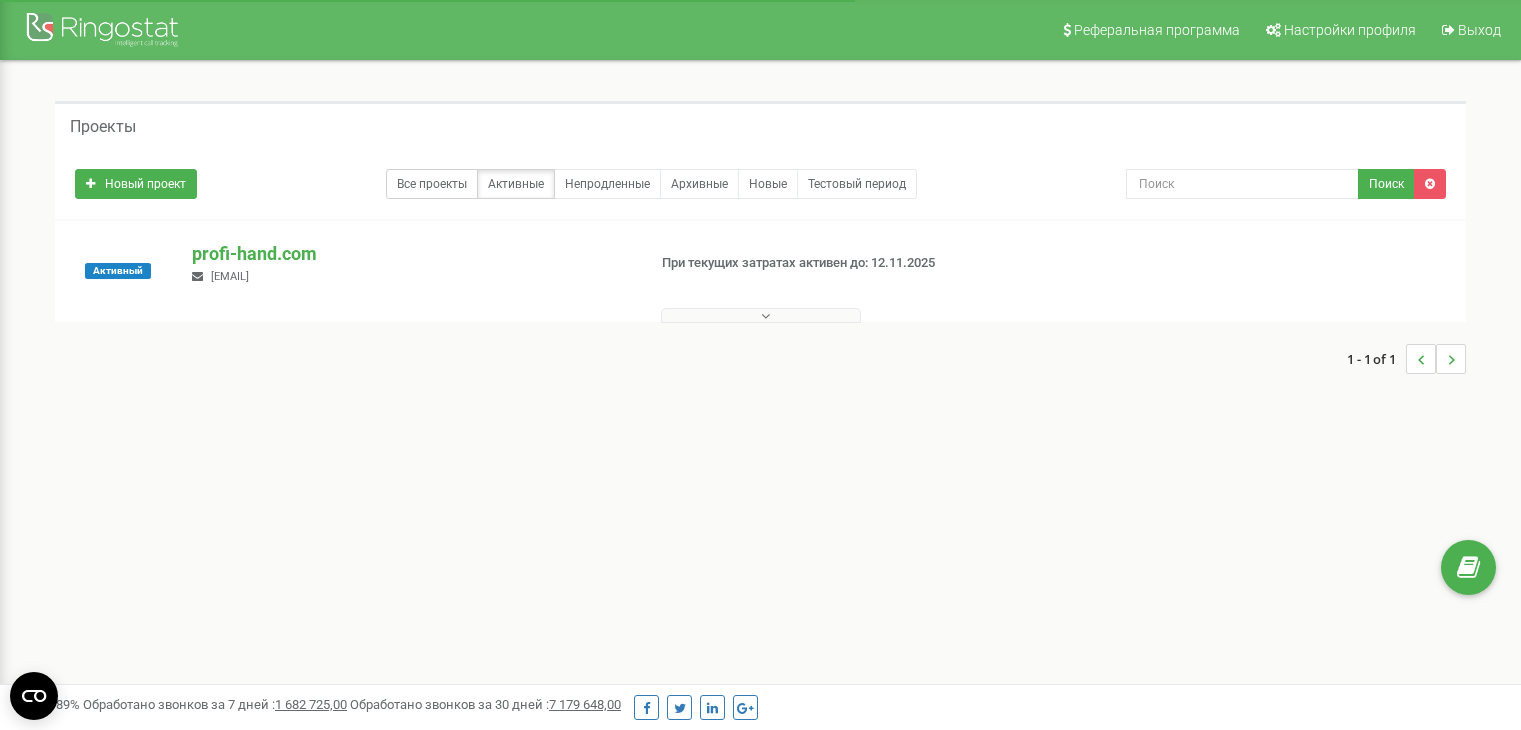 scroll, scrollTop: 0, scrollLeft: 0, axis: both 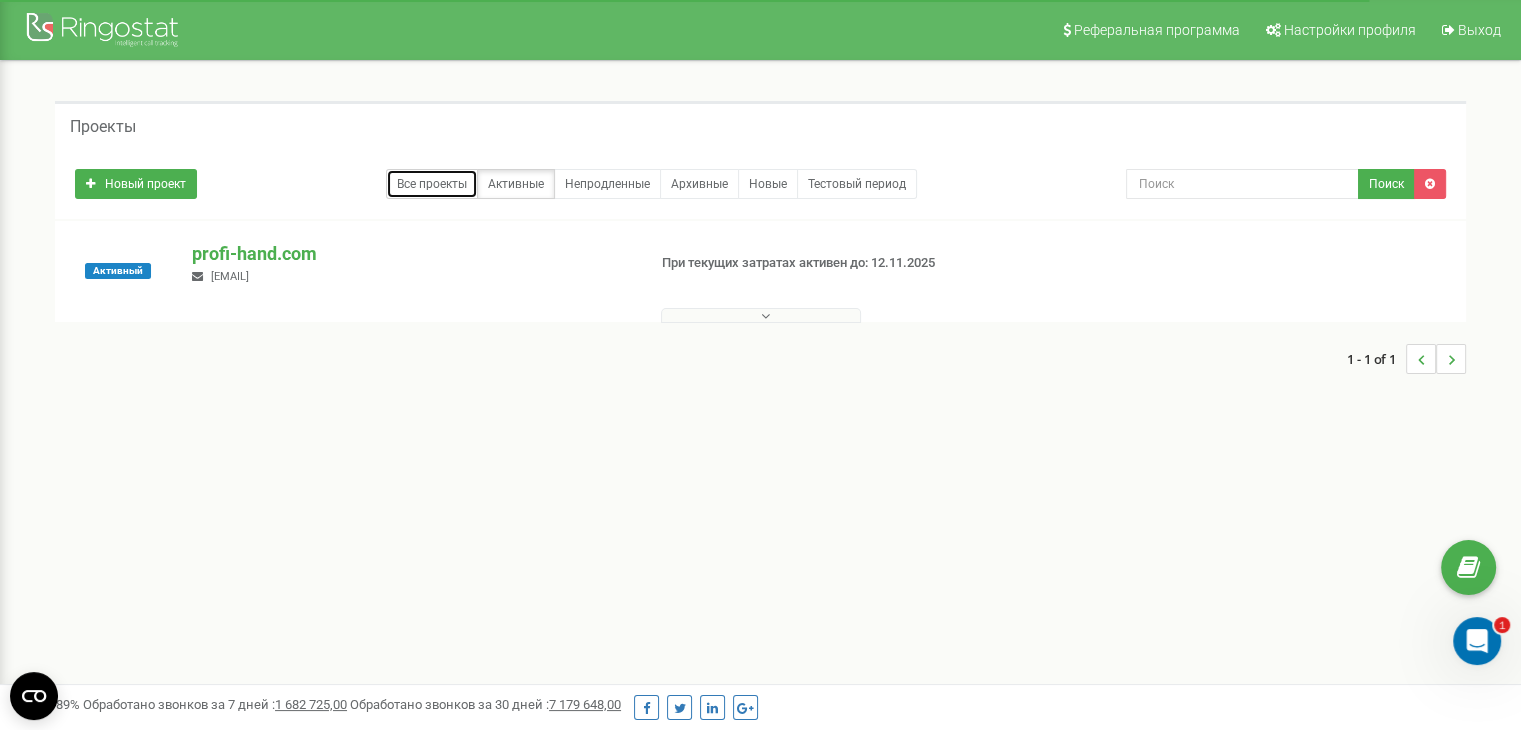 click on "Все проекты" at bounding box center (432, 184) 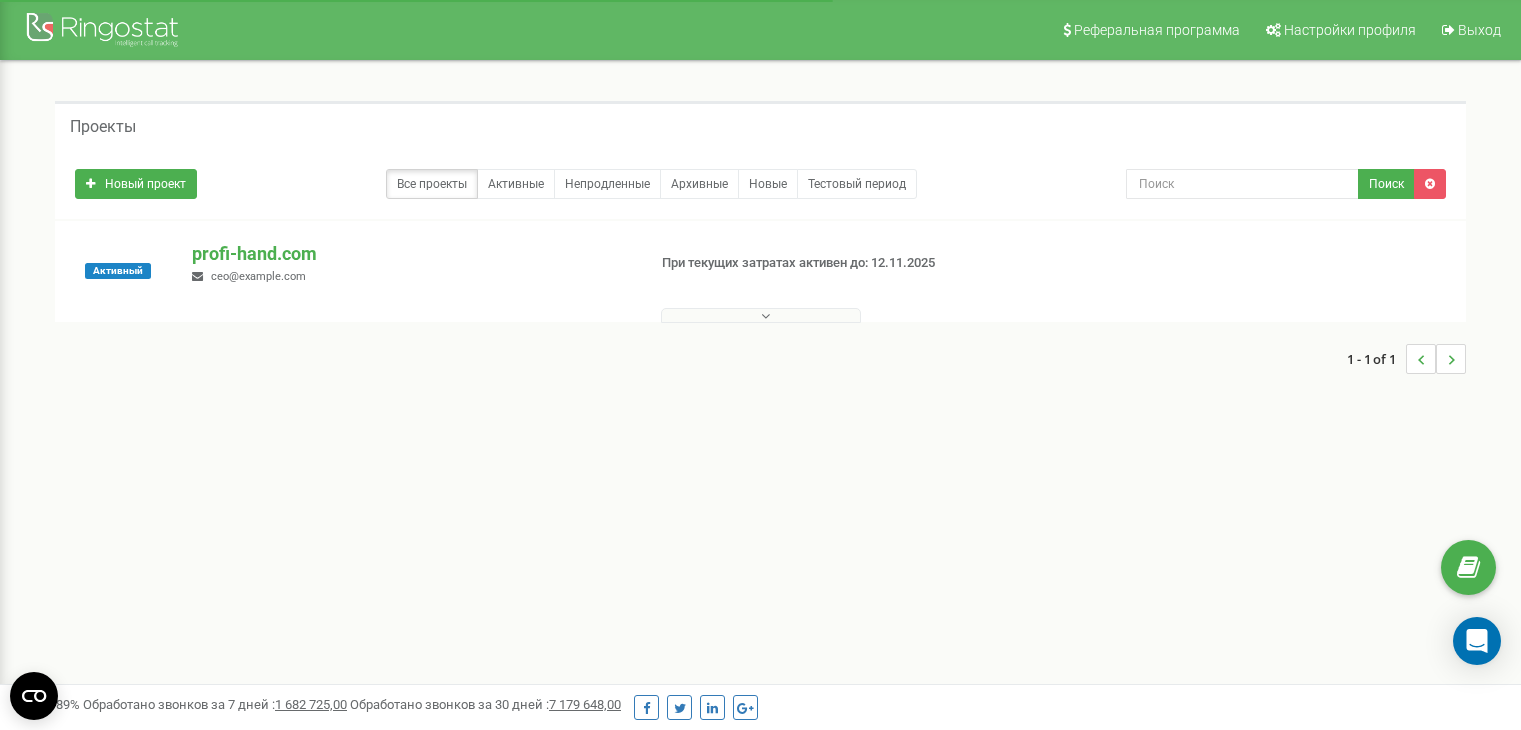scroll, scrollTop: 0, scrollLeft: 0, axis: both 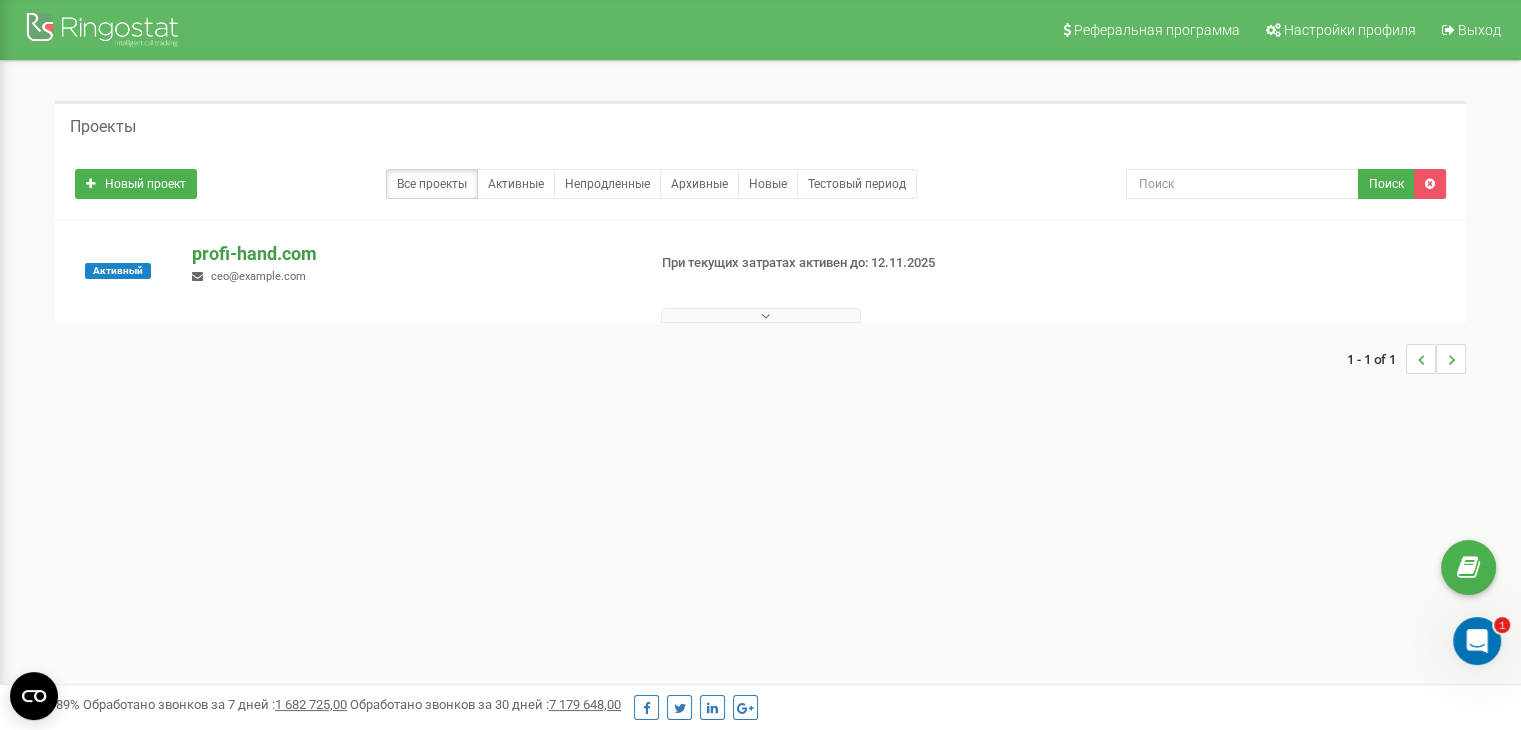 click on "profi-hand.com" at bounding box center (410, 254) 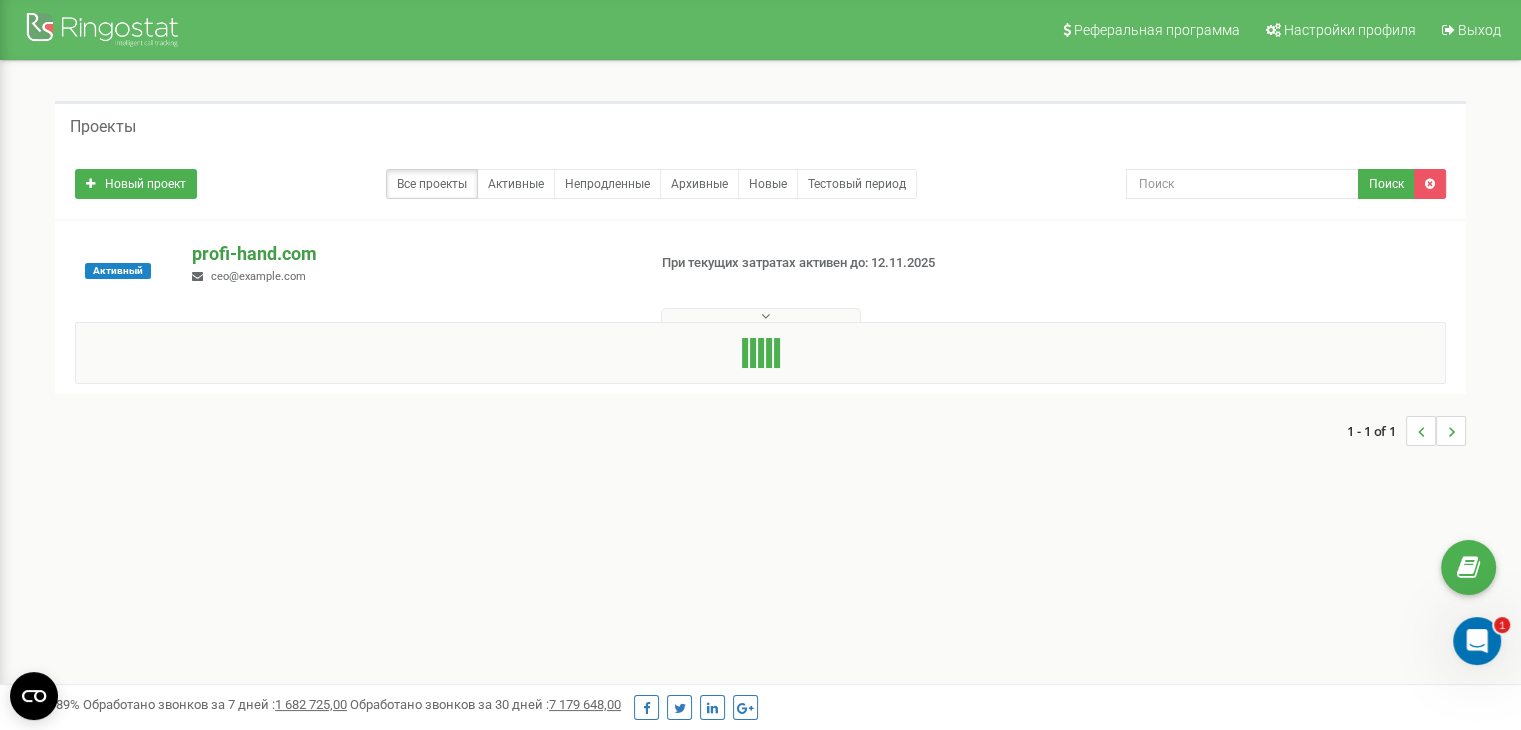 click on "profi-hand.com" at bounding box center (410, 254) 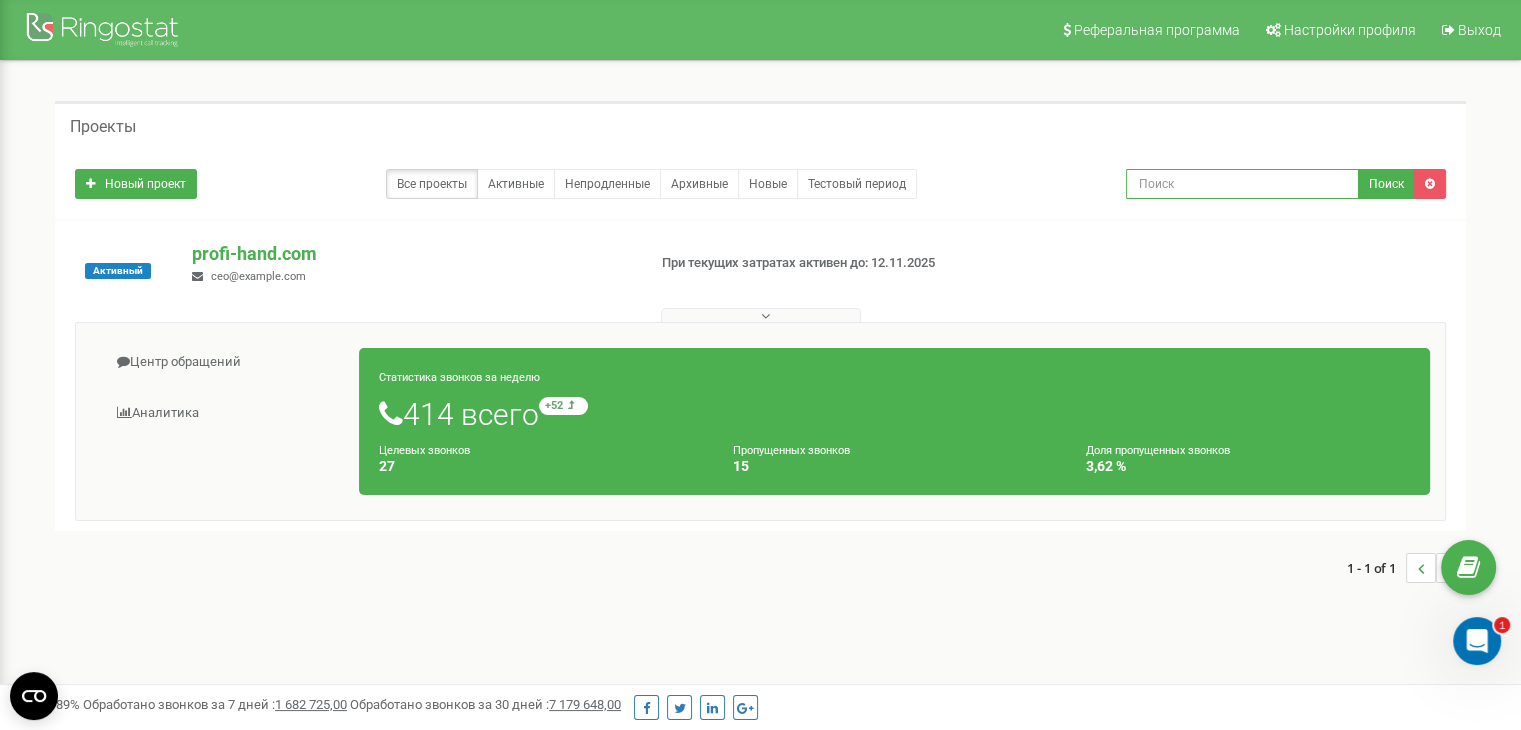 click at bounding box center (1242, 184) 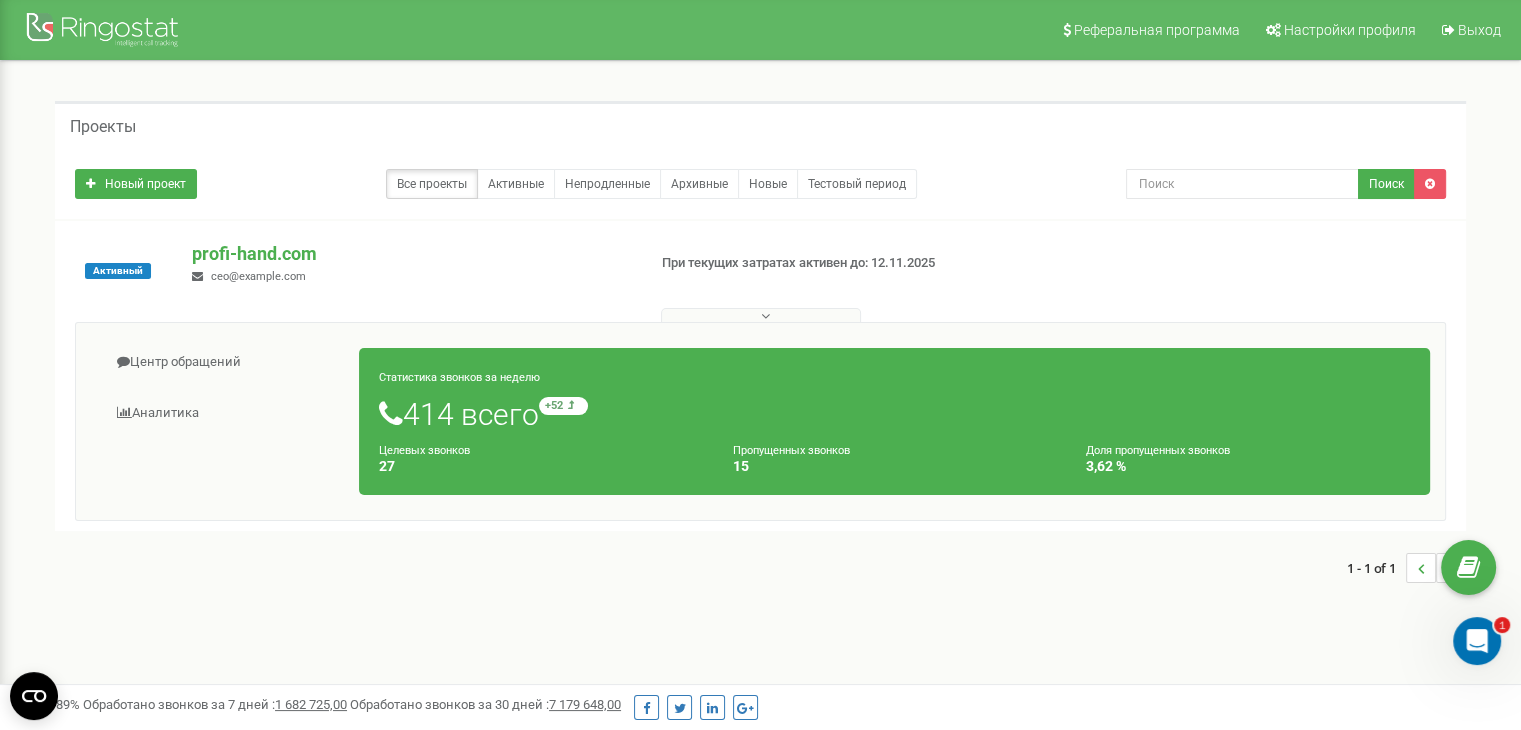click on "Статистика звонков за неделю
414 всего
+52                                   относительно прошлой недели
Целевых звонков
27
Пропущенных звонков
15
Доля пропущенных звонков
3,62 %" at bounding box center [894, 421] 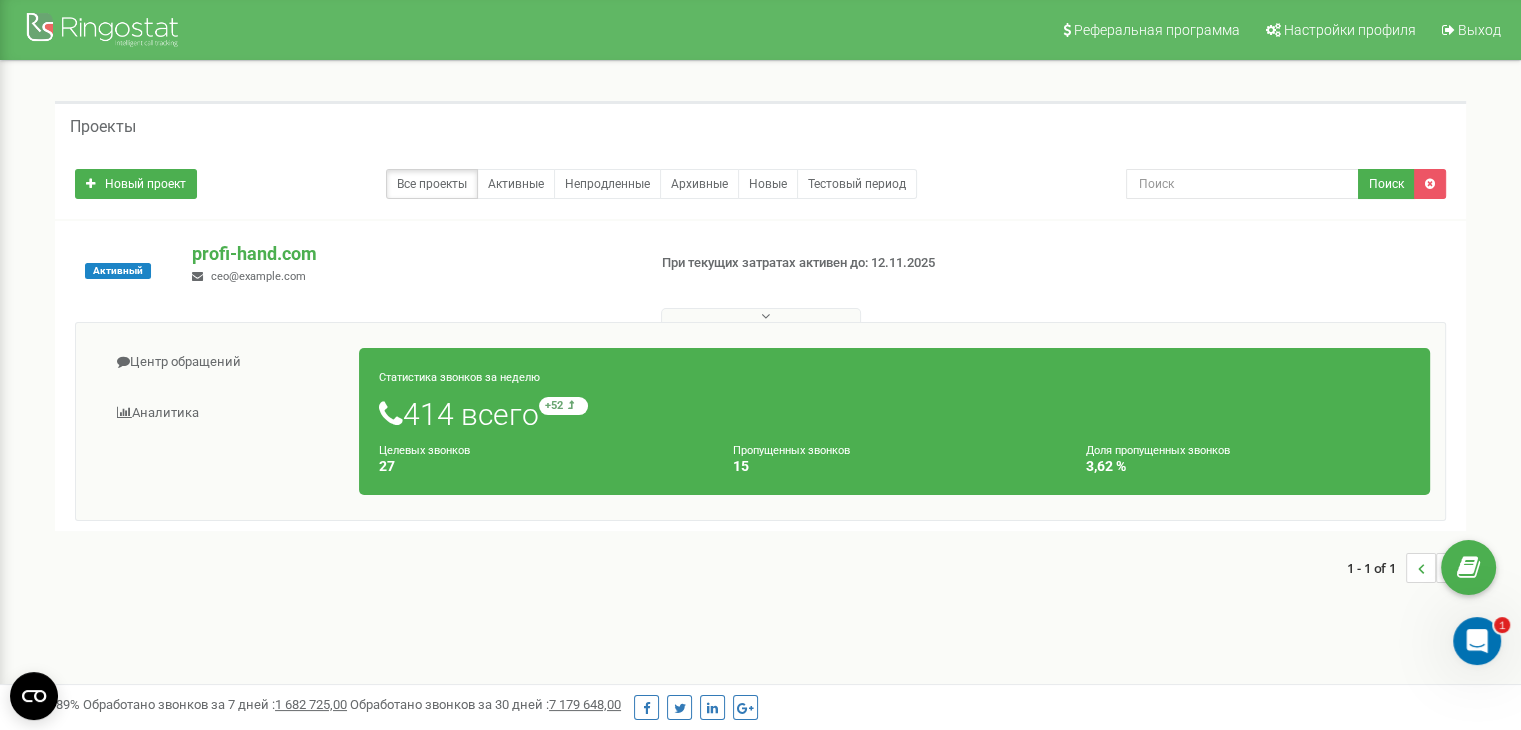 click on "Пропущенных звонков" at bounding box center (791, 450) 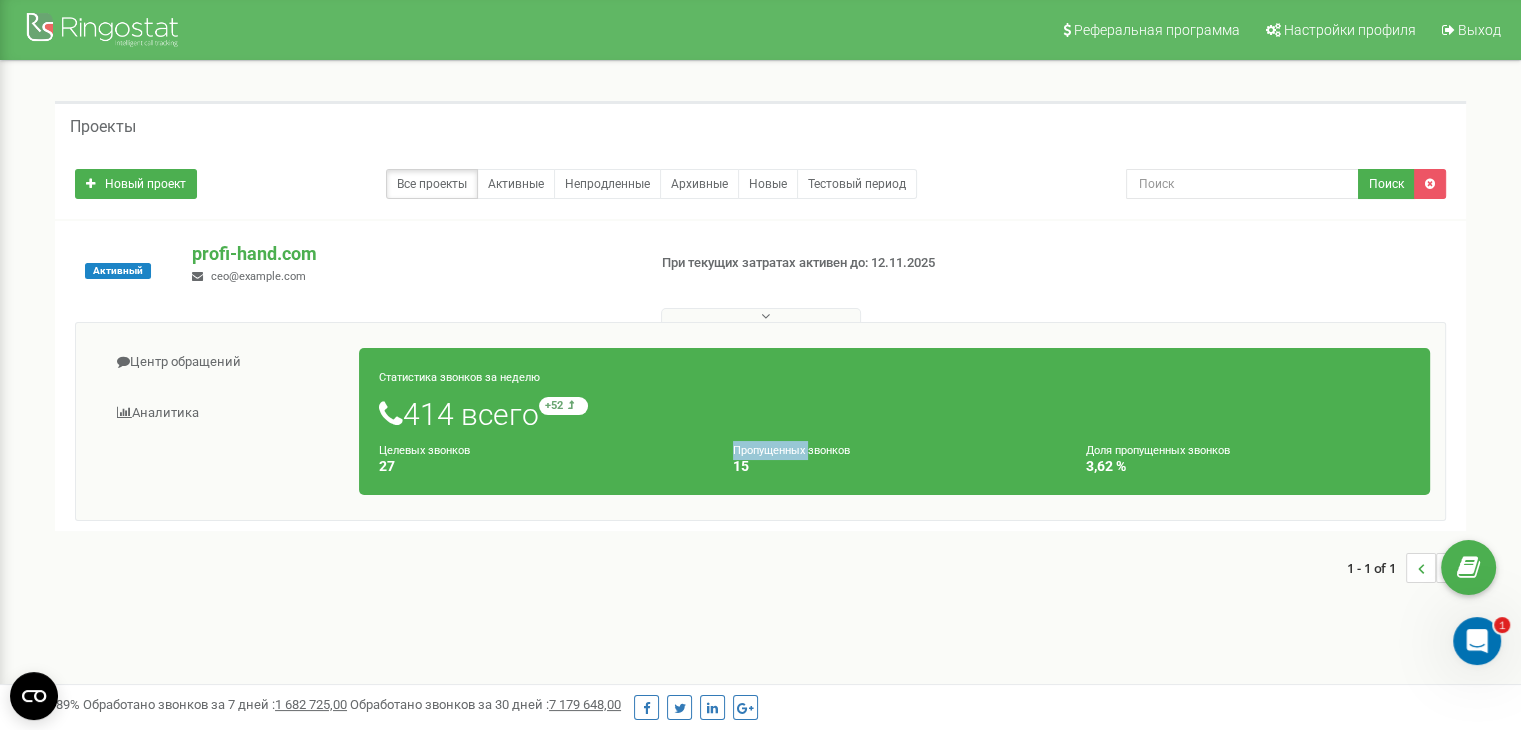 click on "Пропущенных звонков" at bounding box center (791, 450) 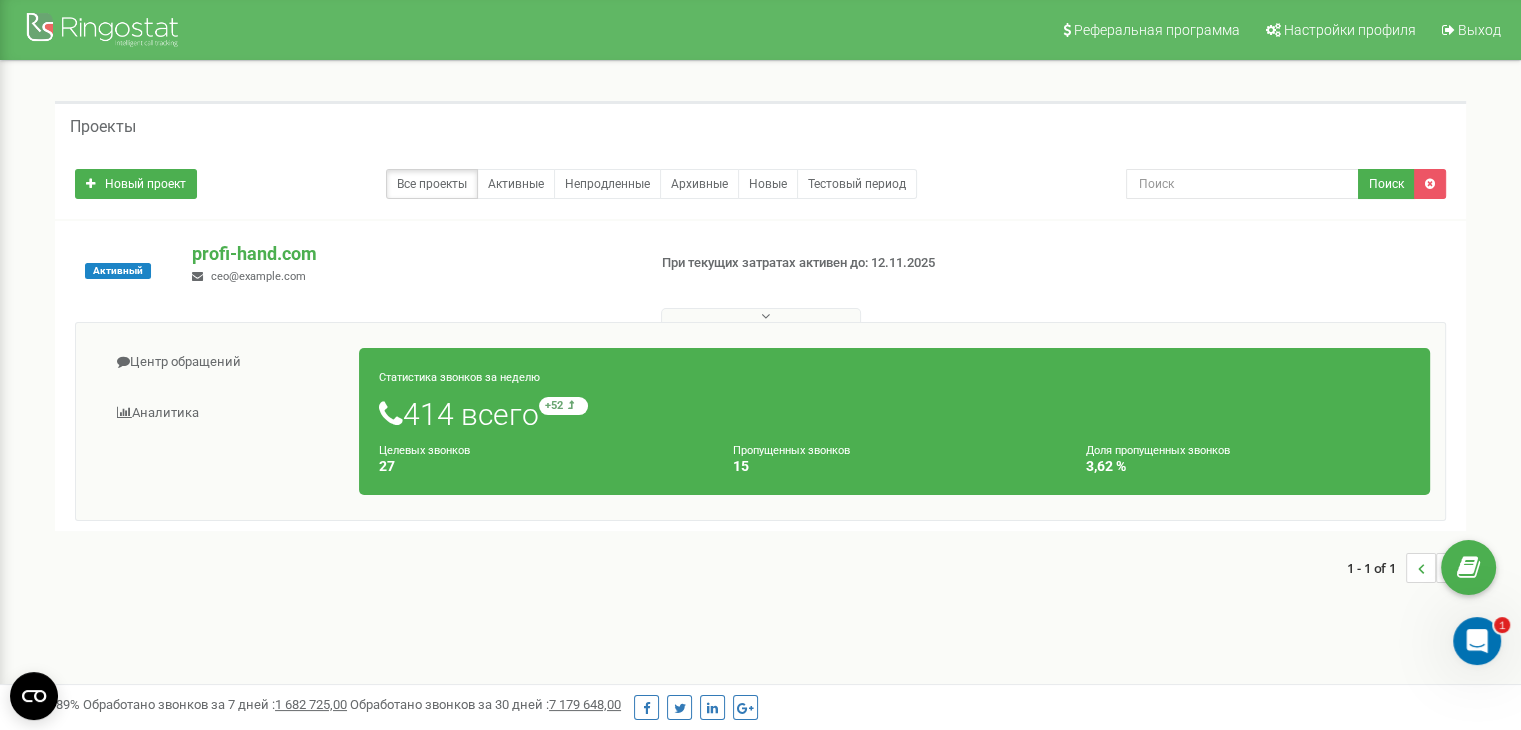 drag, startPoint x: 739, startPoint y: 449, endPoint x: 606, endPoint y: 597, distance: 198.9799 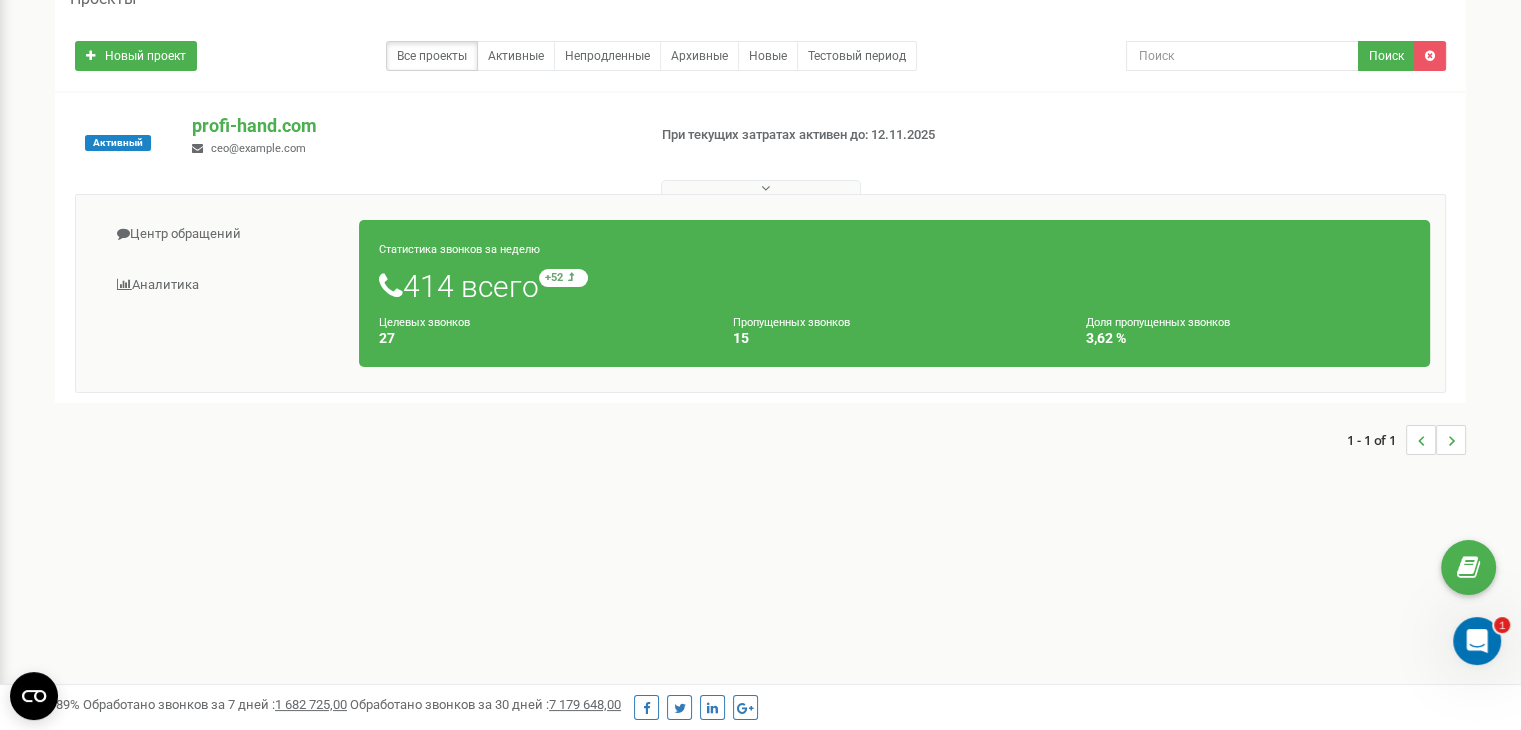 scroll, scrollTop: 0, scrollLeft: 0, axis: both 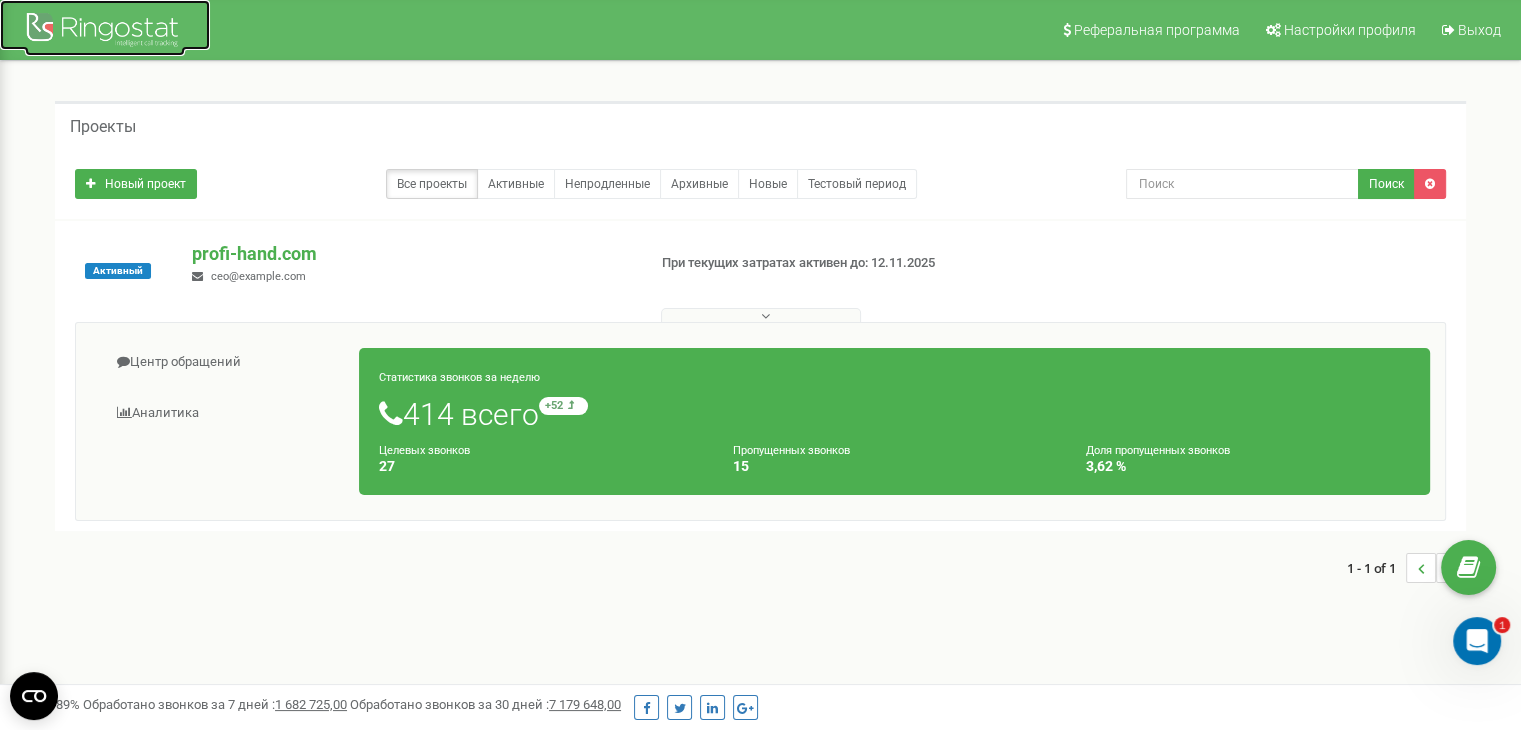 click at bounding box center [105, 32] 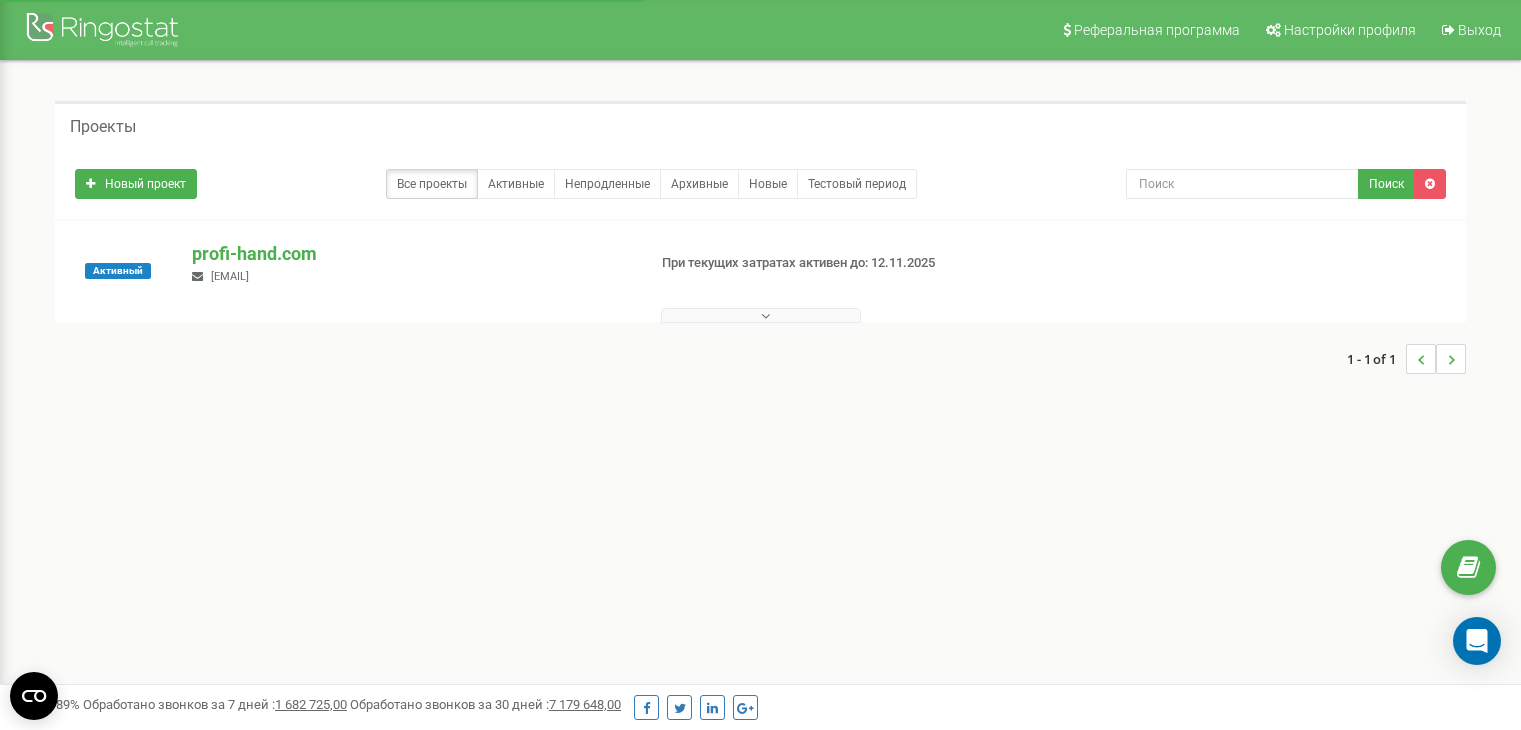 scroll, scrollTop: 0, scrollLeft: 0, axis: both 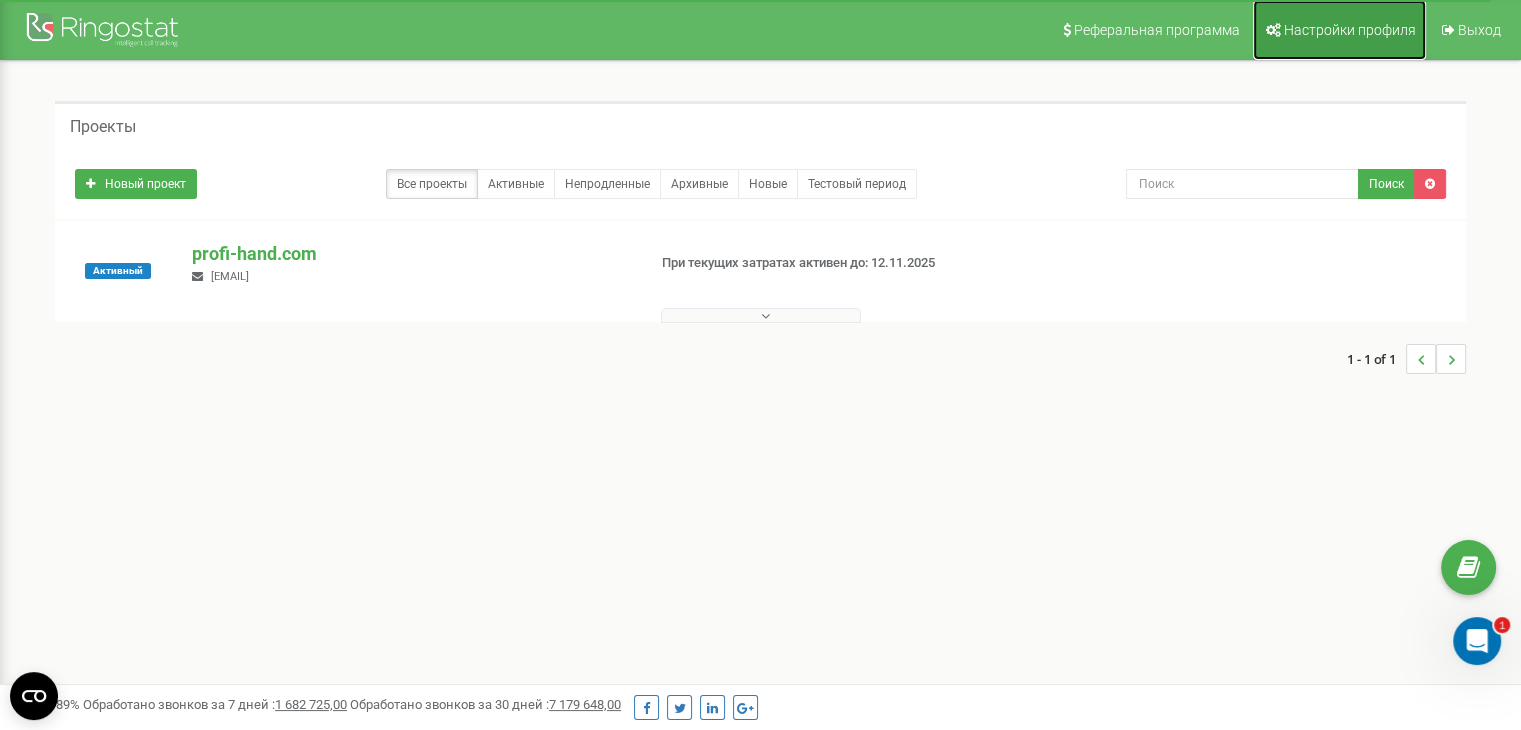 click on "Настройки профиля" at bounding box center [1350, 30] 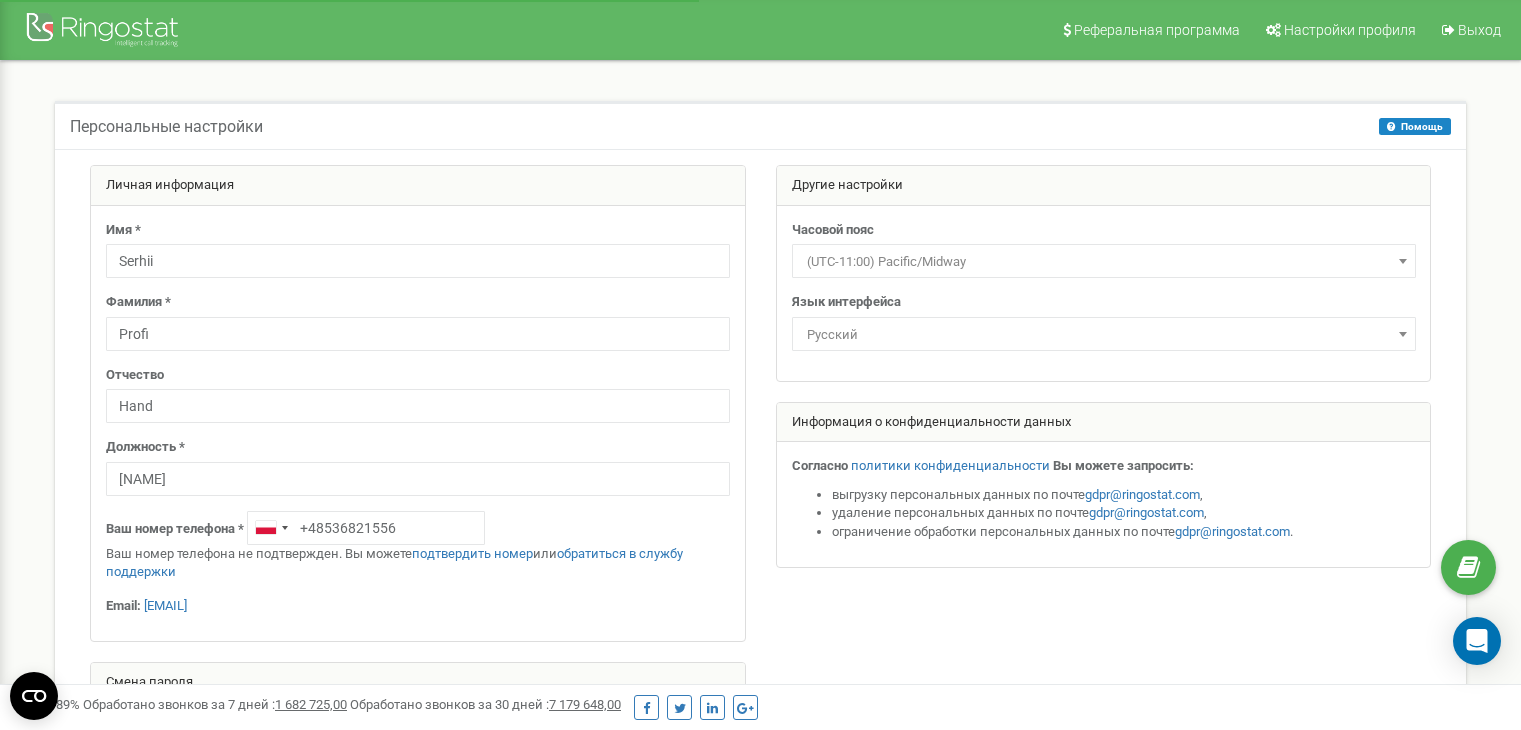 scroll, scrollTop: 0, scrollLeft: 0, axis: both 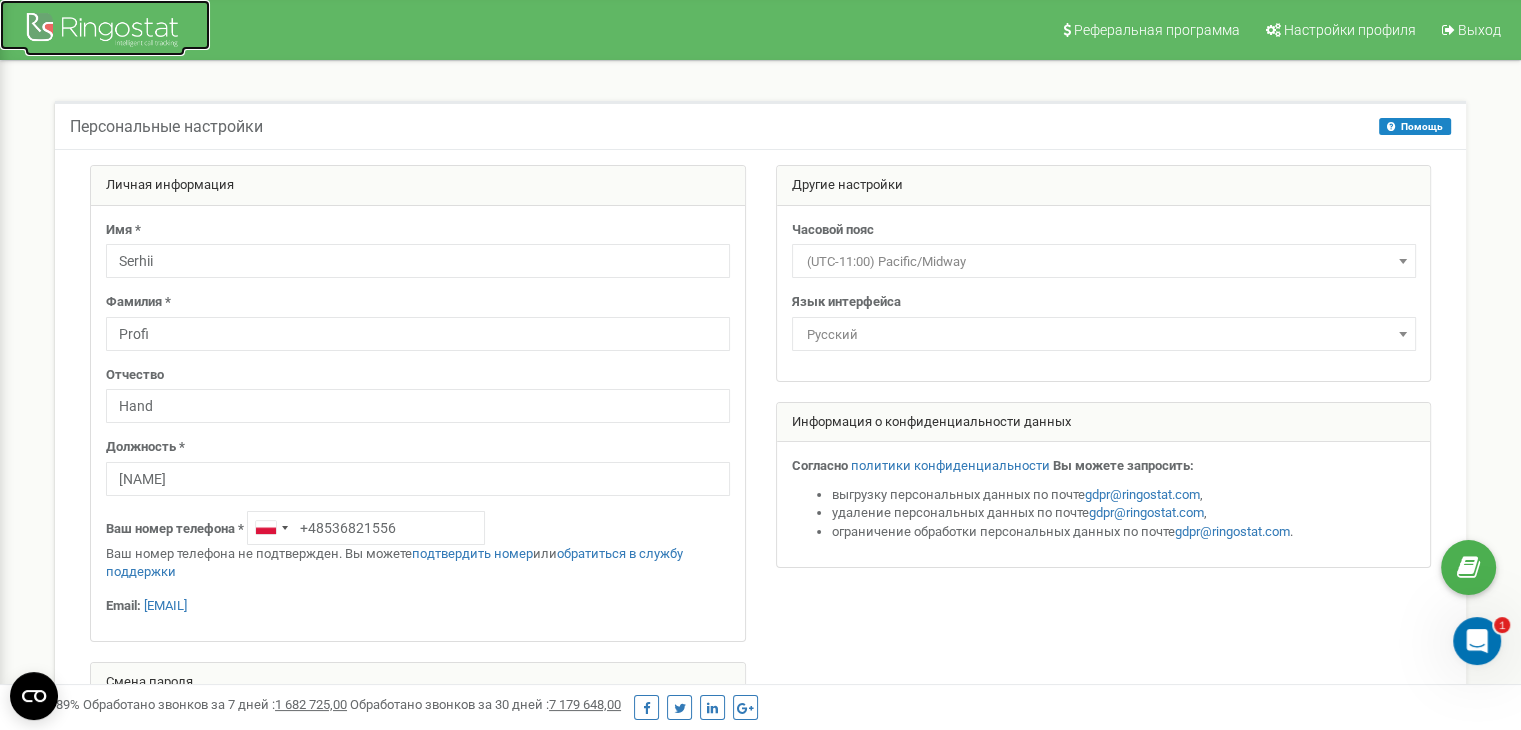 click at bounding box center [105, 32] 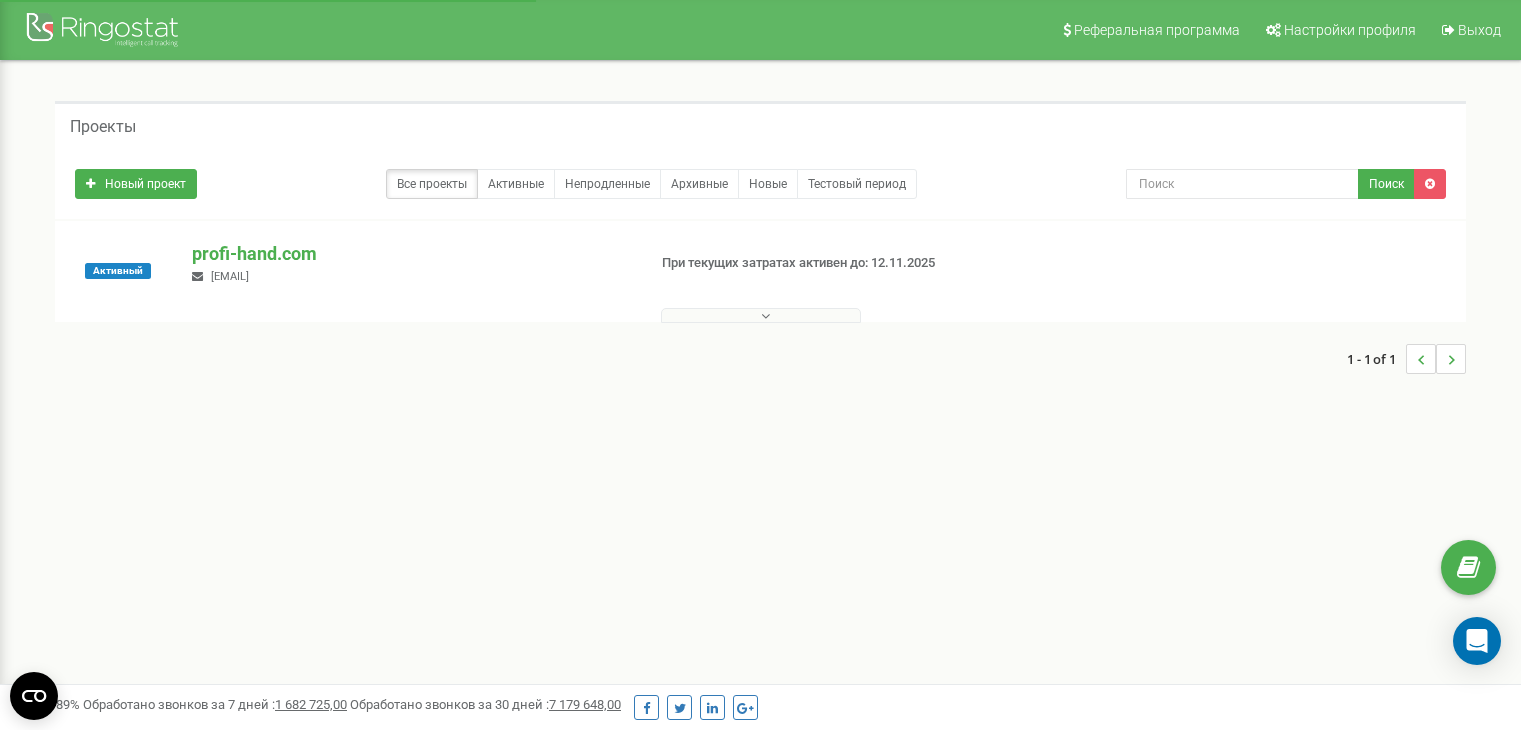 scroll, scrollTop: 0, scrollLeft: 0, axis: both 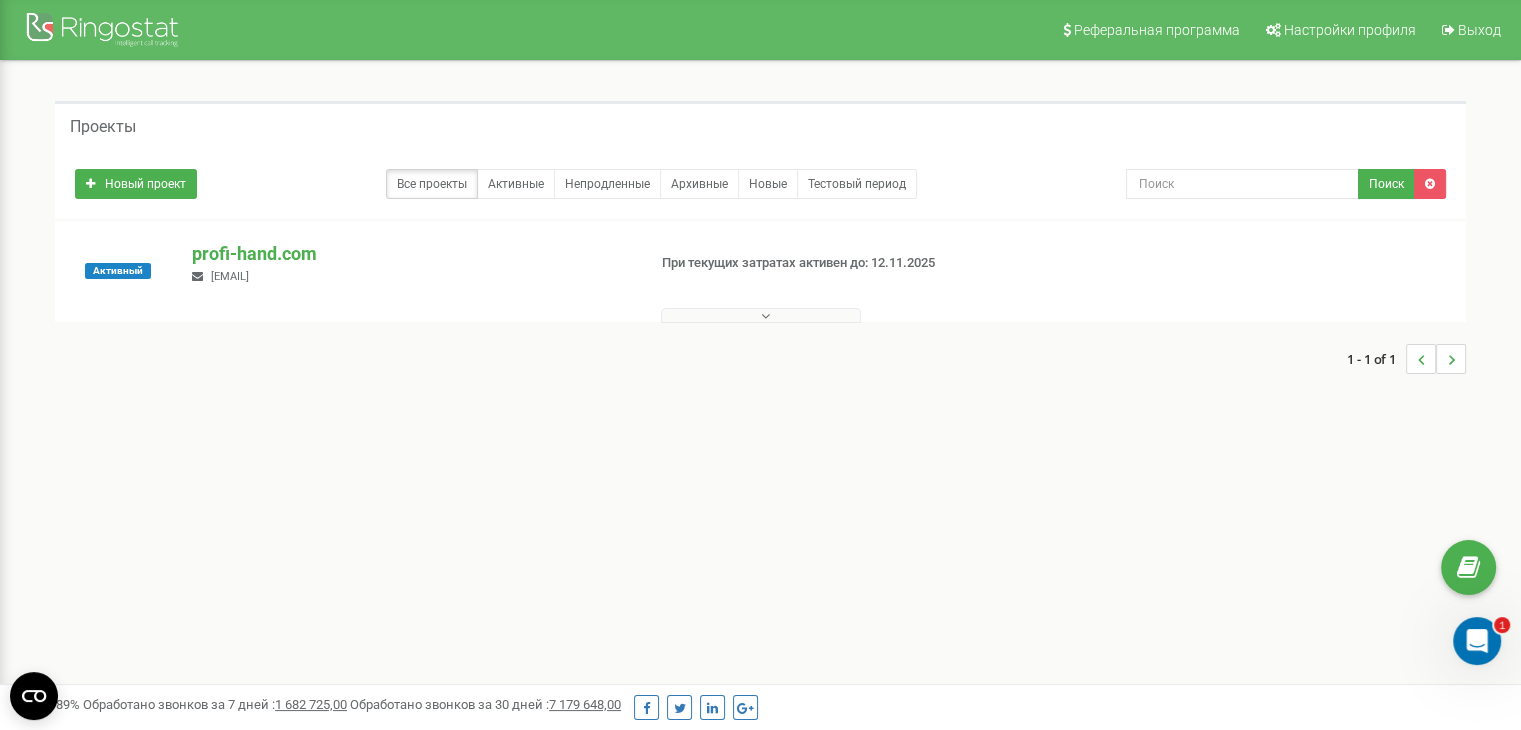 drag, startPoint x: 31, startPoint y: 673, endPoint x: 601, endPoint y: 457, distance: 609.55396 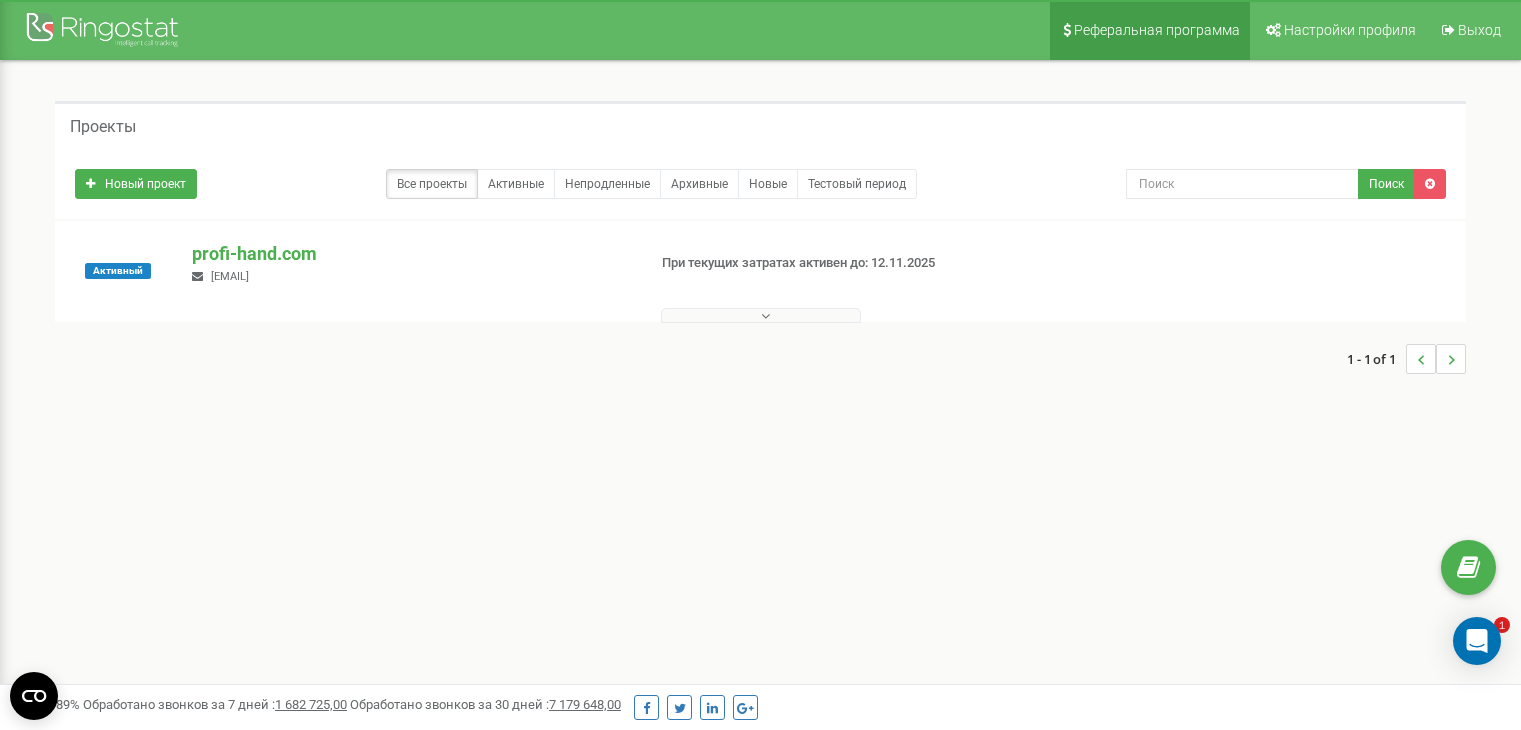 scroll, scrollTop: 0, scrollLeft: 0, axis: both 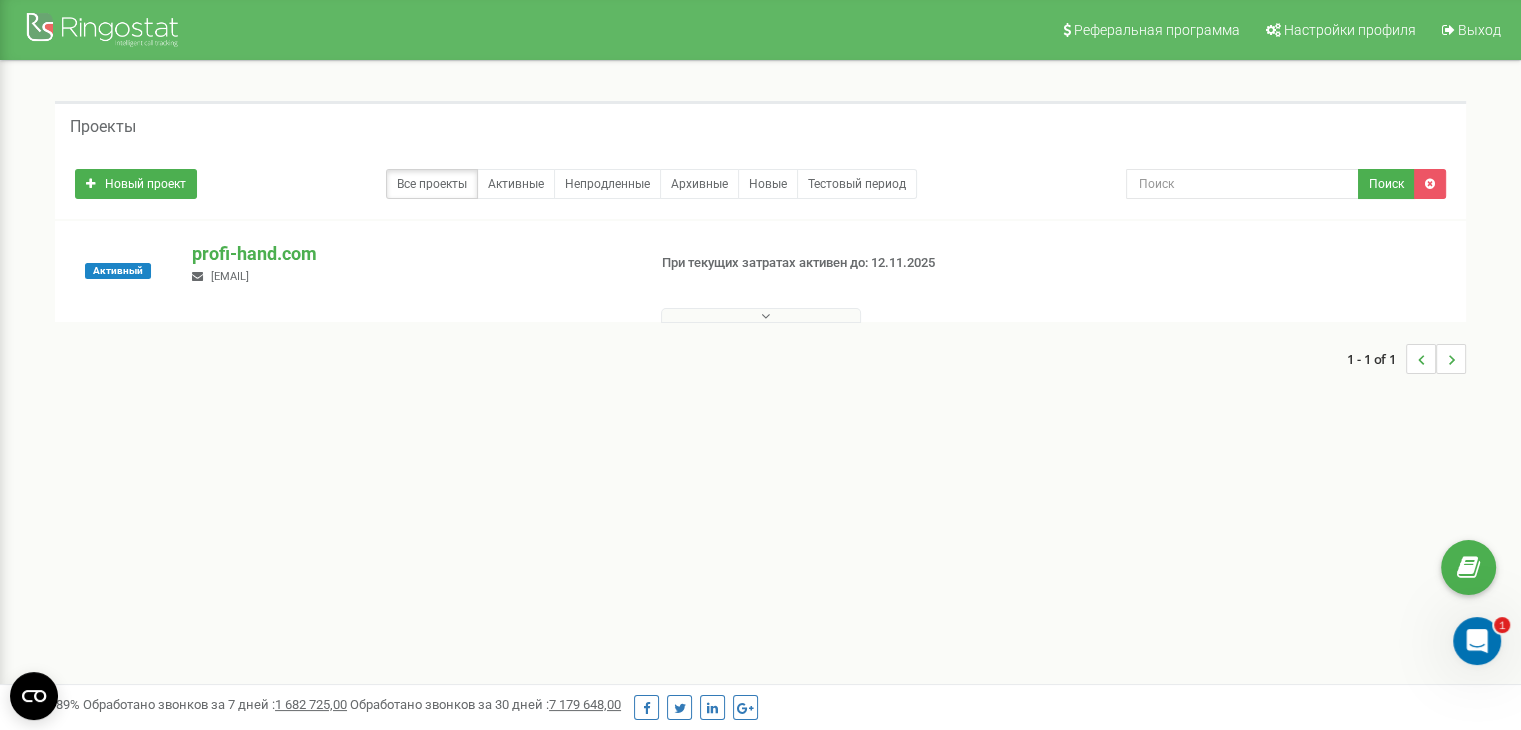 click 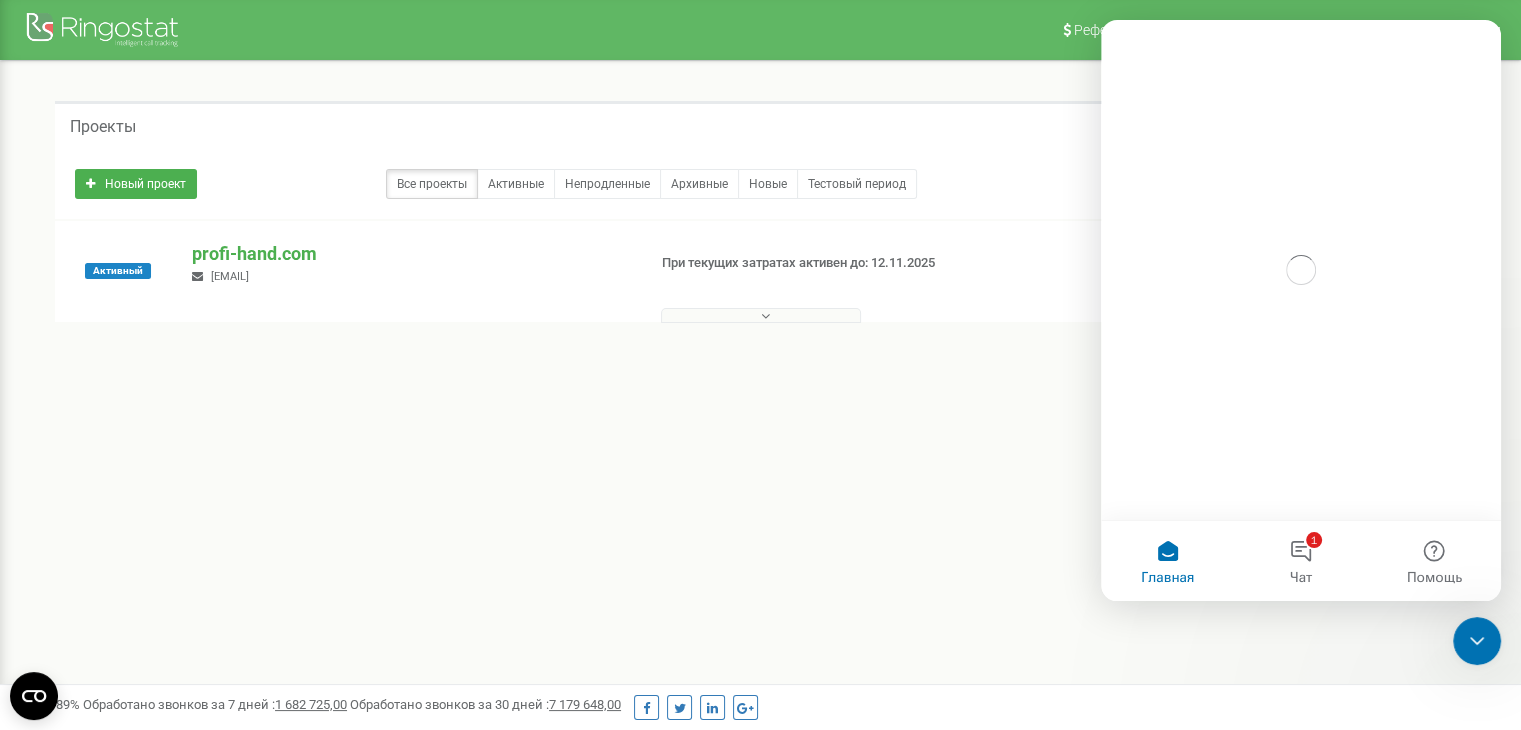 scroll, scrollTop: 0, scrollLeft: 0, axis: both 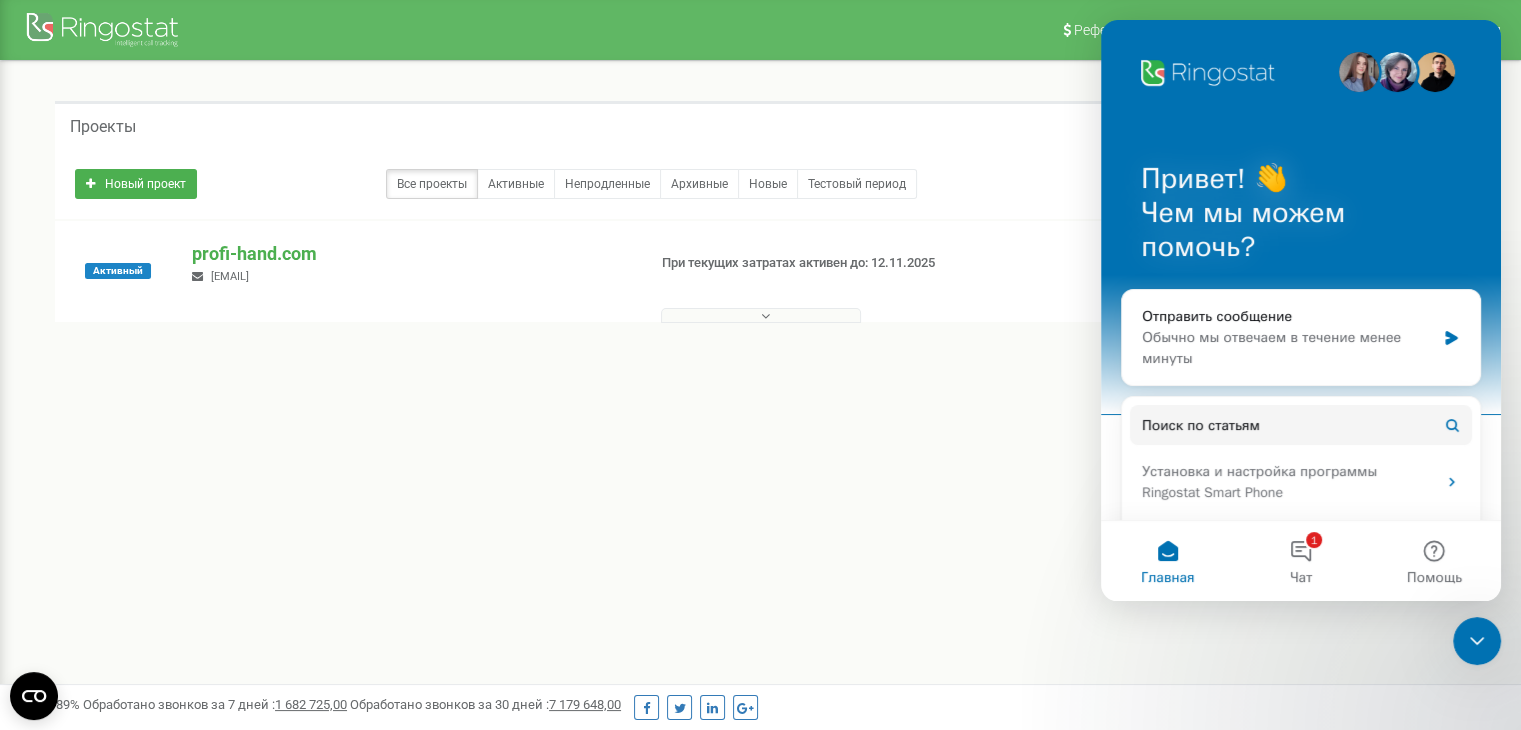 click 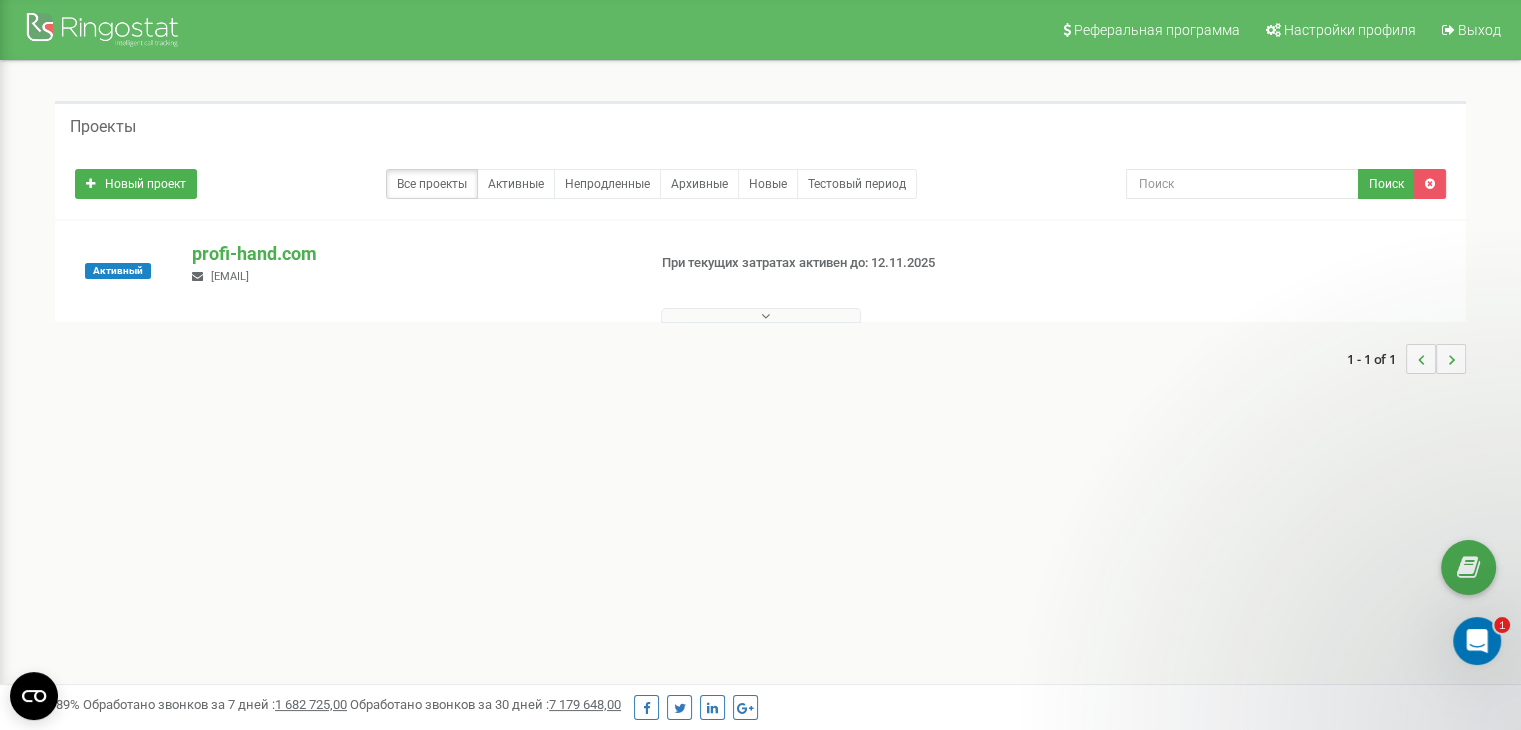 scroll, scrollTop: 0, scrollLeft: 0, axis: both 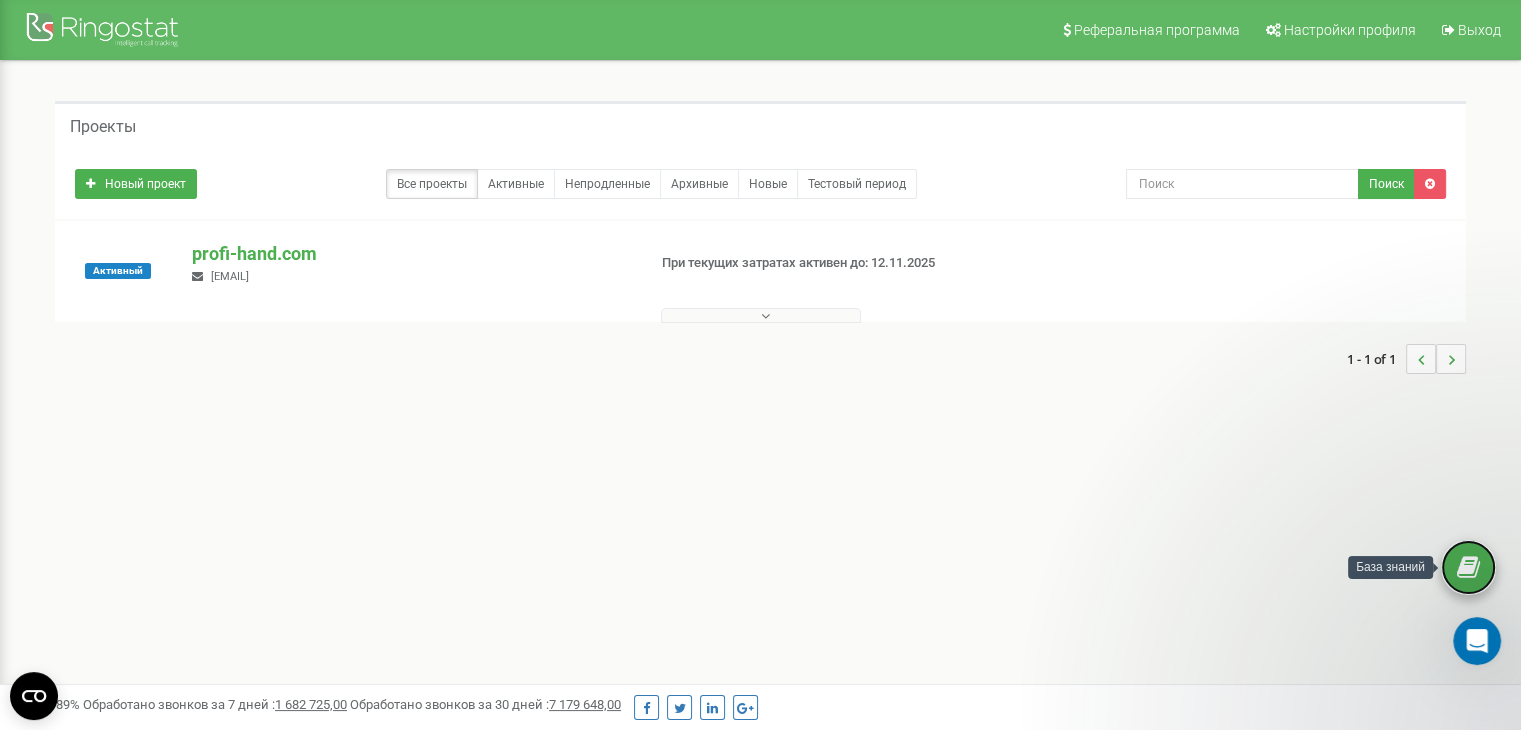 click at bounding box center (1468, 567) 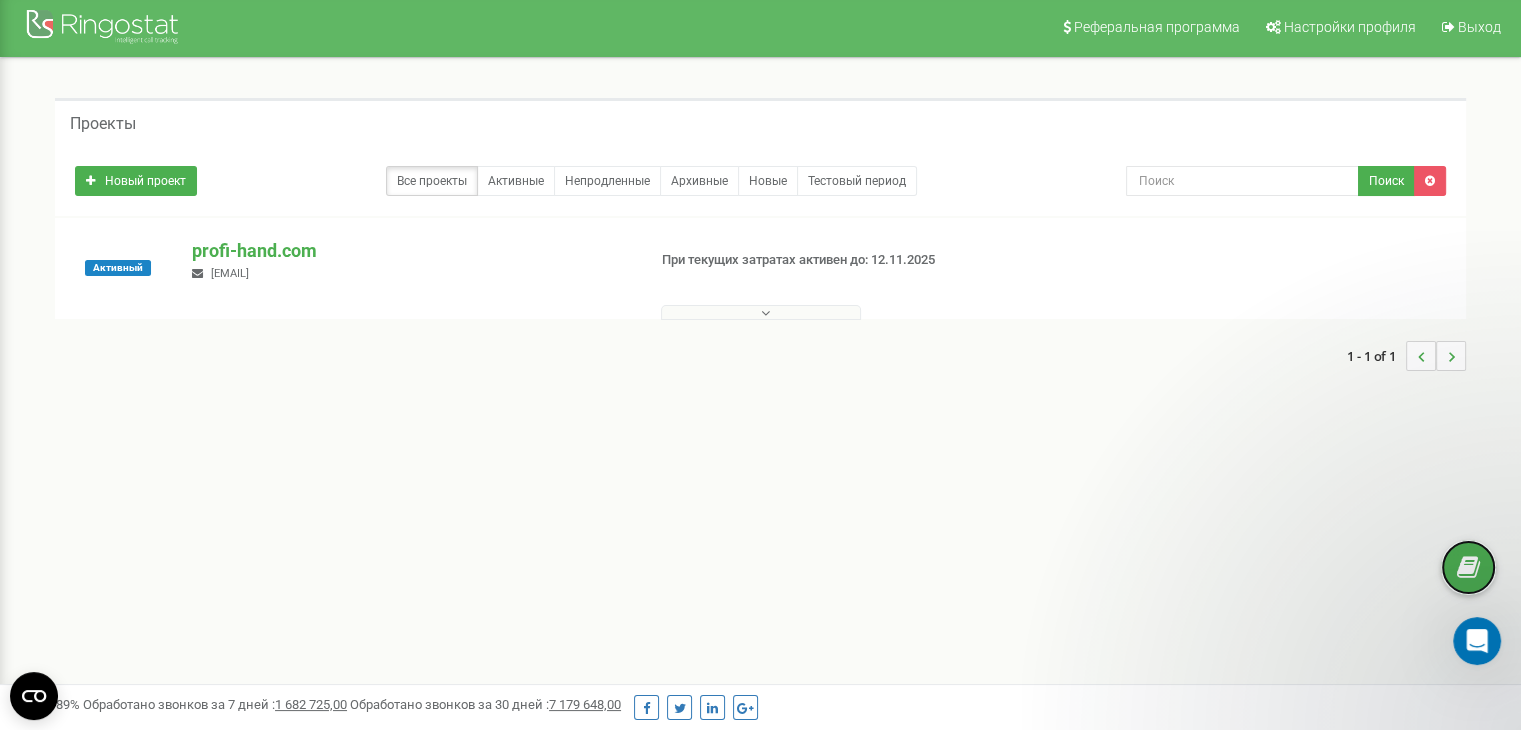 scroll, scrollTop: 0, scrollLeft: 0, axis: both 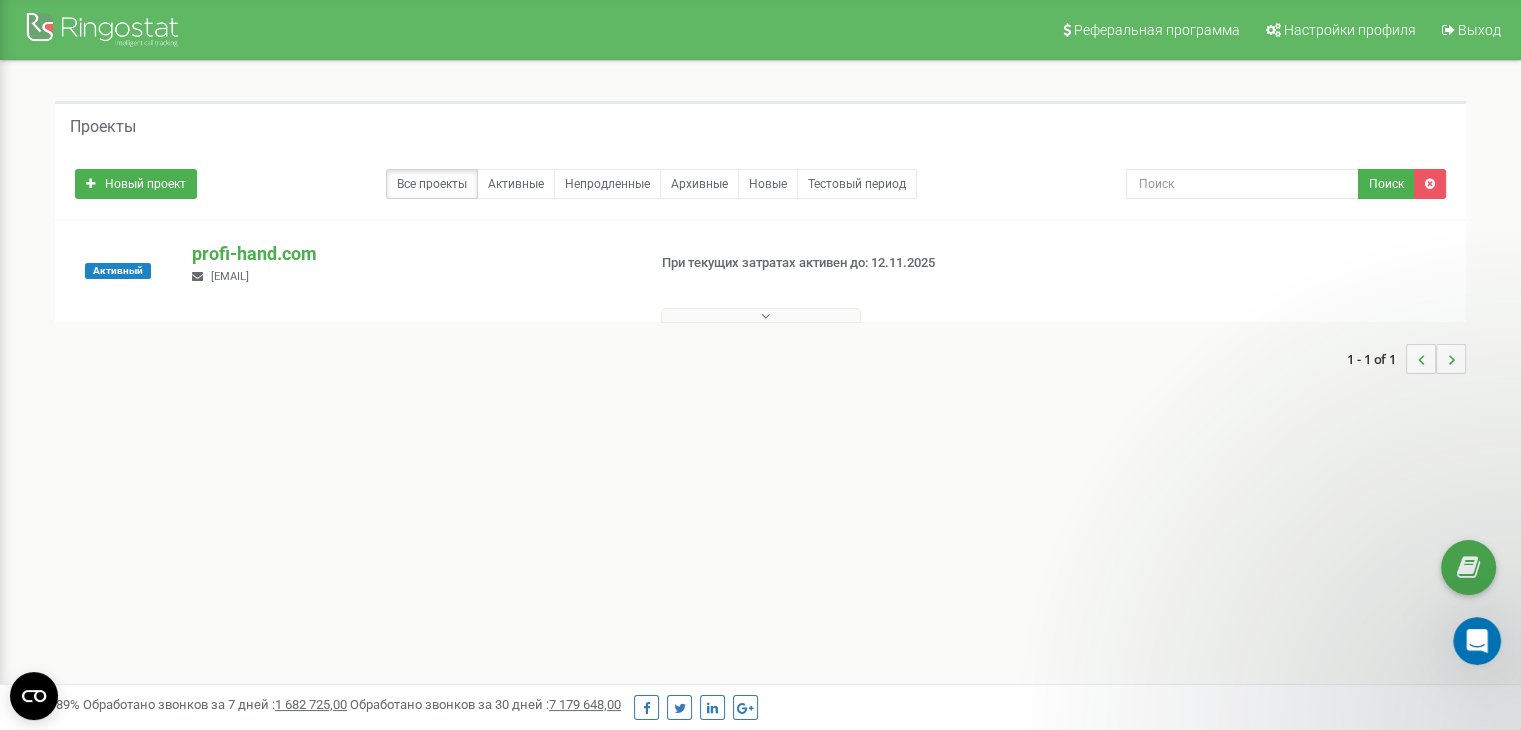 click on "profi-hand.com
ceo@profi-hand.com" at bounding box center [410, 263] 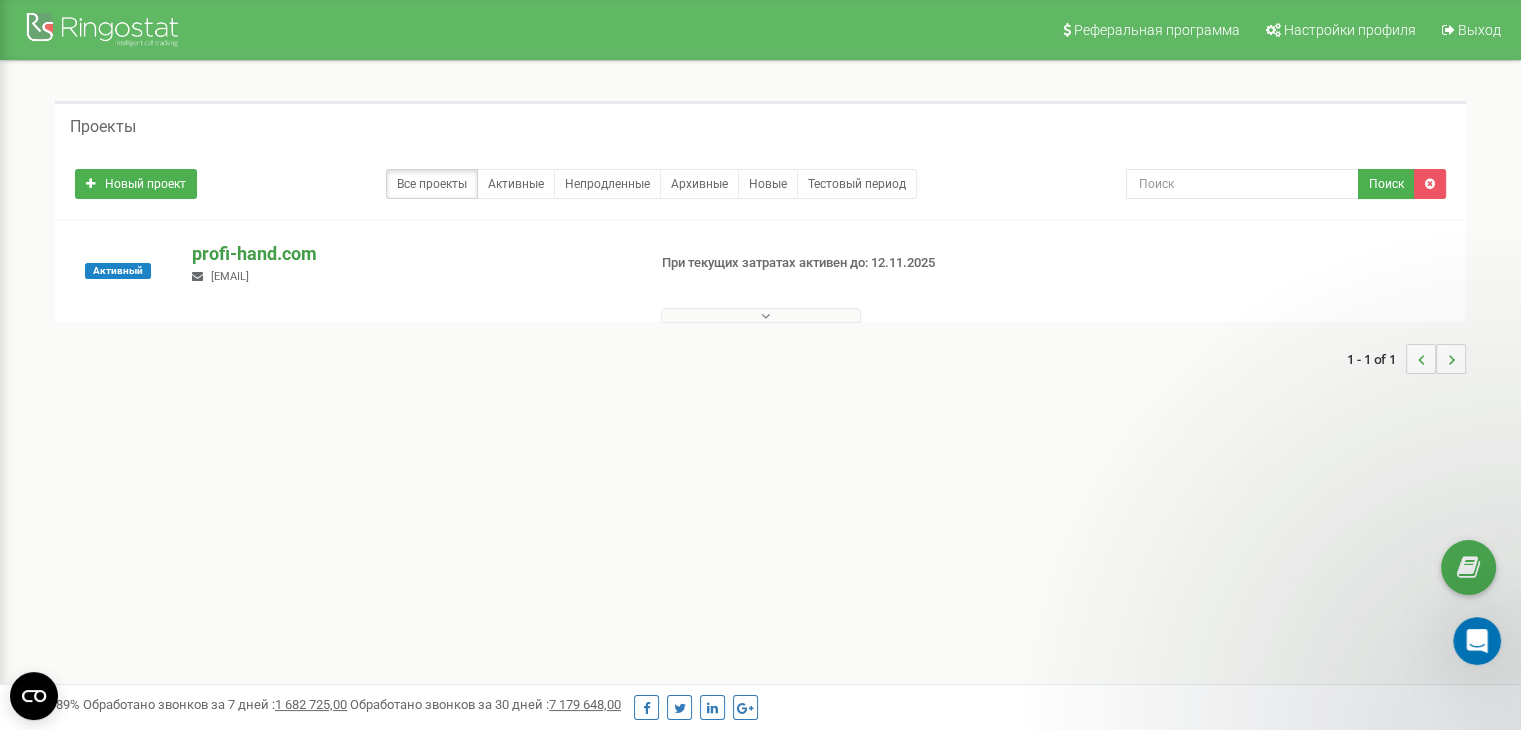 click on "profi-hand.com" at bounding box center (410, 254) 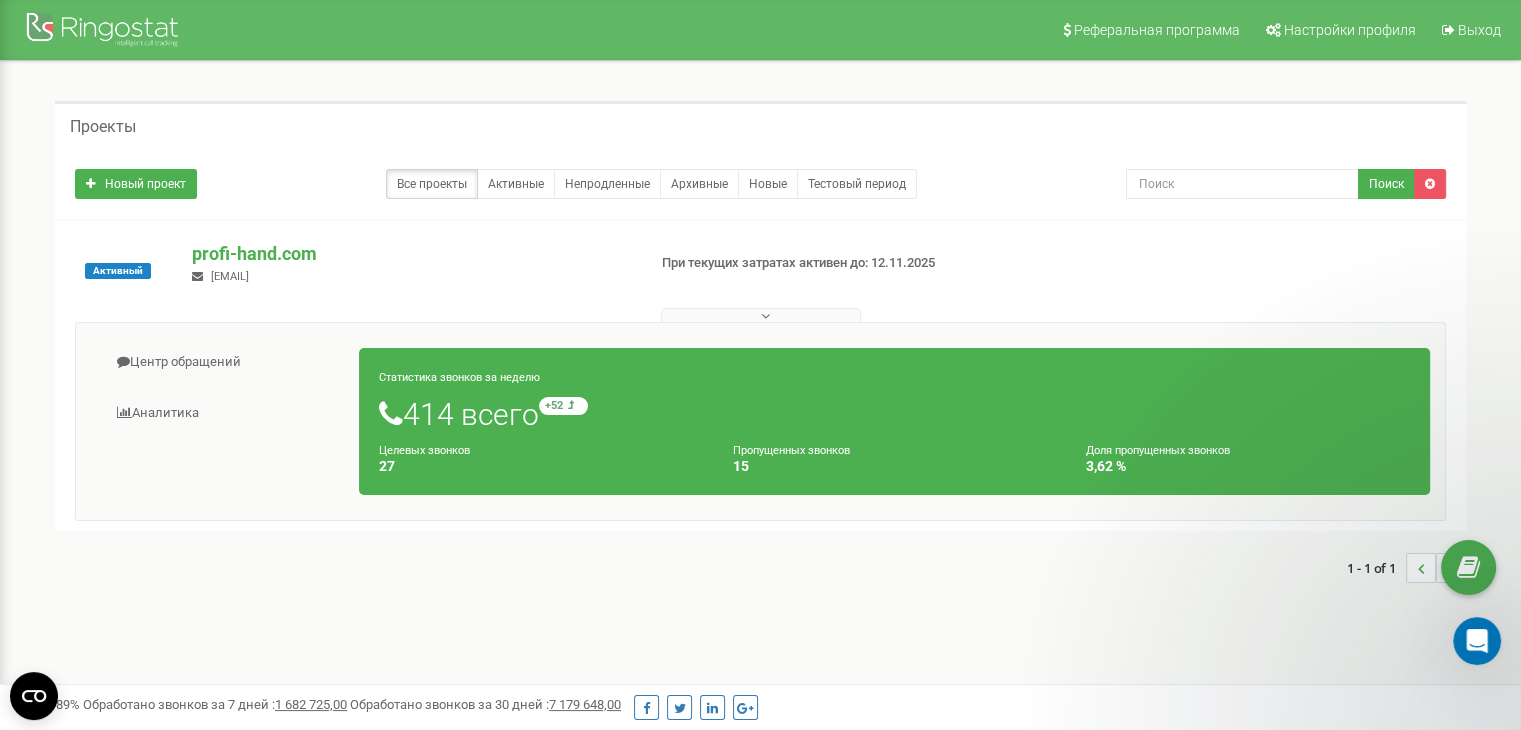 click on "414 всего
+52                                   относительно прошлой недели" at bounding box center (894, 414) 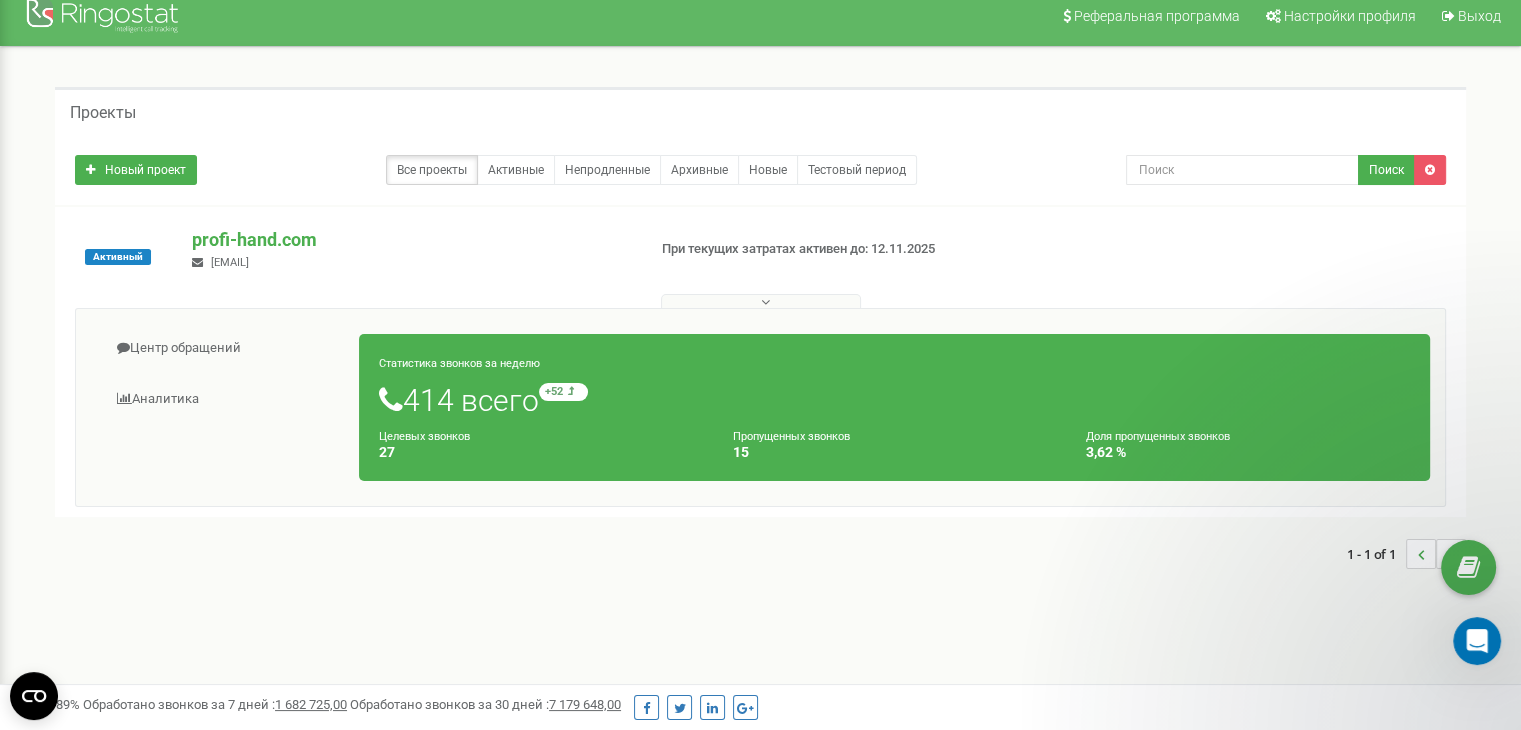 scroll, scrollTop: 0, scrollLeft: 0, axis: both 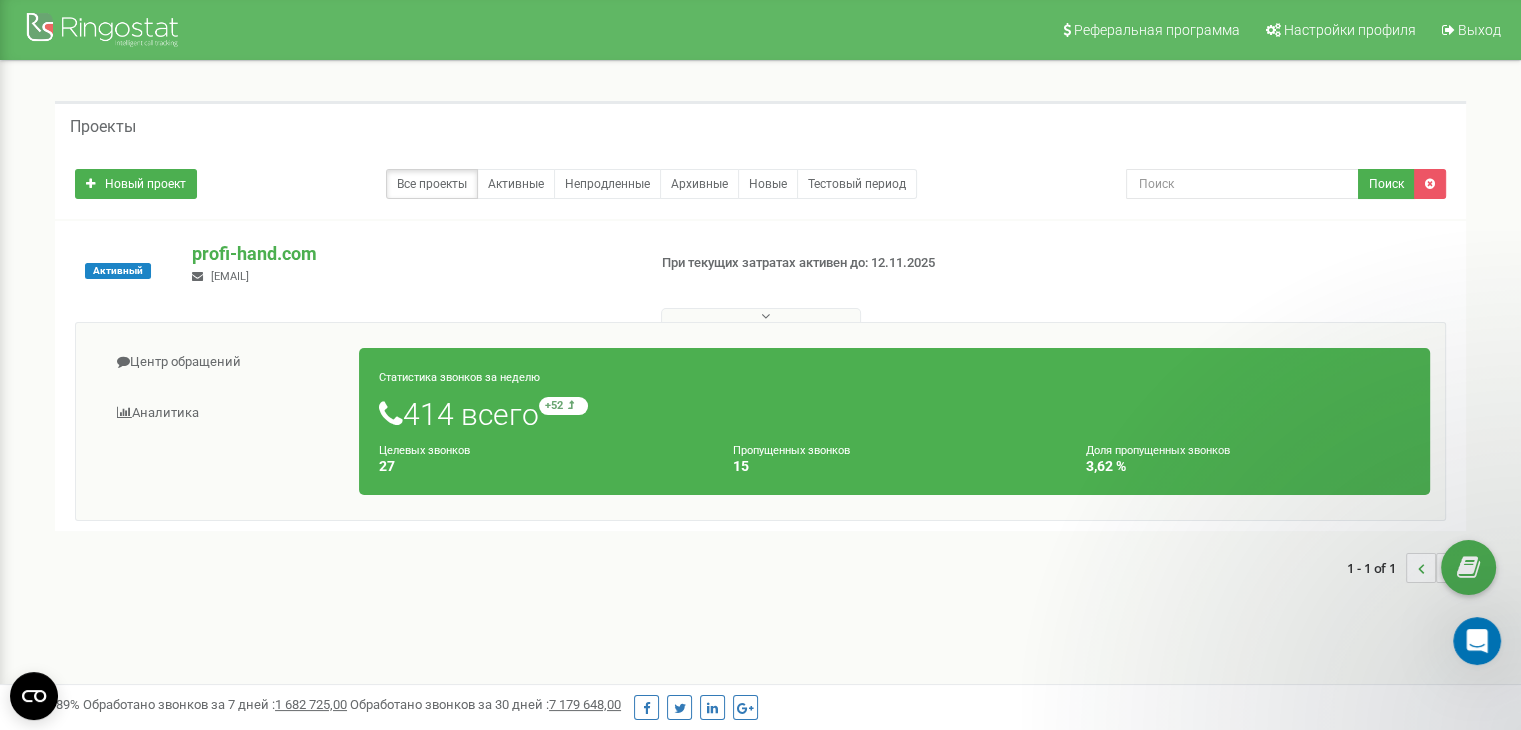 click at bounding box center (391, 414) 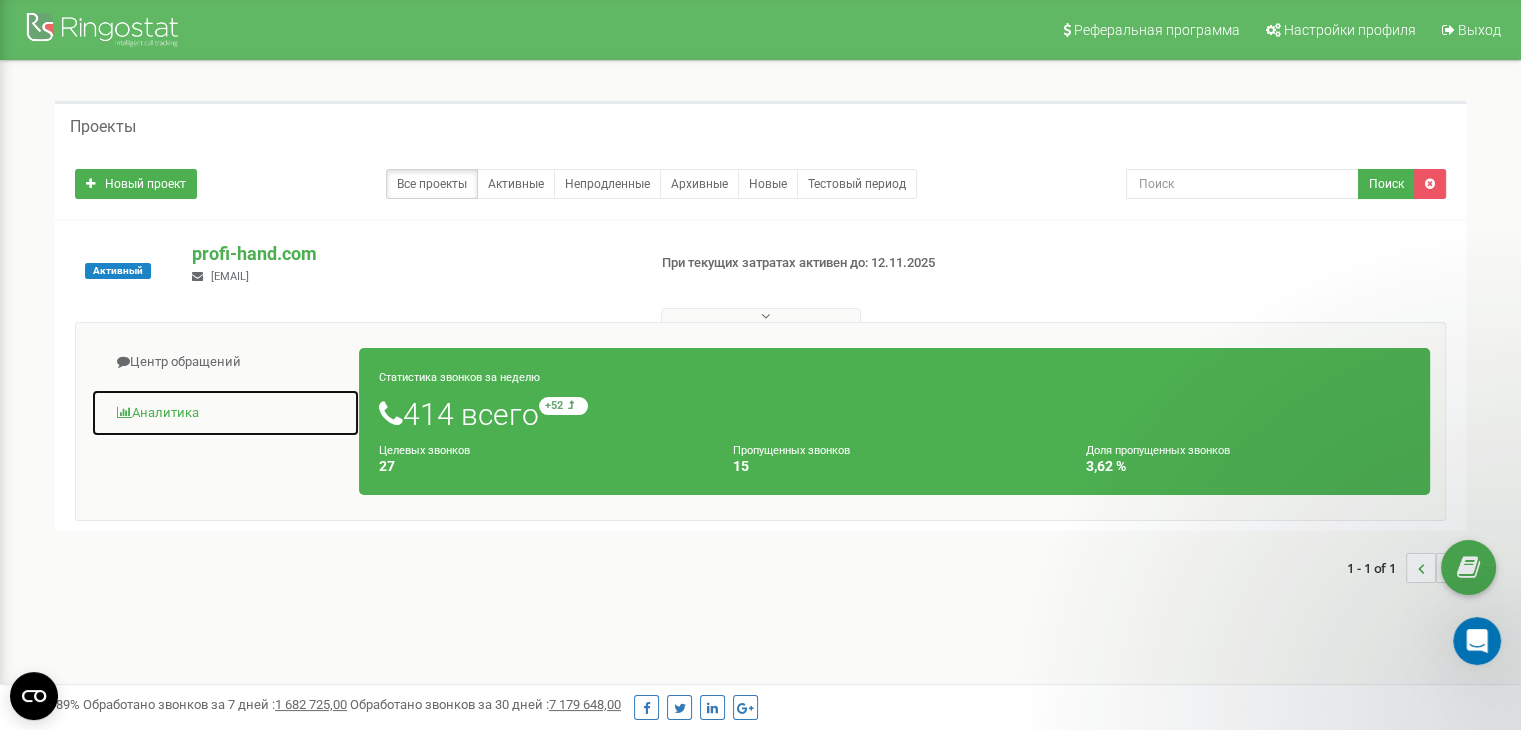 click on "Аналитика" at bounding box center (225, 413) 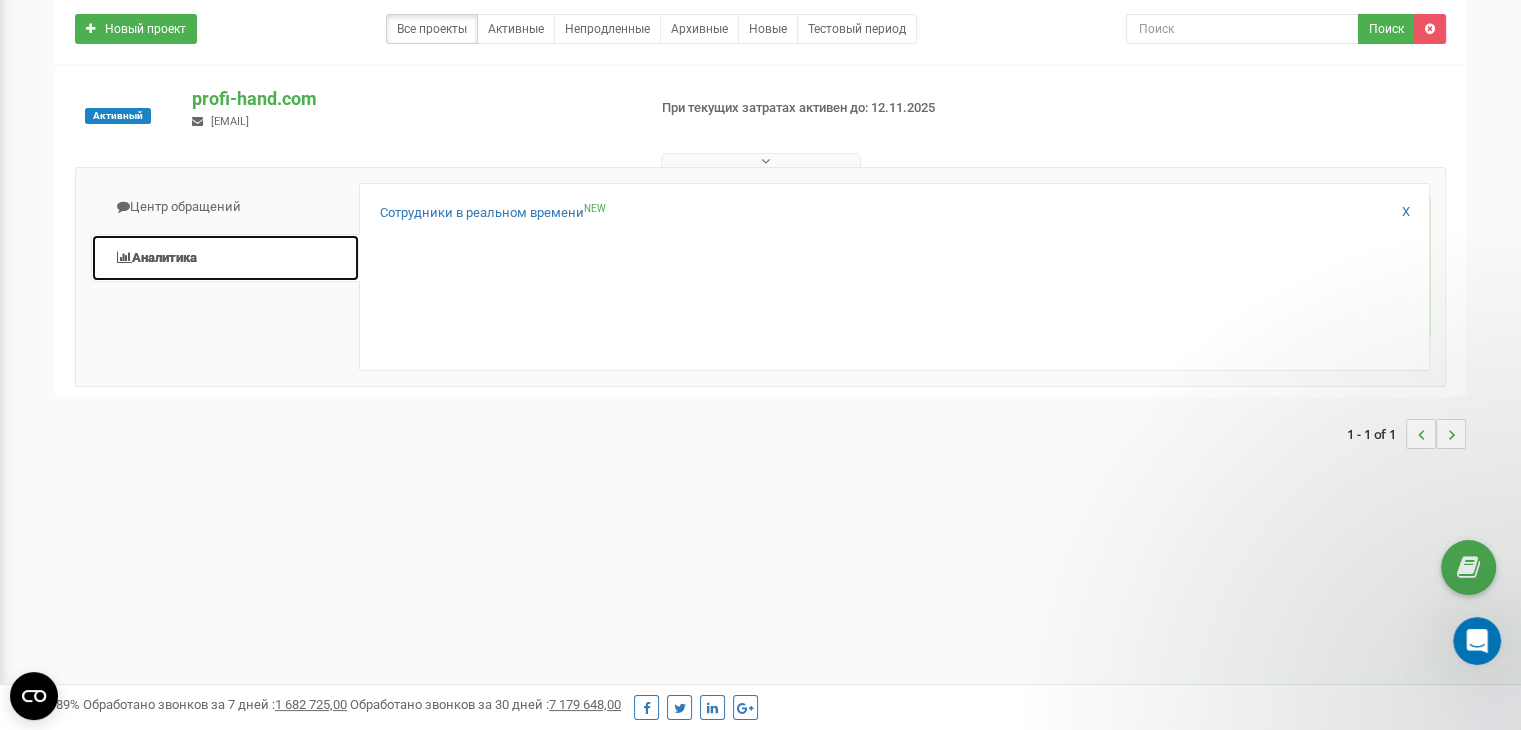 scroll, scrollTop: 0, scrollLeft: 0, axis: both 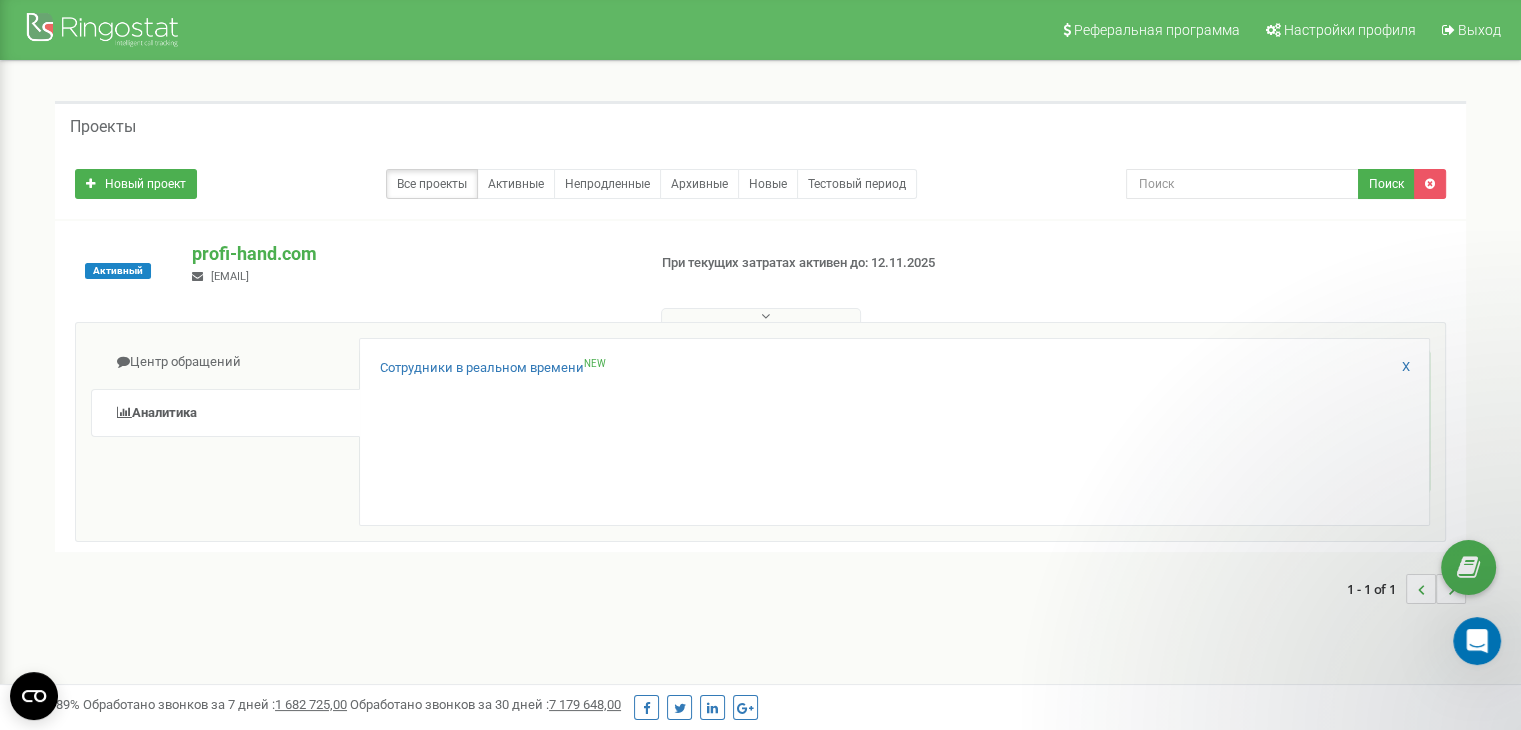 click on "Активный
profi-hand.com
ceo@profi-hand.com
При текущих затратах активен до: 12.11.2025" at bounding box center [760, 281] 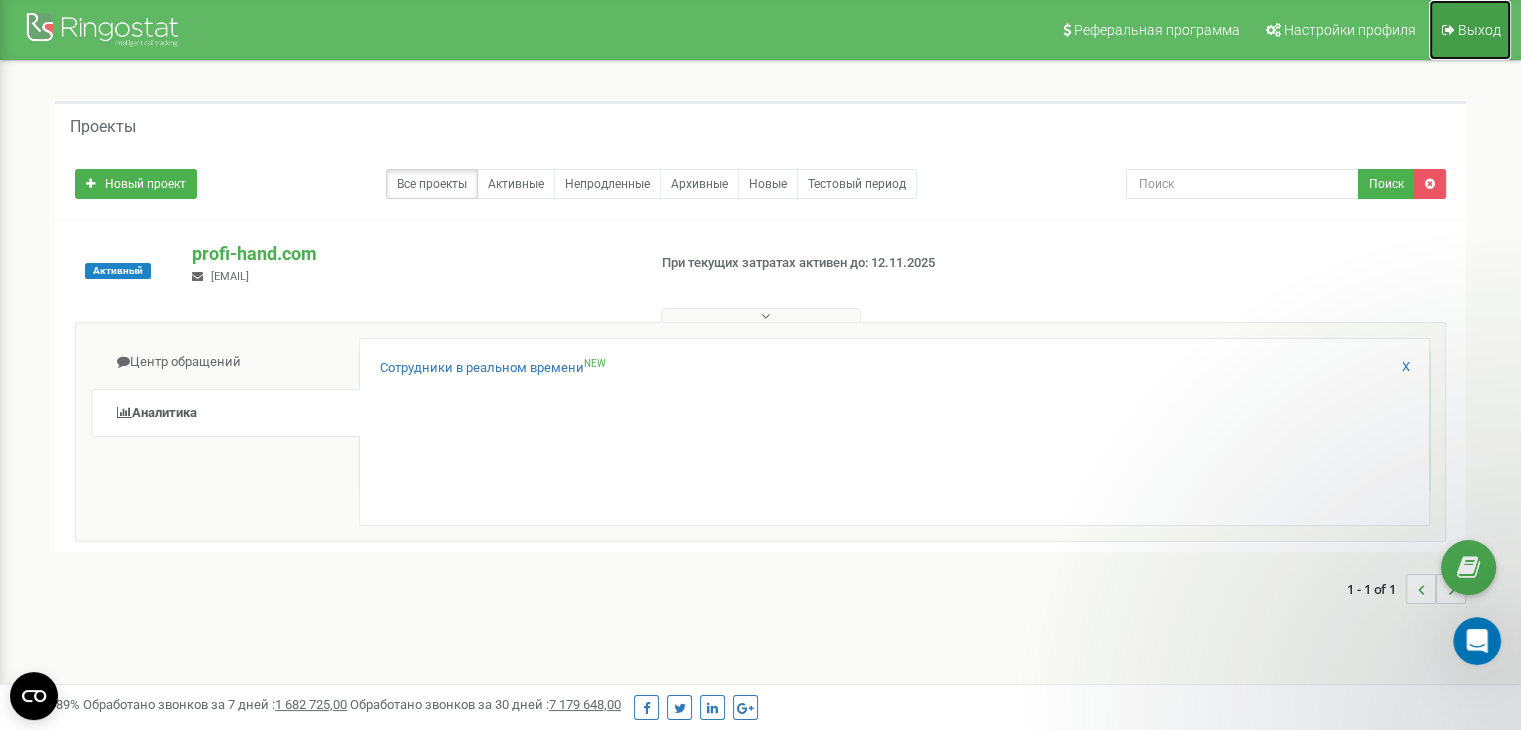 click at bounding box center (1448, 30) 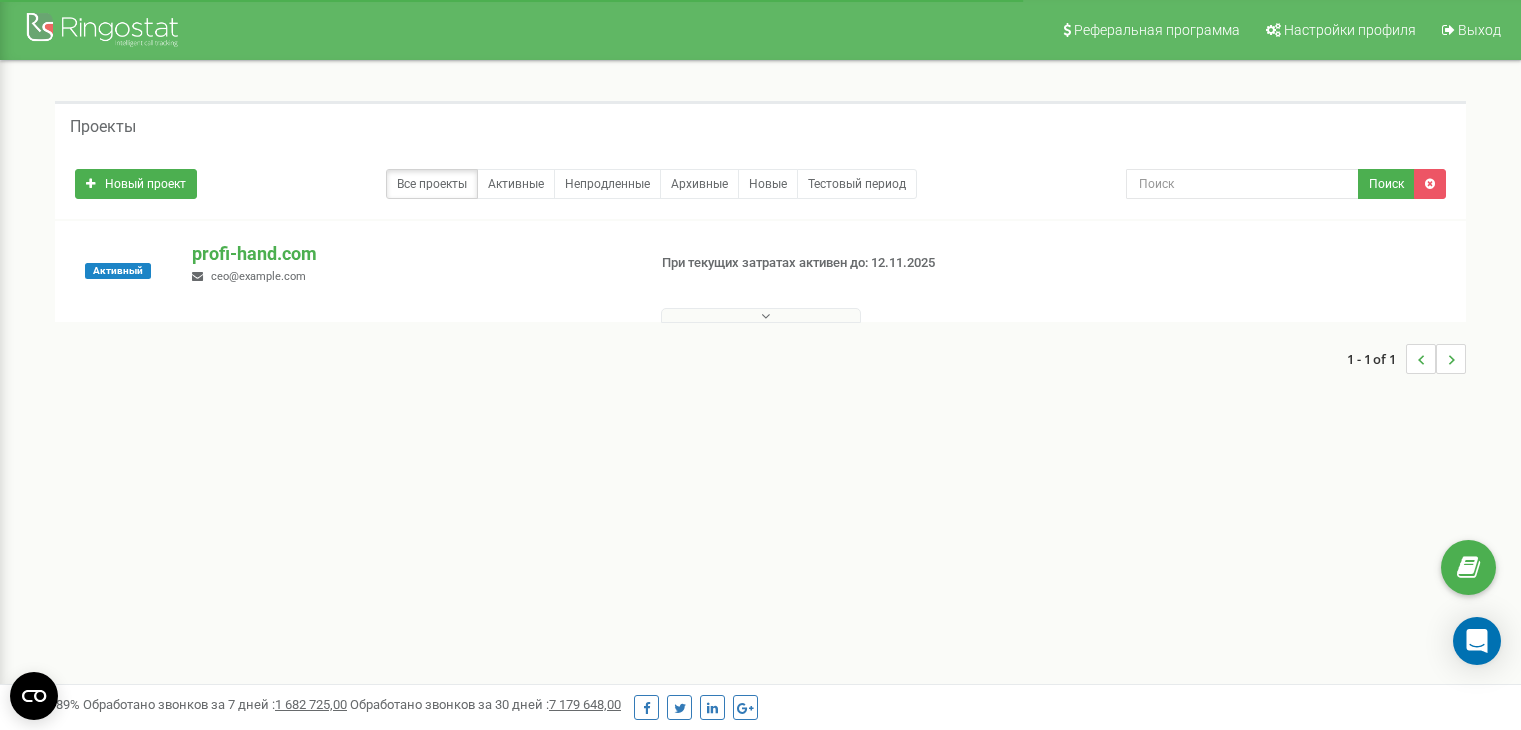 scroll, scrollTop: 0, scrollLeft: 0, axis: both 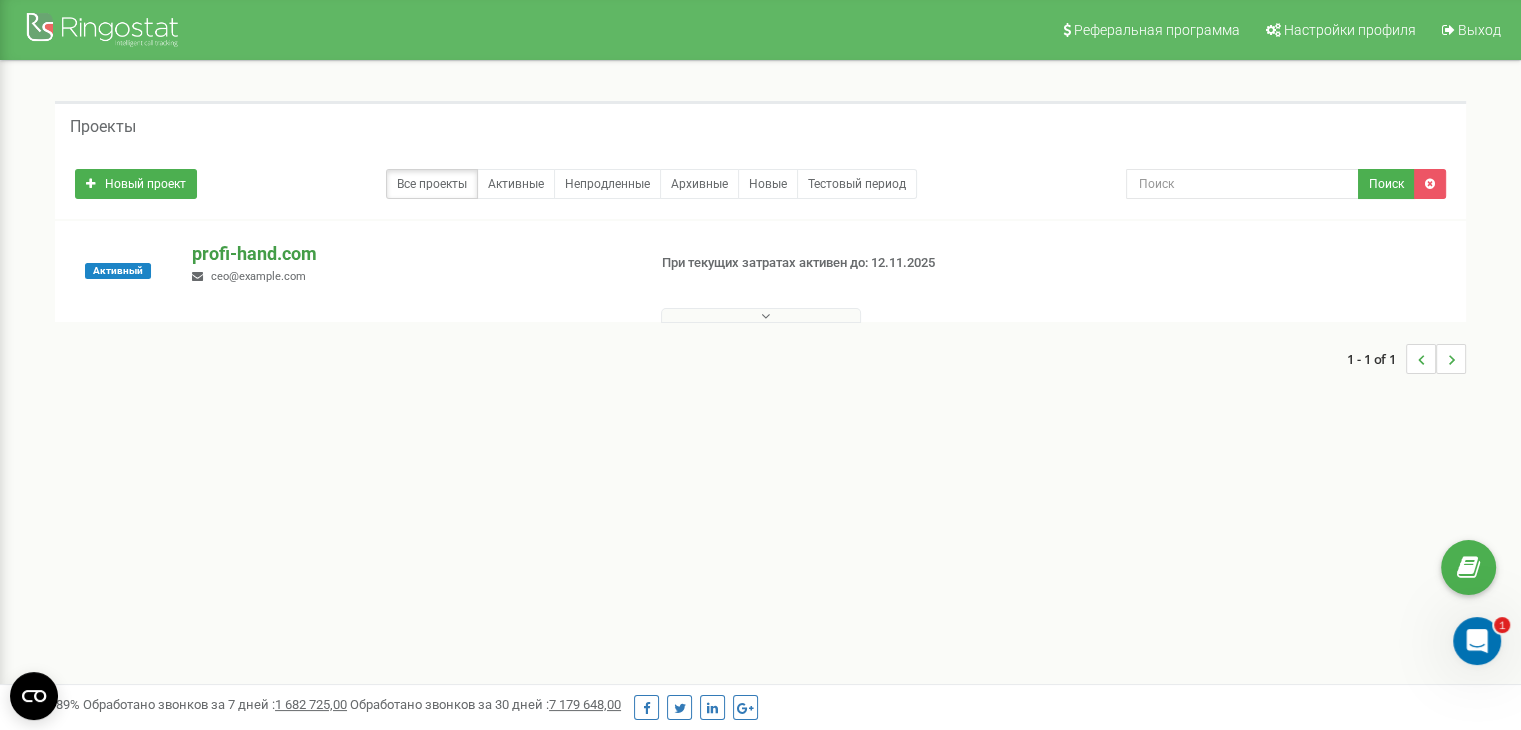 click on "profi-hand.com" at bounding box center (410, 254) 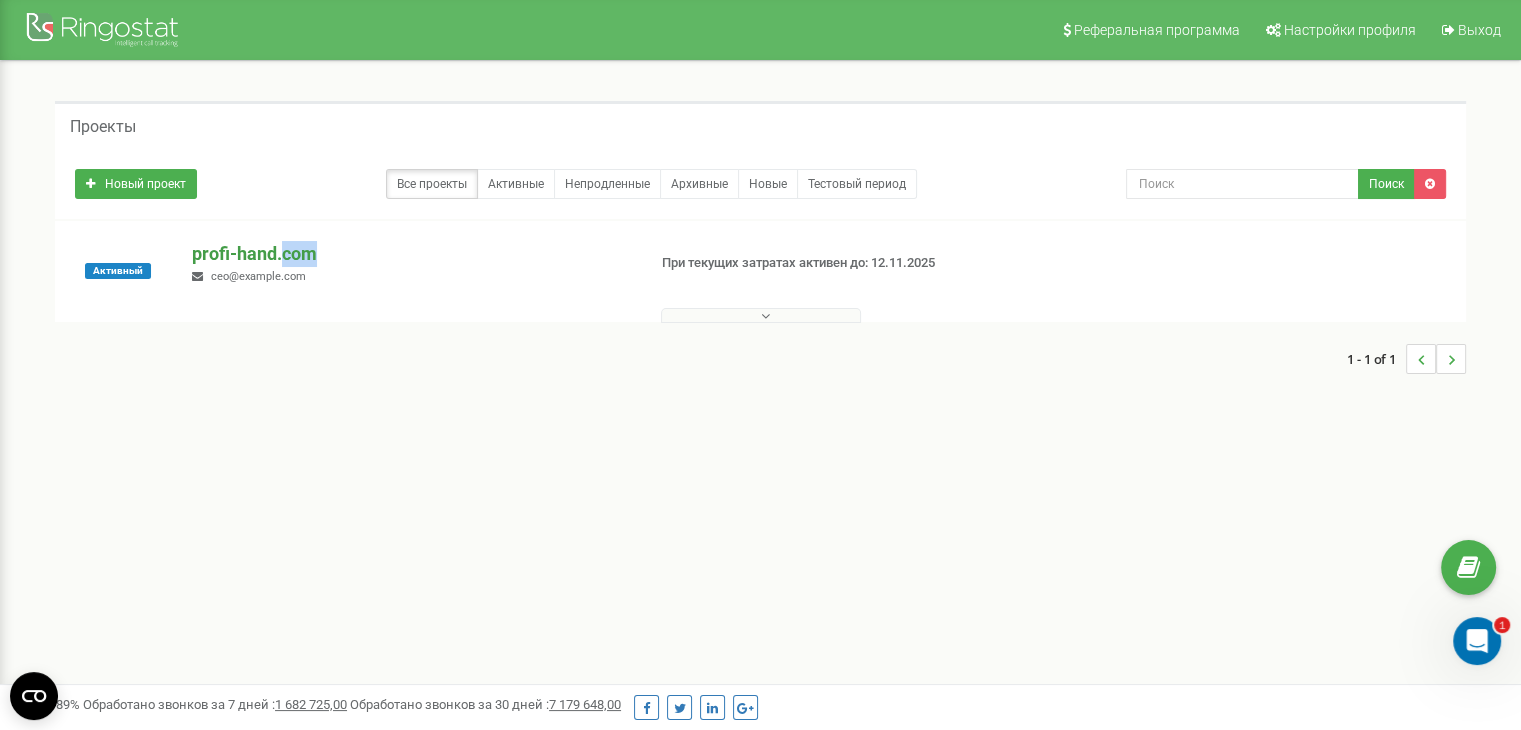 click on "profi-hand.com" at bounding box center (410, 254) 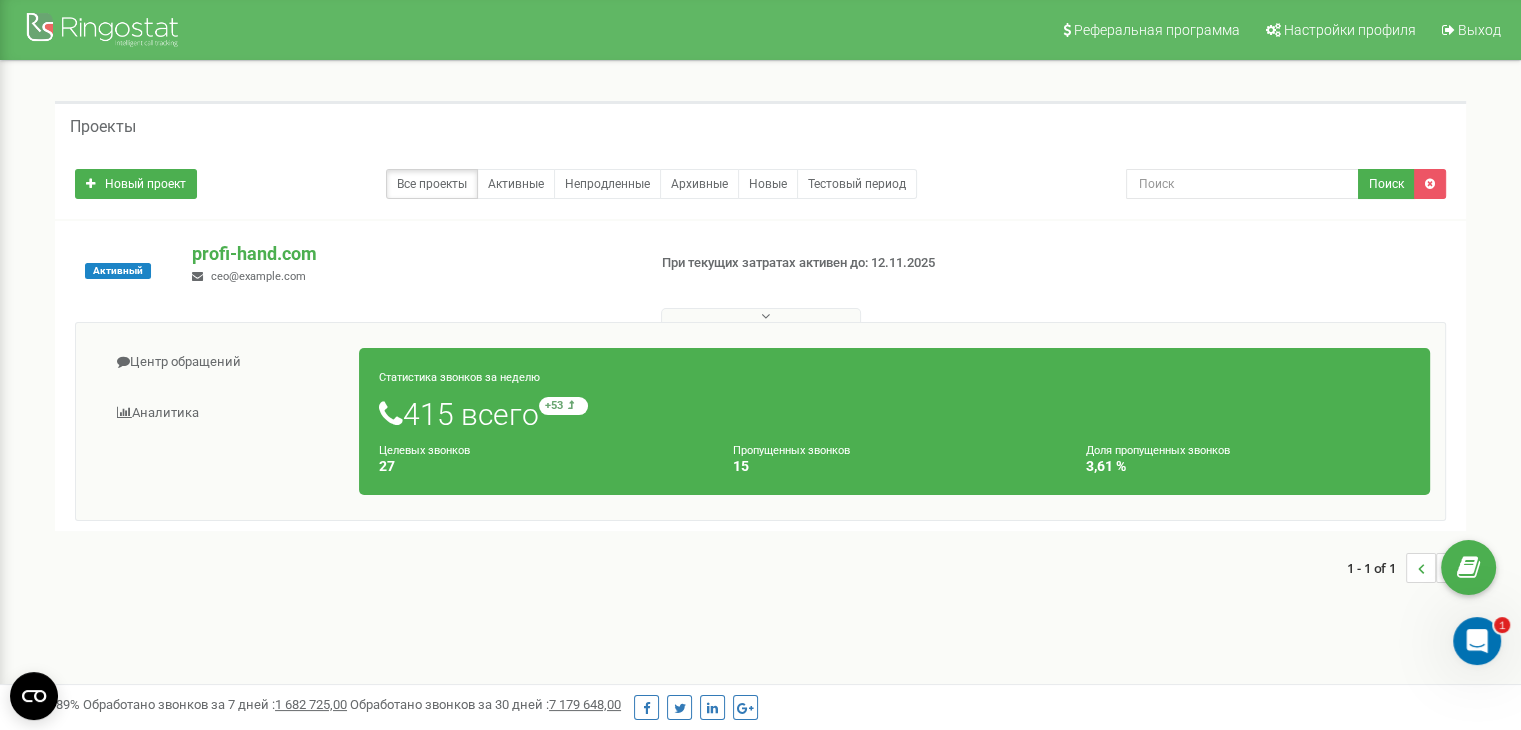click on "415 всего
+53                                   относительно прошлой недели" at bounding box center (894, 414) 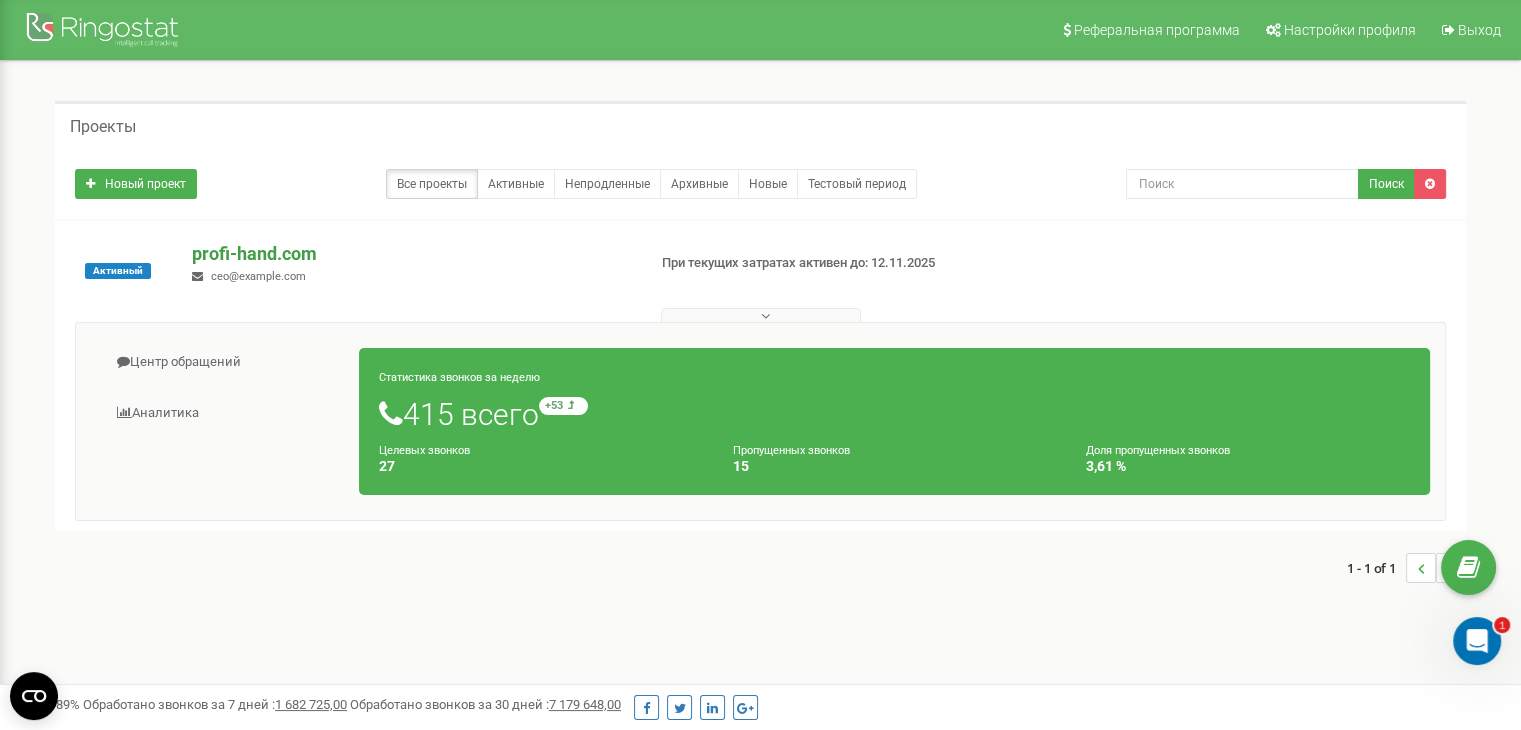 click on "profi-hand.com" at bounding box center [410, 254] 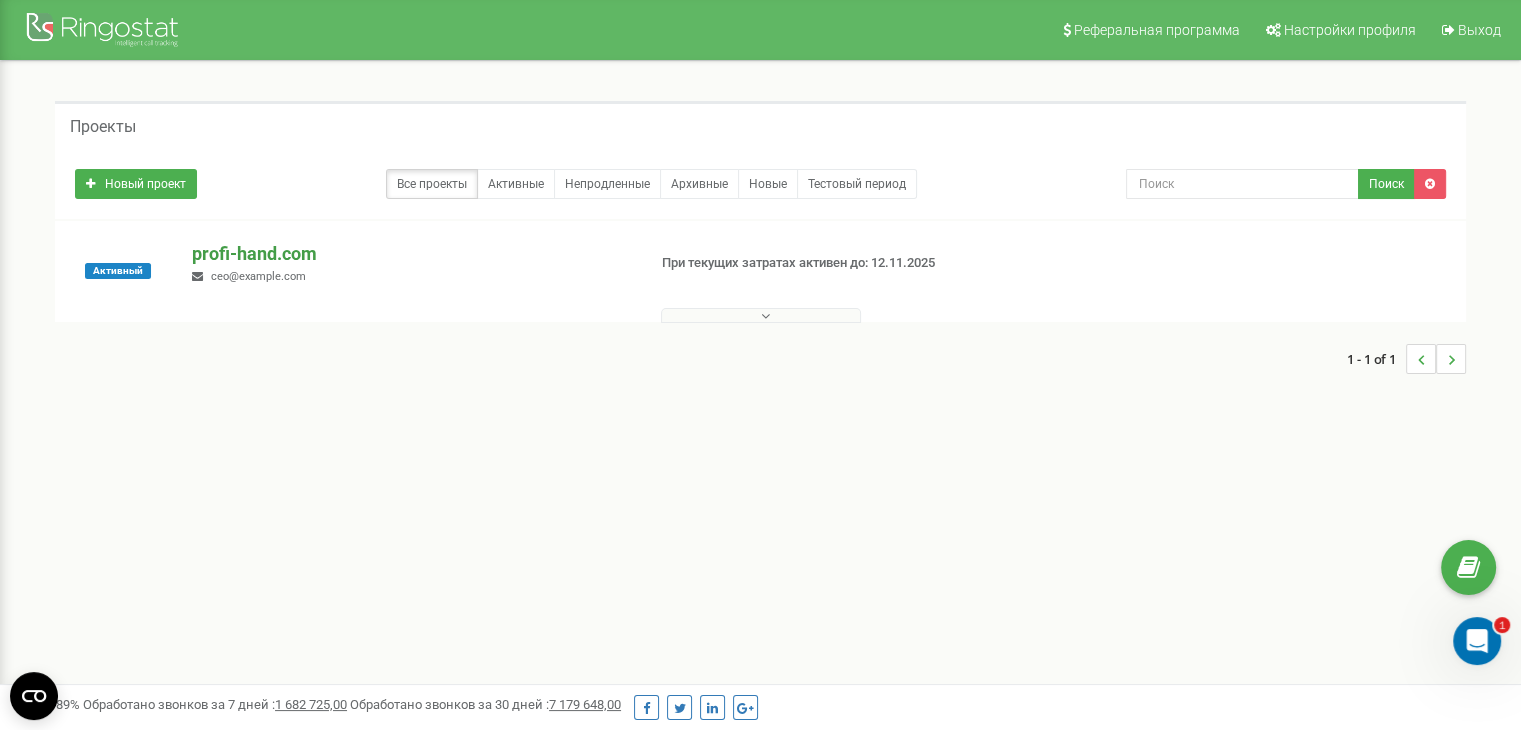 click on "profi-hand.com" at bounding box center [410, 254] 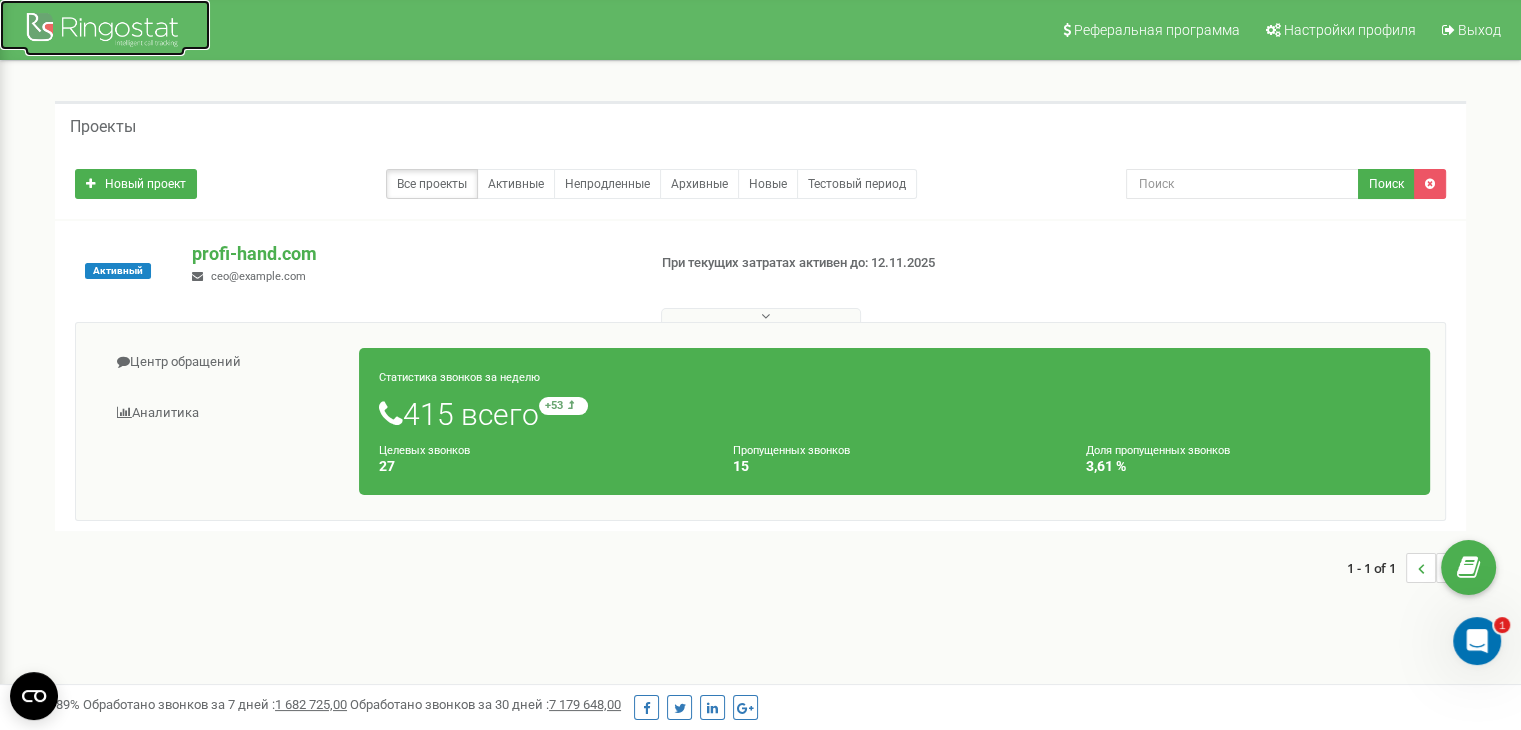 click at bounding box center [105, 32] 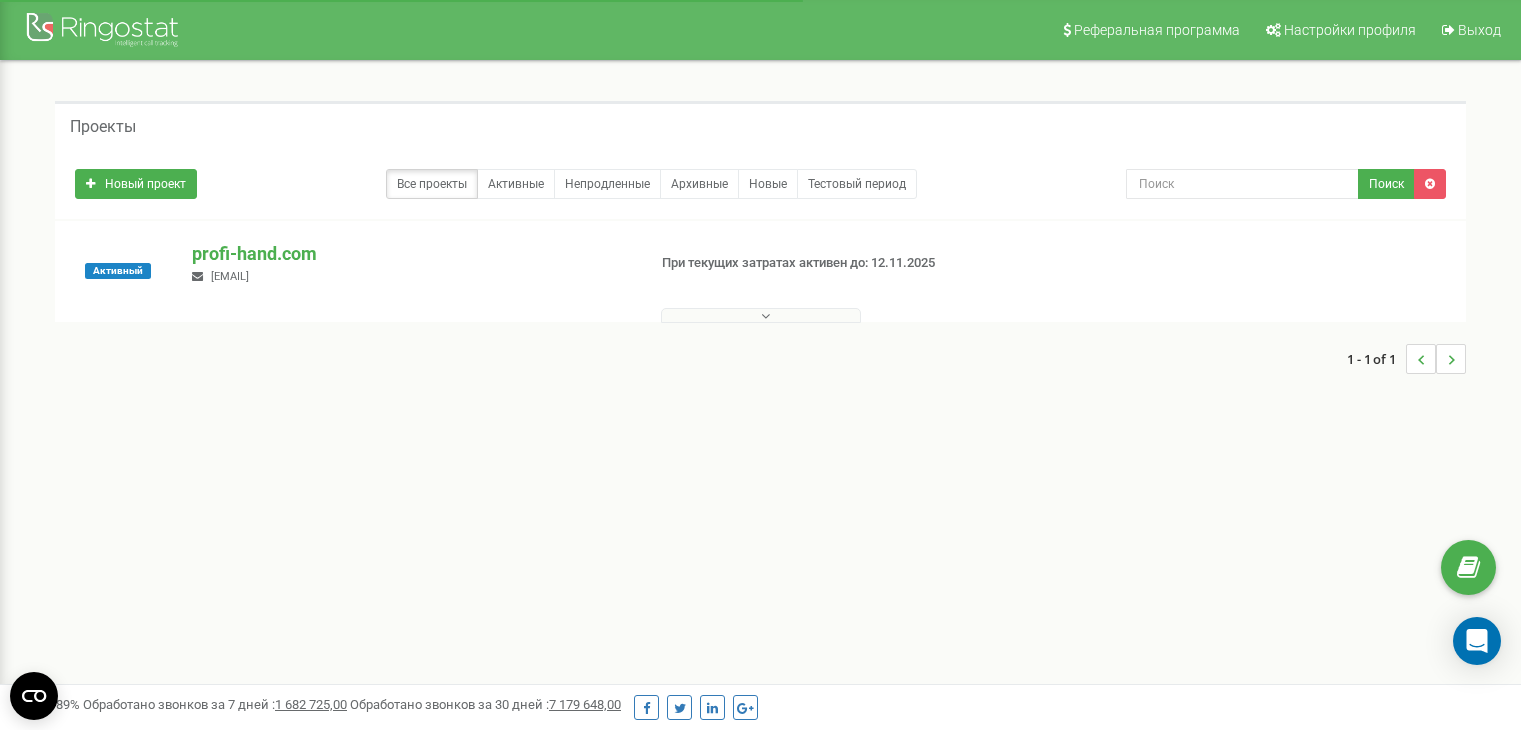 scroll, scrollTop: 0, scrollLeft: 0, axis: both 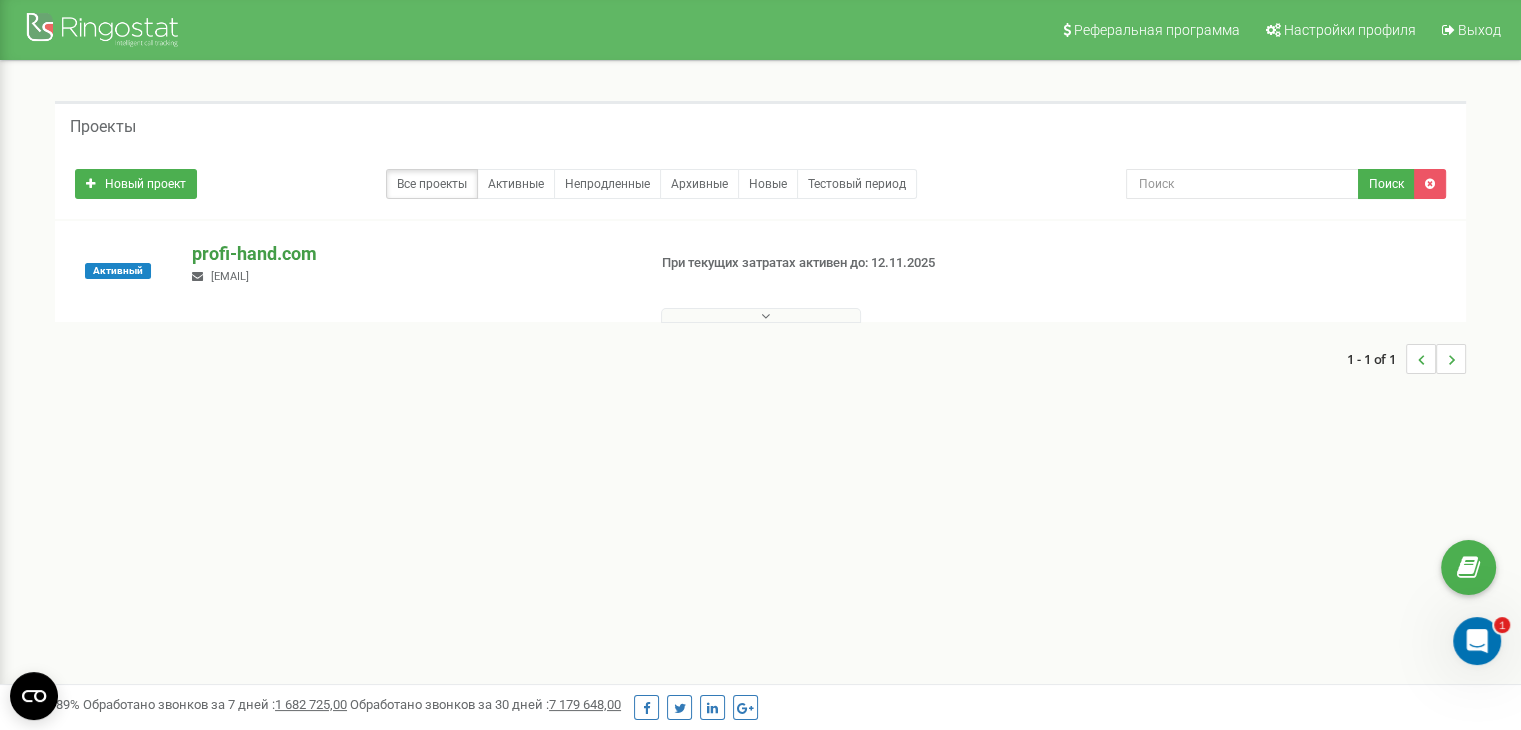 drag, startPoint x: 191, startPoint y: 268, endPoint x: 284, endPoint y: 261, distance: 93.26307 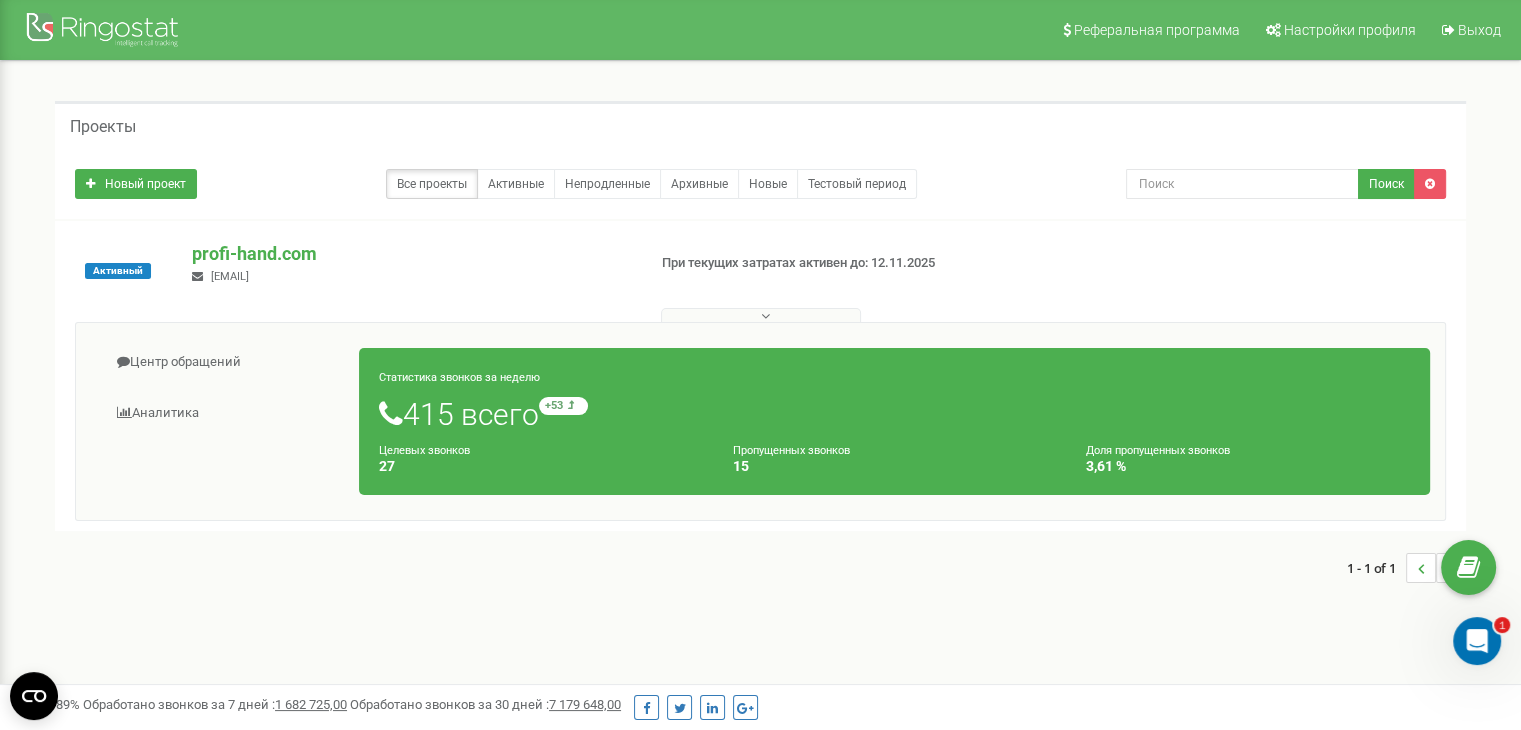 click at bounding box center (1421, 568) 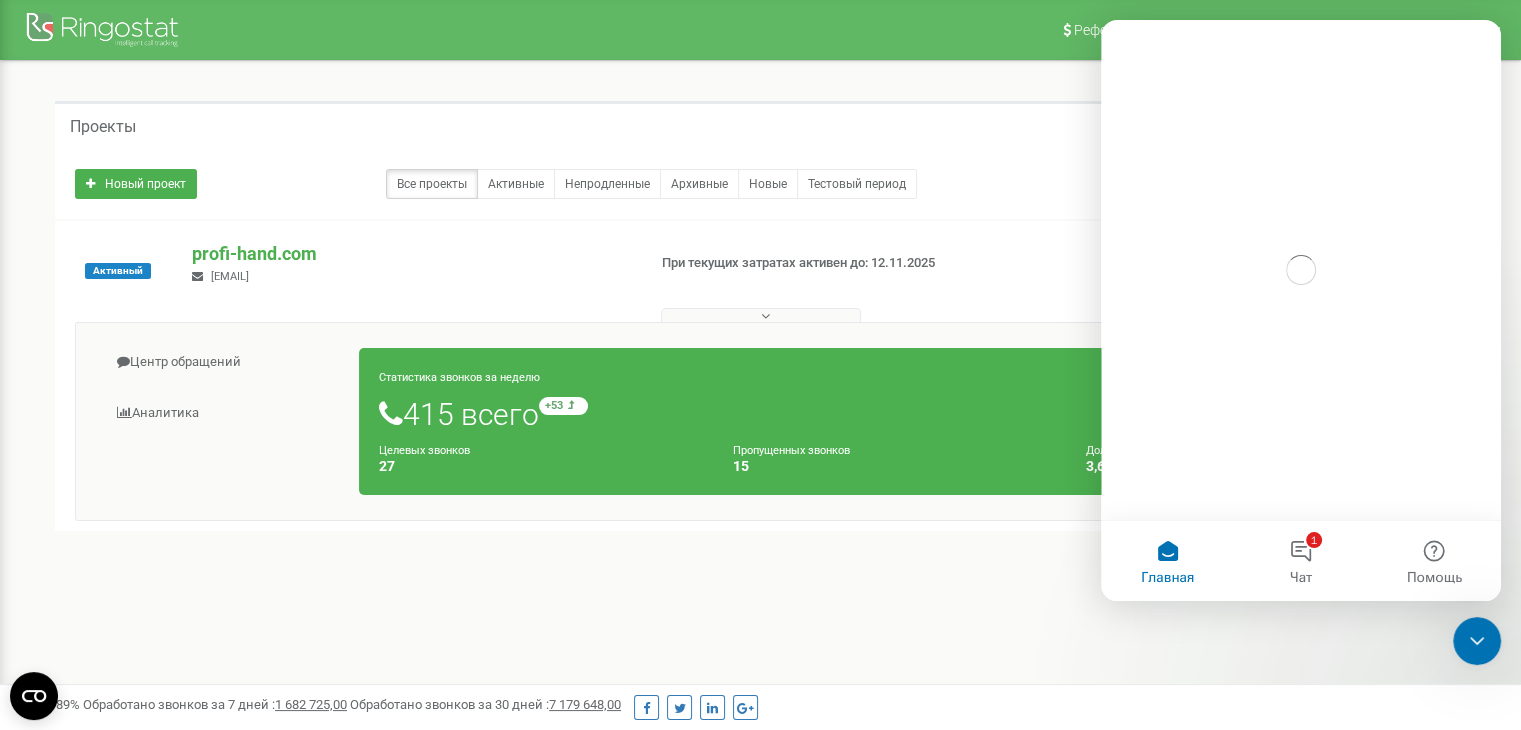 scroll, scrollTop: 0, scrollLeft: 0, axis: both 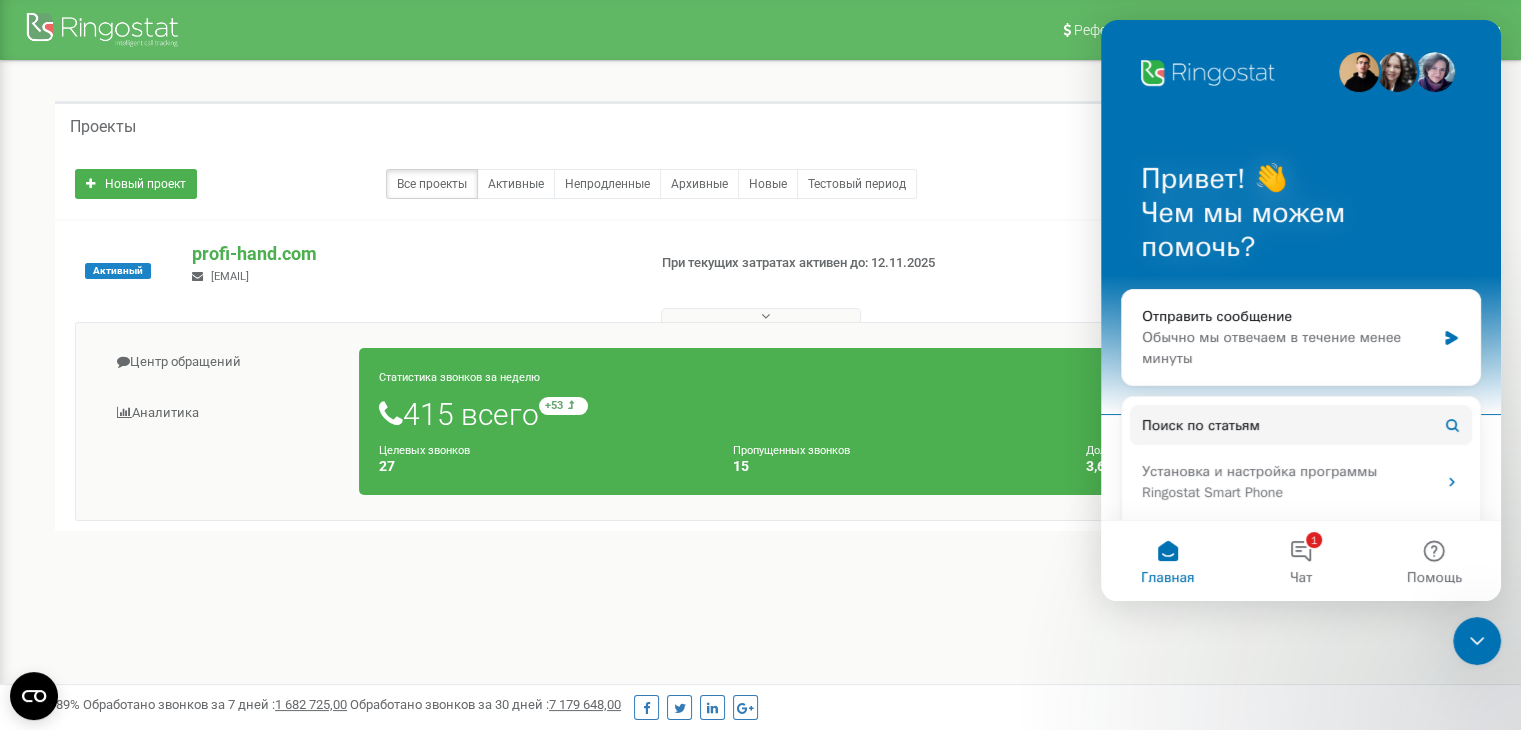click at bounding box center (1209, 74) 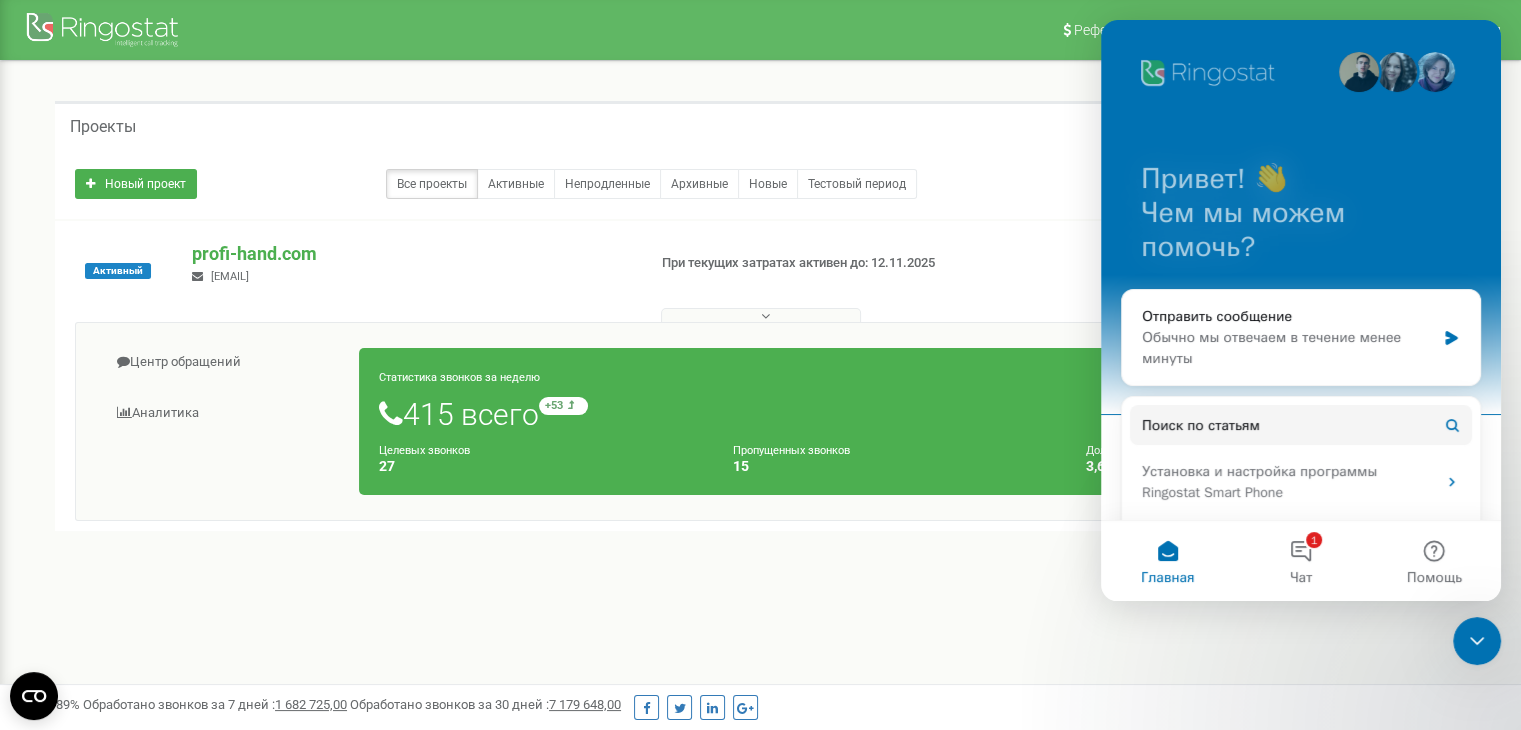 scroll, scrollTop: 300, scrollLeft: 0, axis: vertical 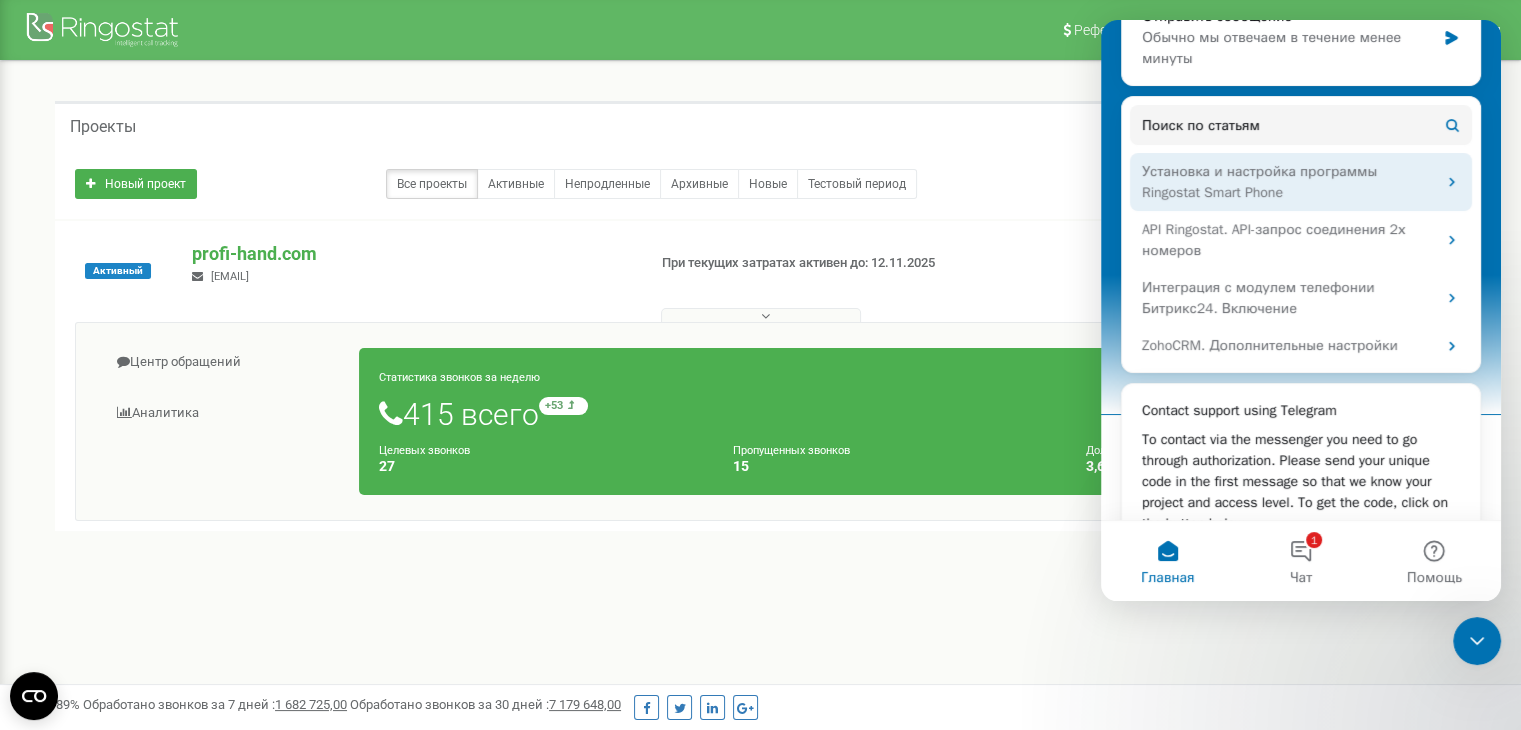 click on "Установка и настройка программы Ringostat Smart Phone" at bounding box center [1289, 182] 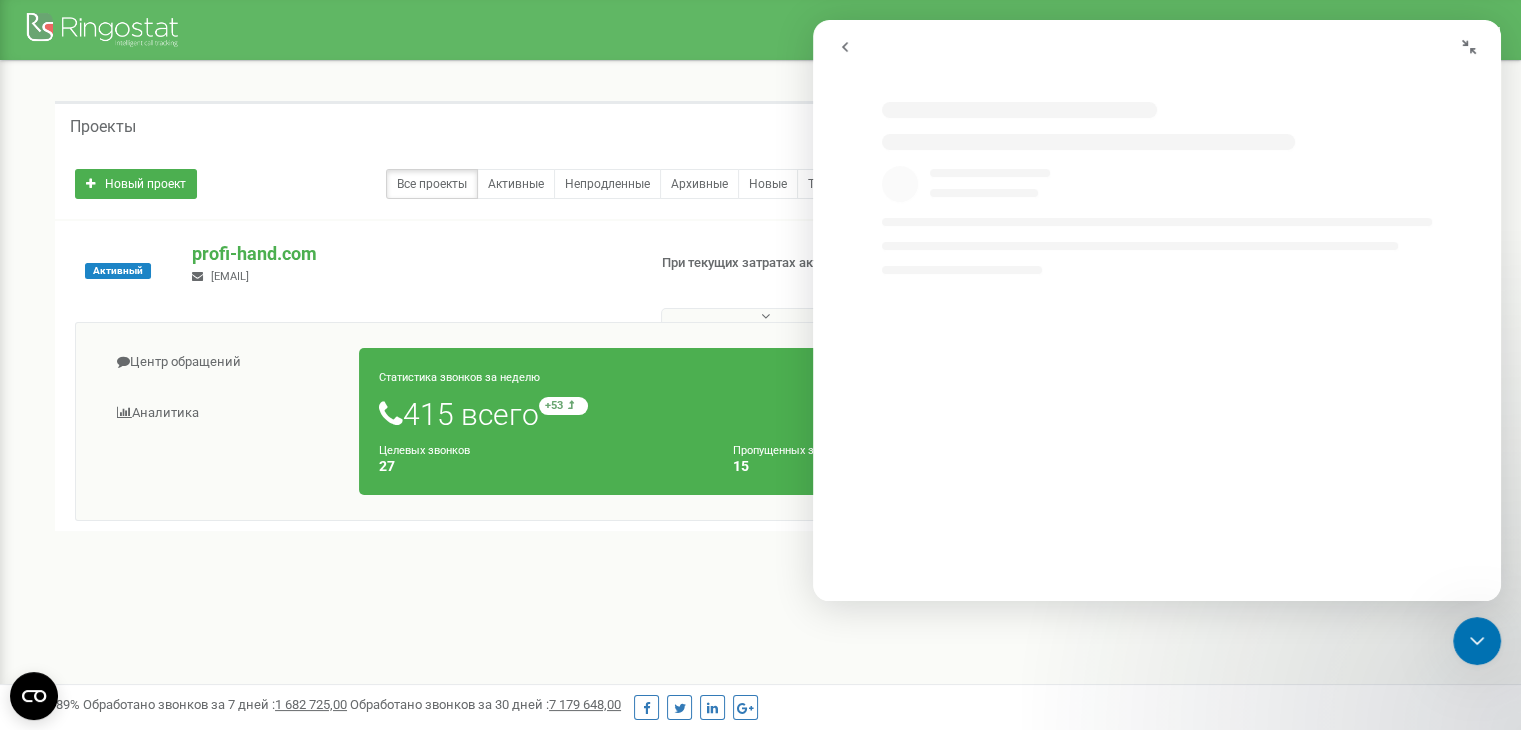 scroll, scrollTop: 199, scrollLeft: 0, axis: vertical 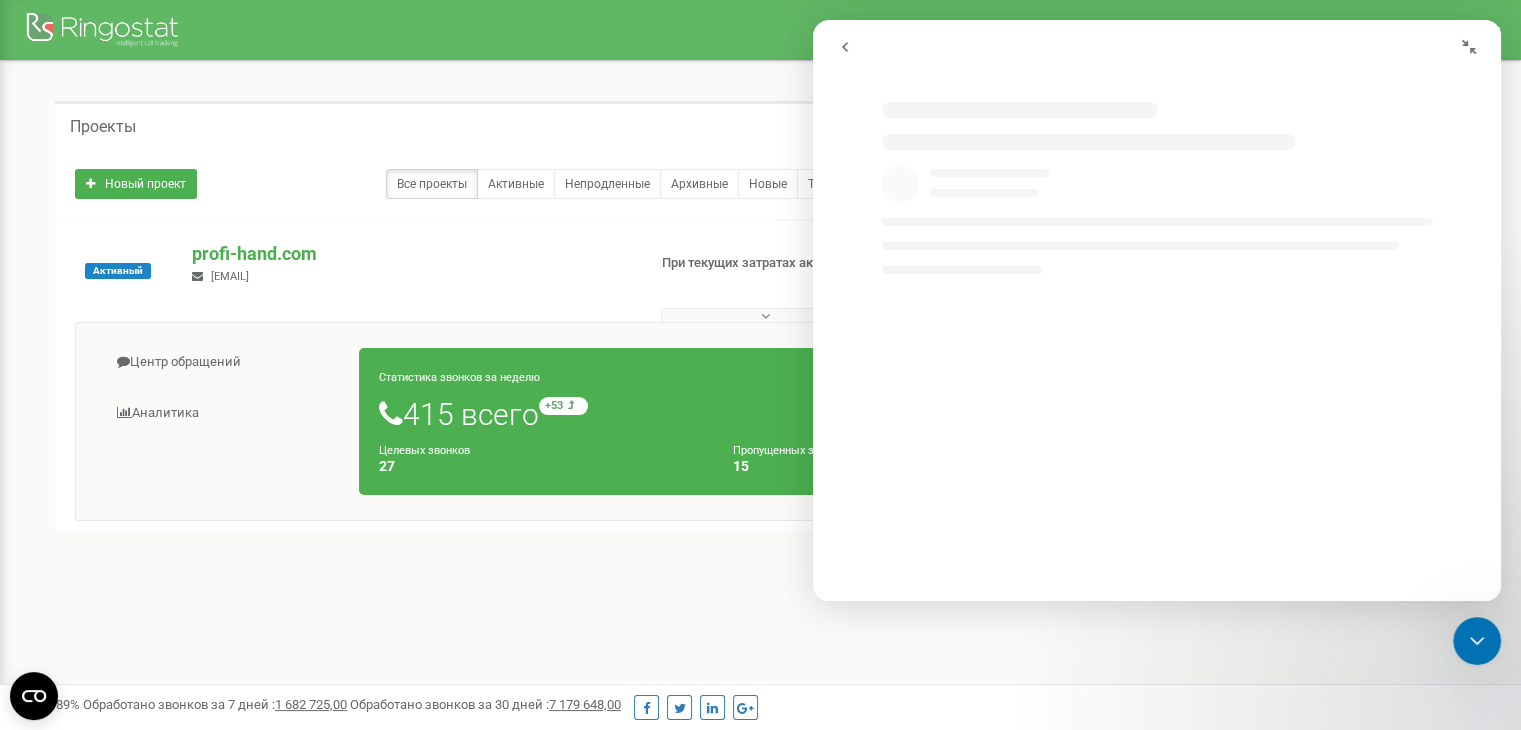 select on "ru" 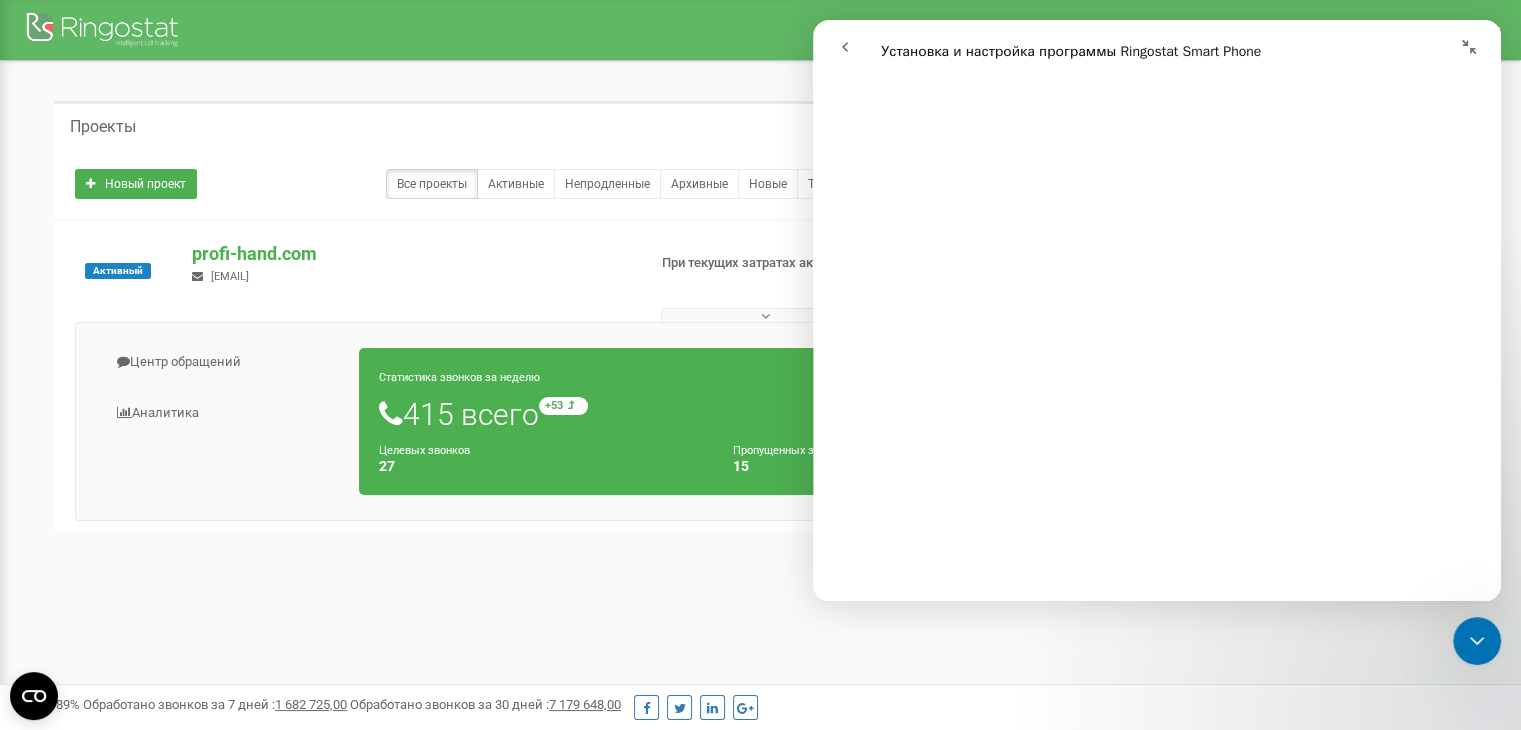 scroll, scrollTop: 200, scrollLeft: 0, axis: vertical 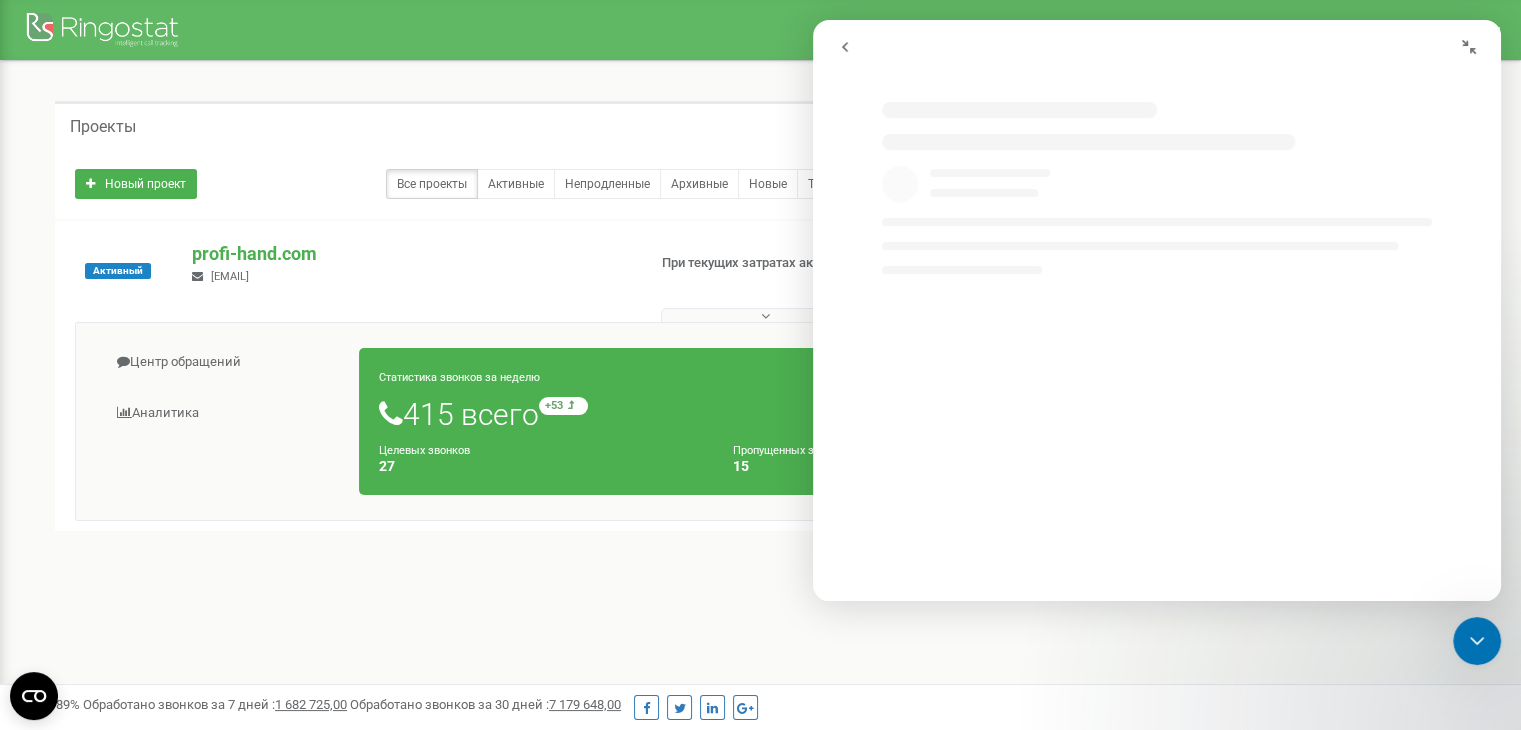 select on "ru" 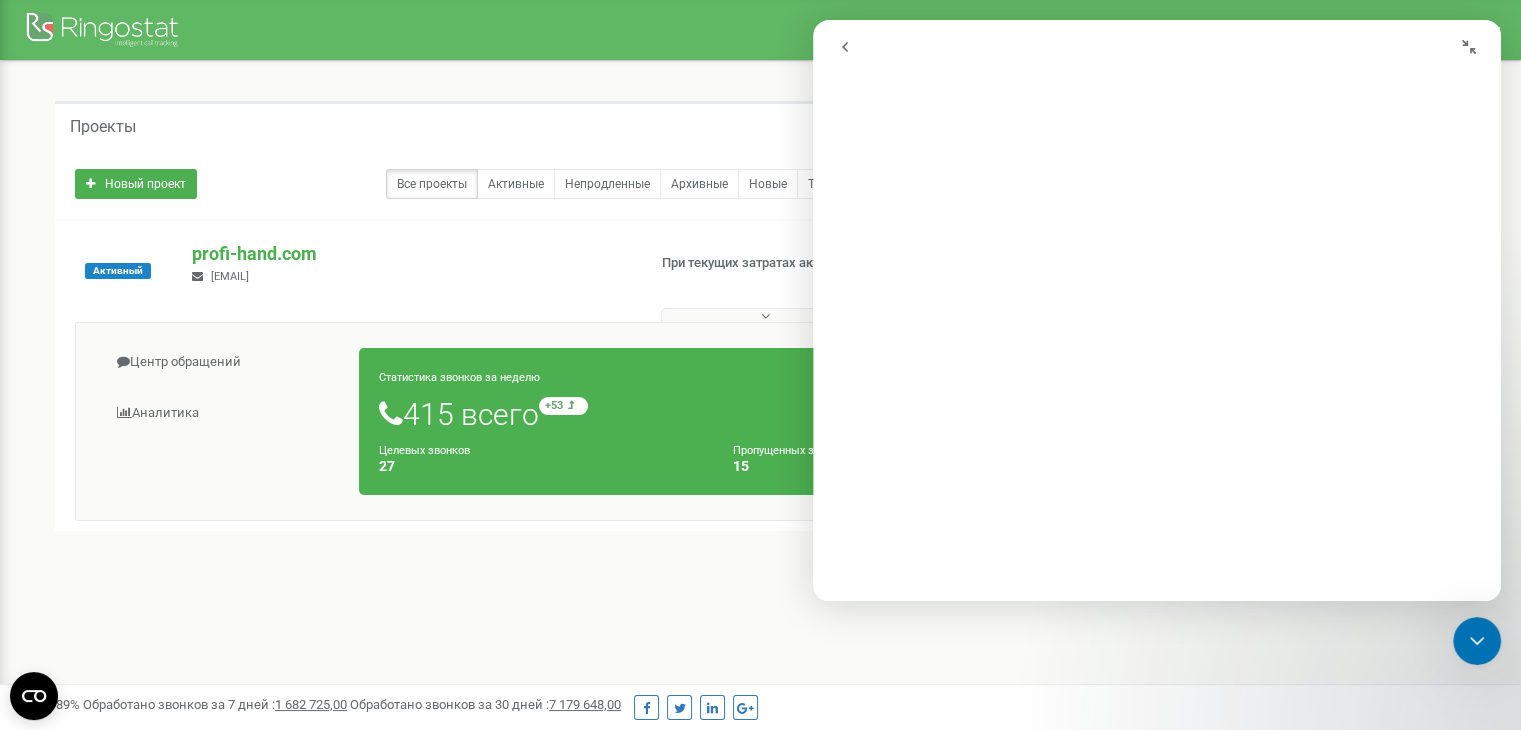 scroll, scrollTop: 0, scrollLeft: 0, axis: both 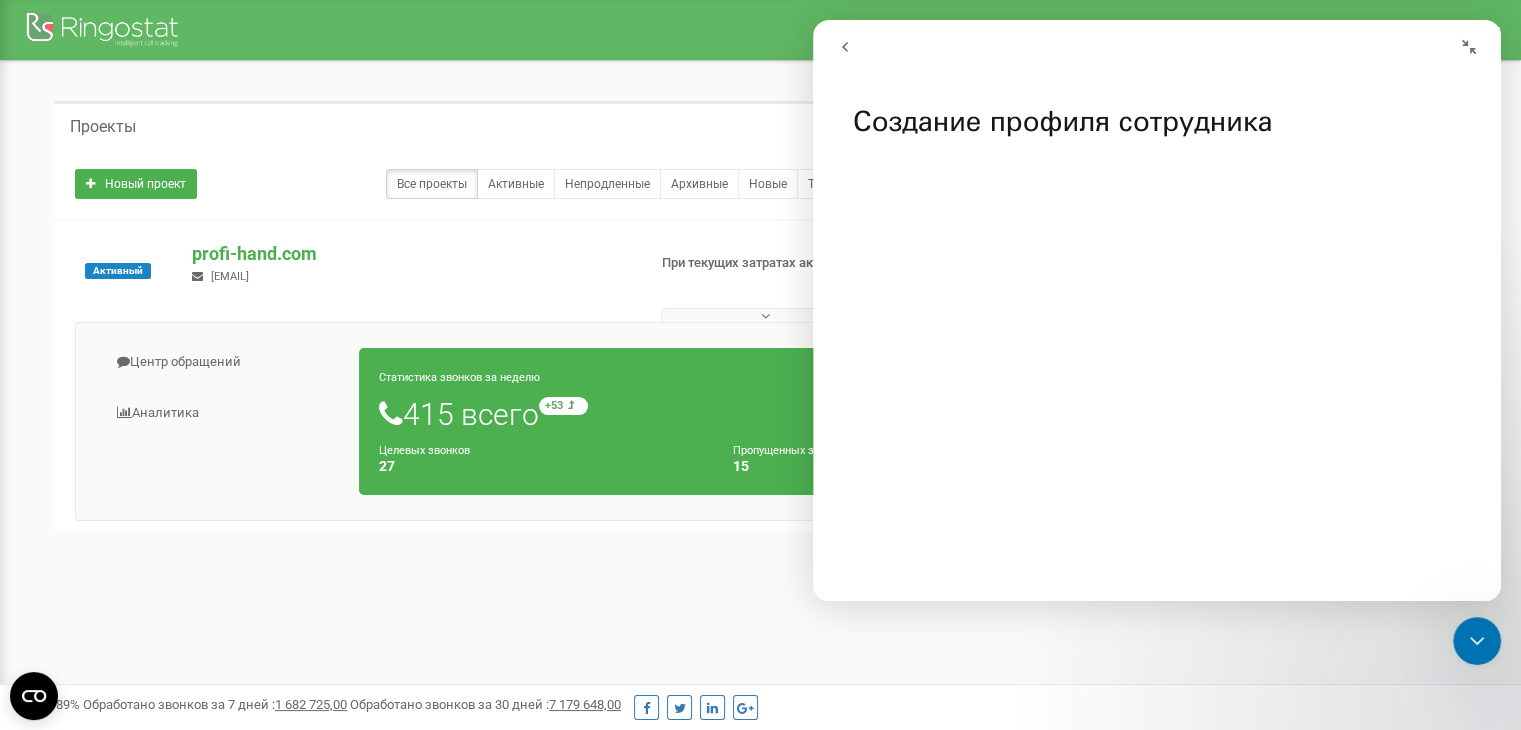 click 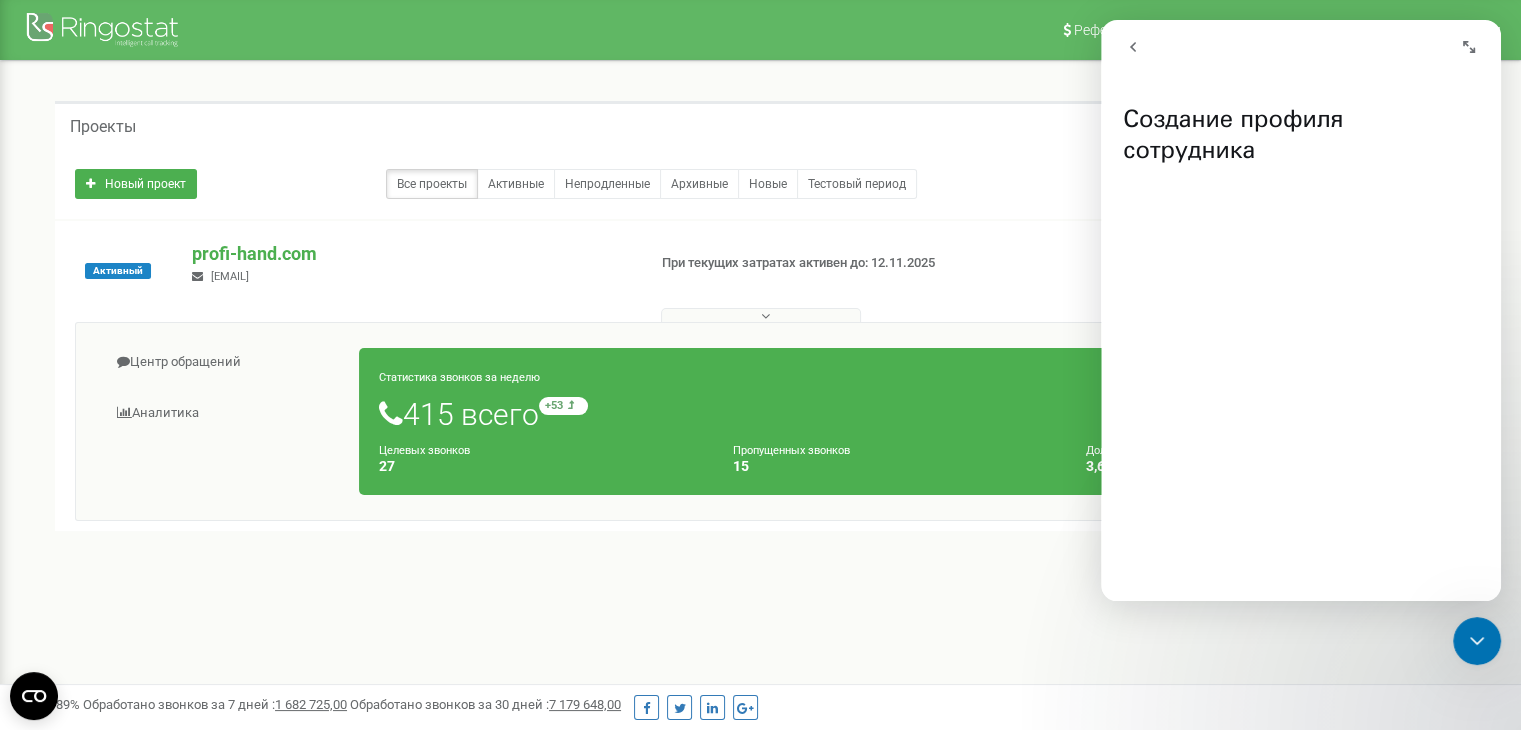 click 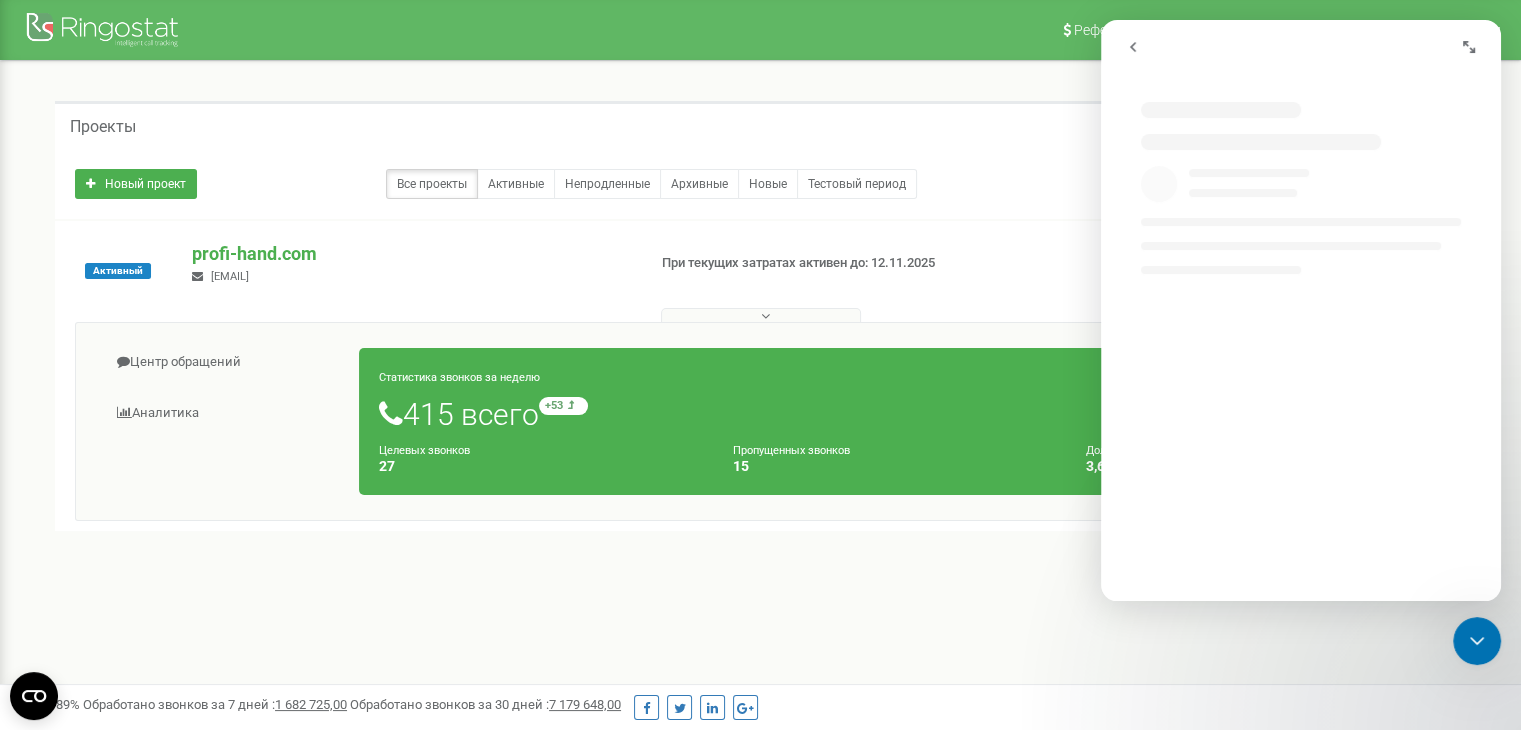 select on "ru" 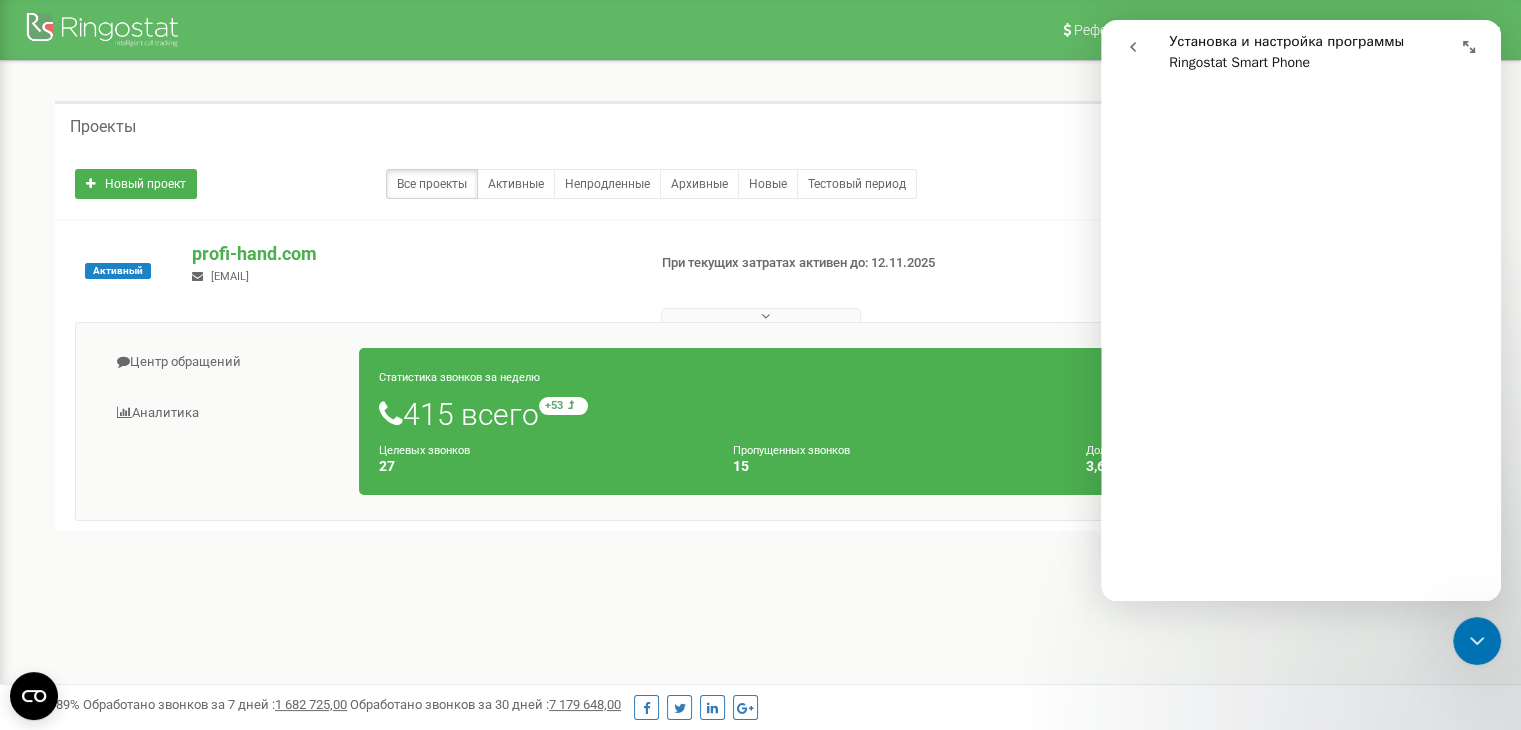 scroll, scrollTop: 2300, scrollLeft: 0, axis: vertical 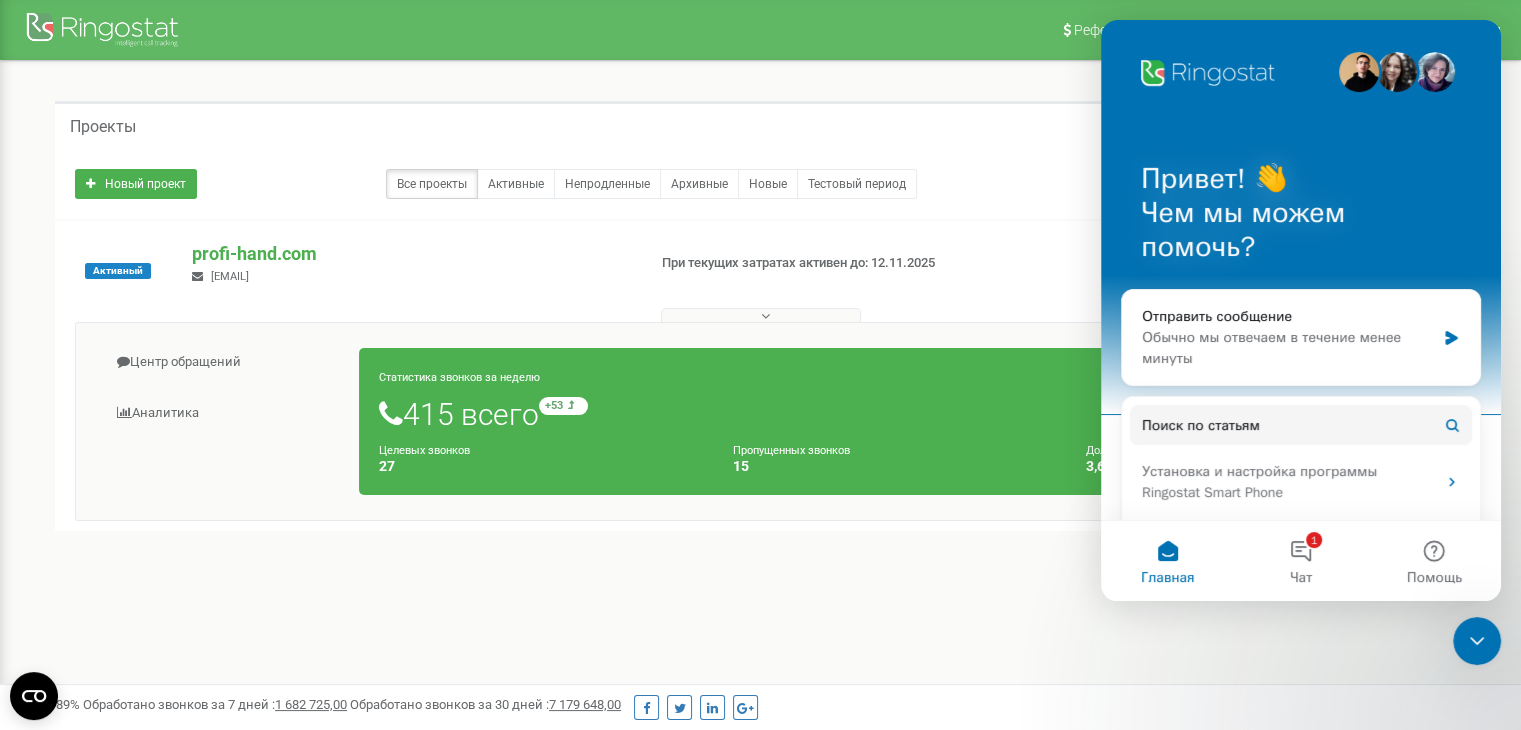 click 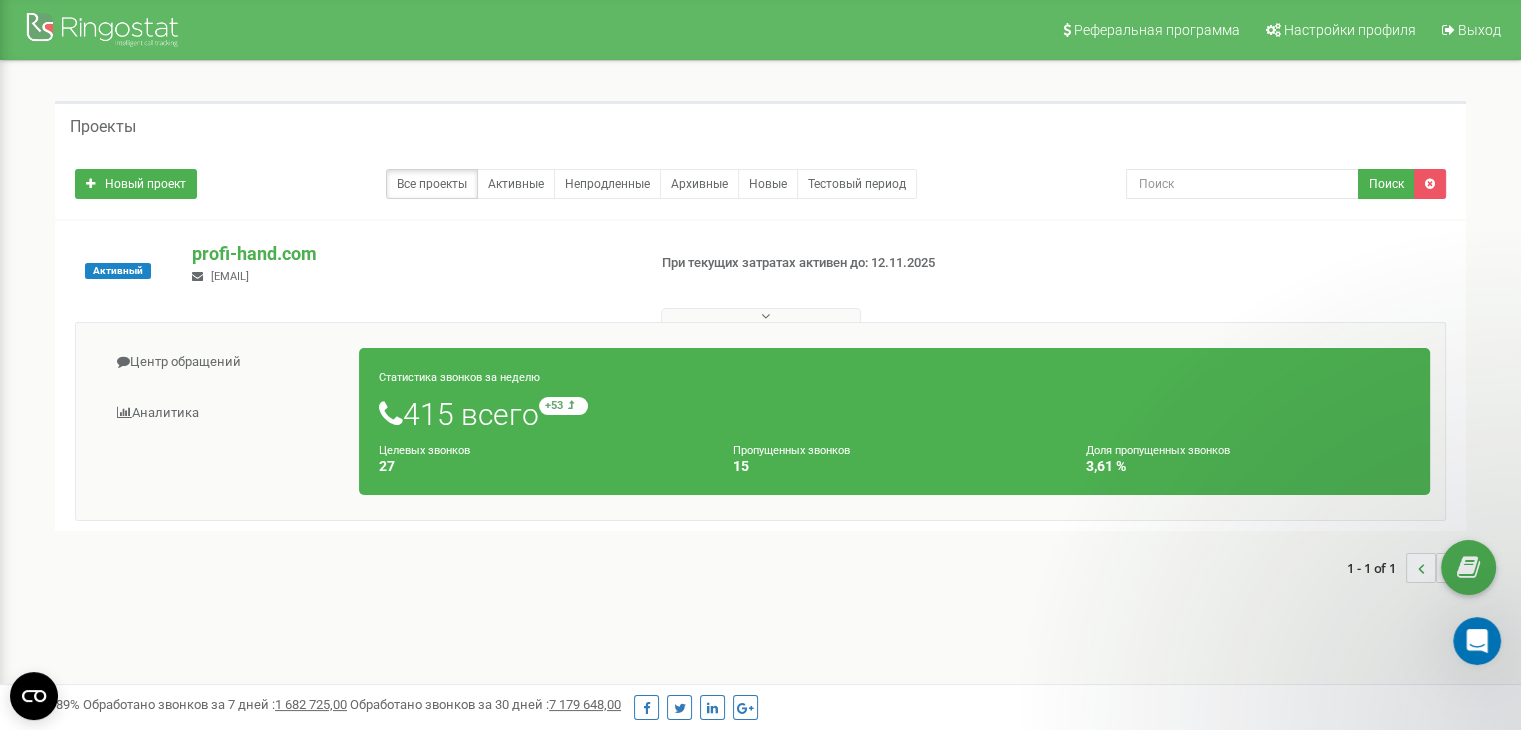 scroll, scrollTop: 0, scrollLeft: 0, axis: both 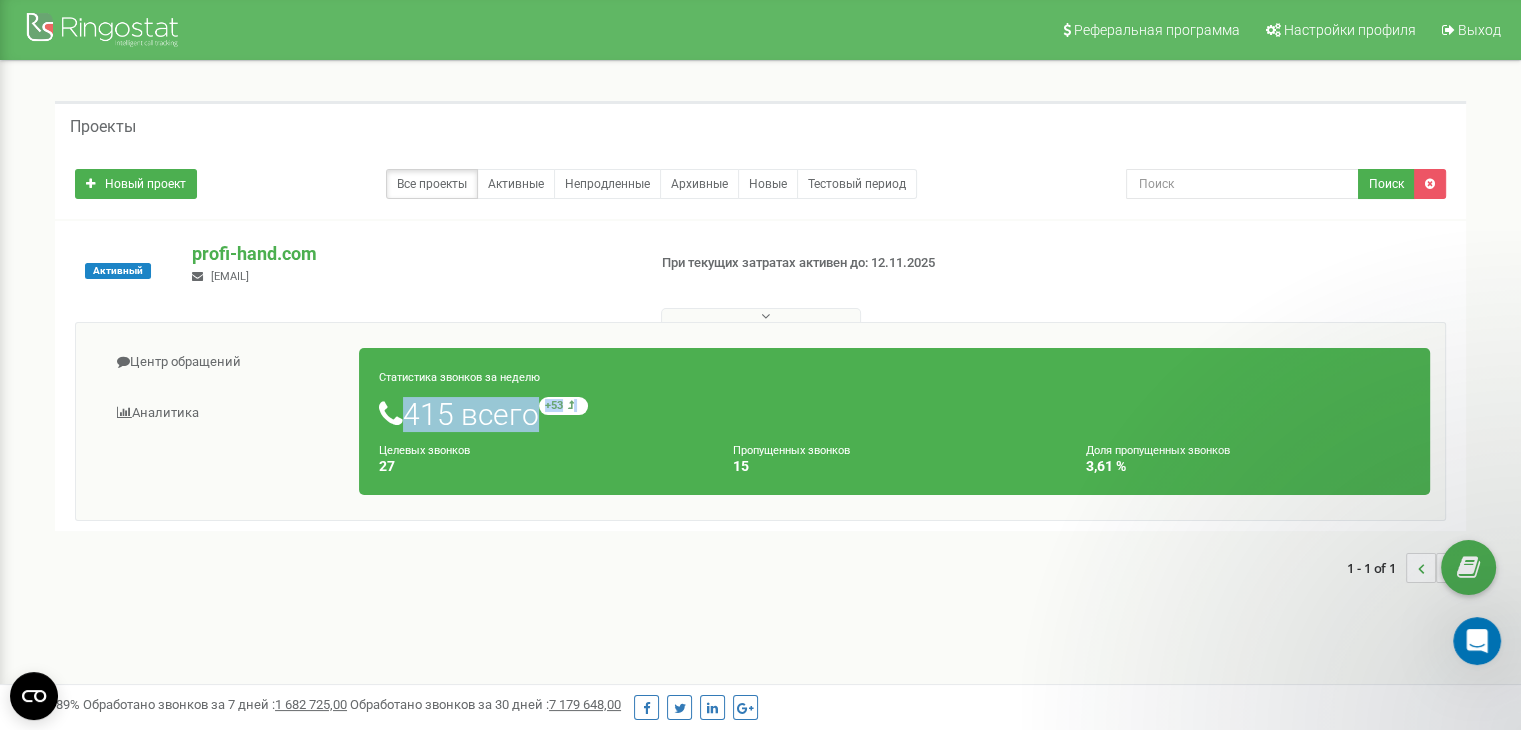 click on "Статистика звонков за неделю
415 всего
+53                                   относительно прошлой недели
Целевых звонков
27
Пропущенных звонков
15
Доля пропущенных звонков
3,61 %" at bounding box center (894, 421) 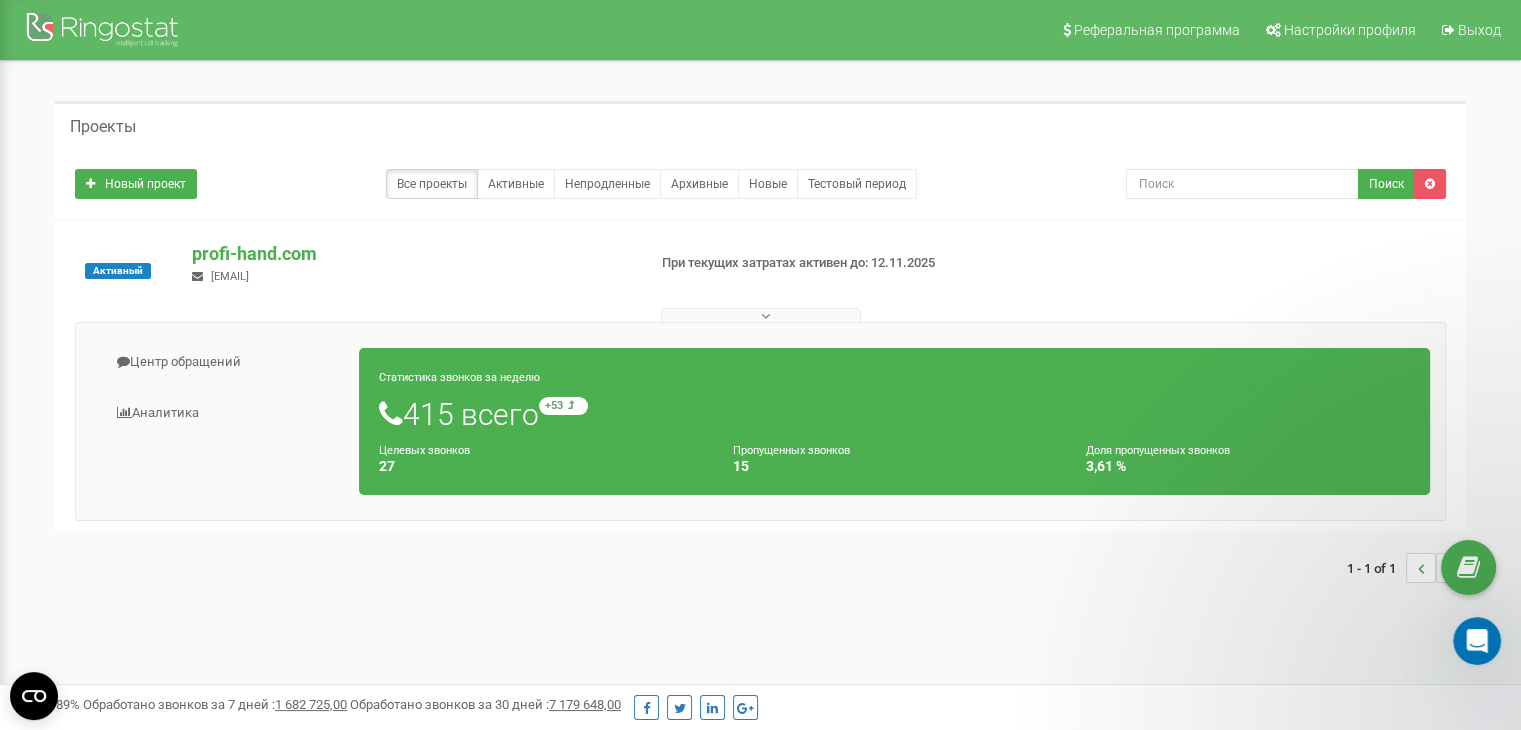 click on "415 всего
+53                                   относительно прошлой недели" at bounding box center [894, 414] 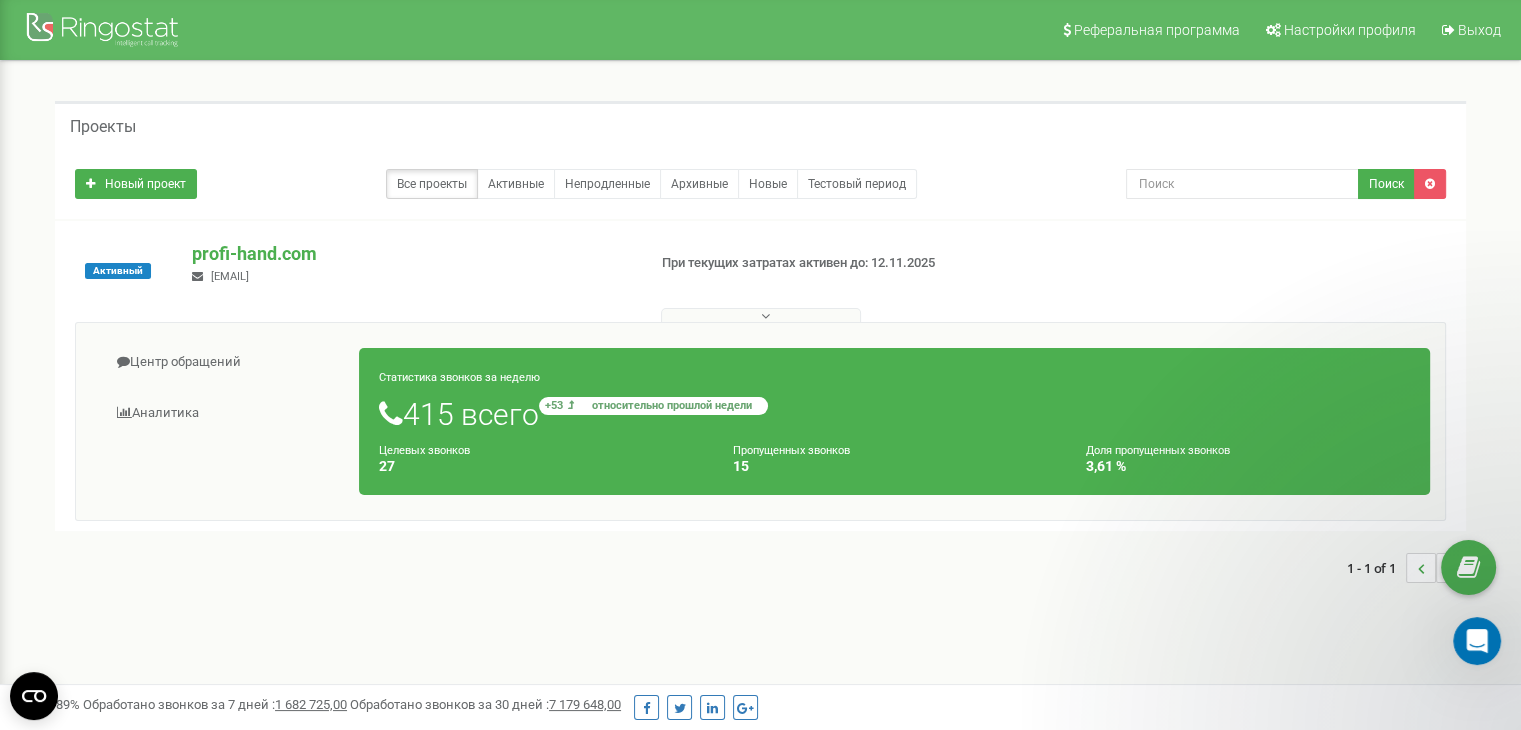 click on "+53                                   относительно прошлой недели" at bounding box center [653, 406] 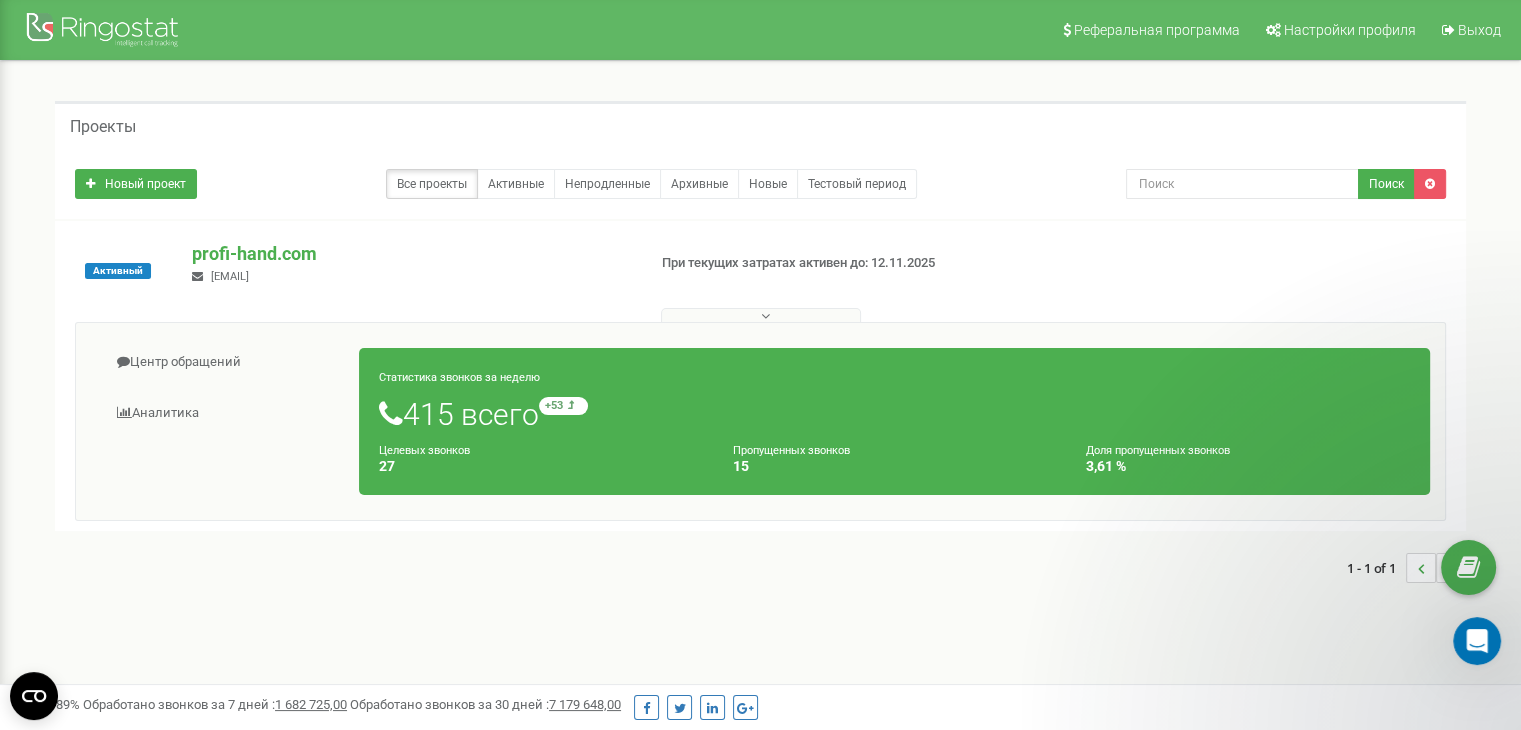 click on "Целевых звонков" at bounding box center [424, 450] 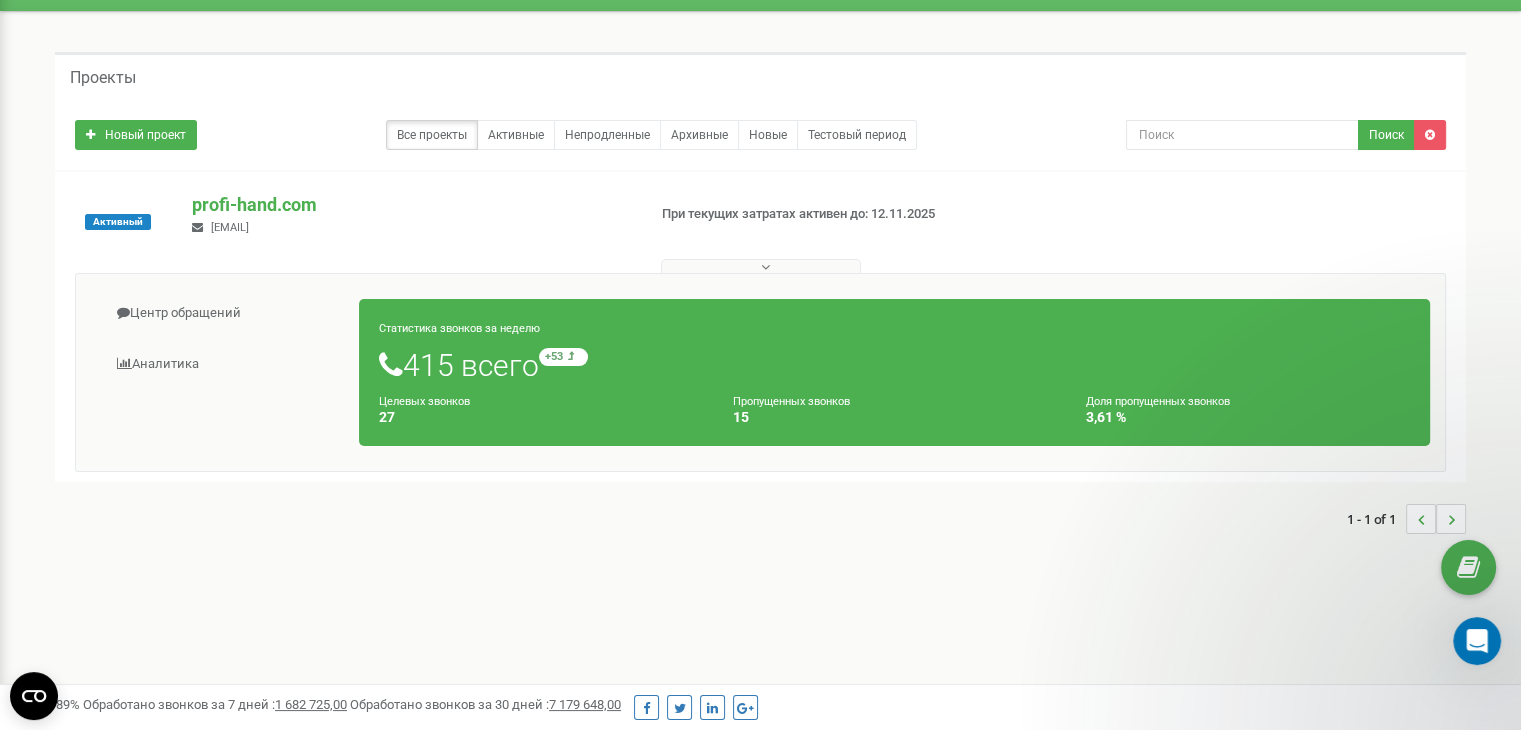 scroll, scrollTop: 0, scrollLeft: 0, axis: both 